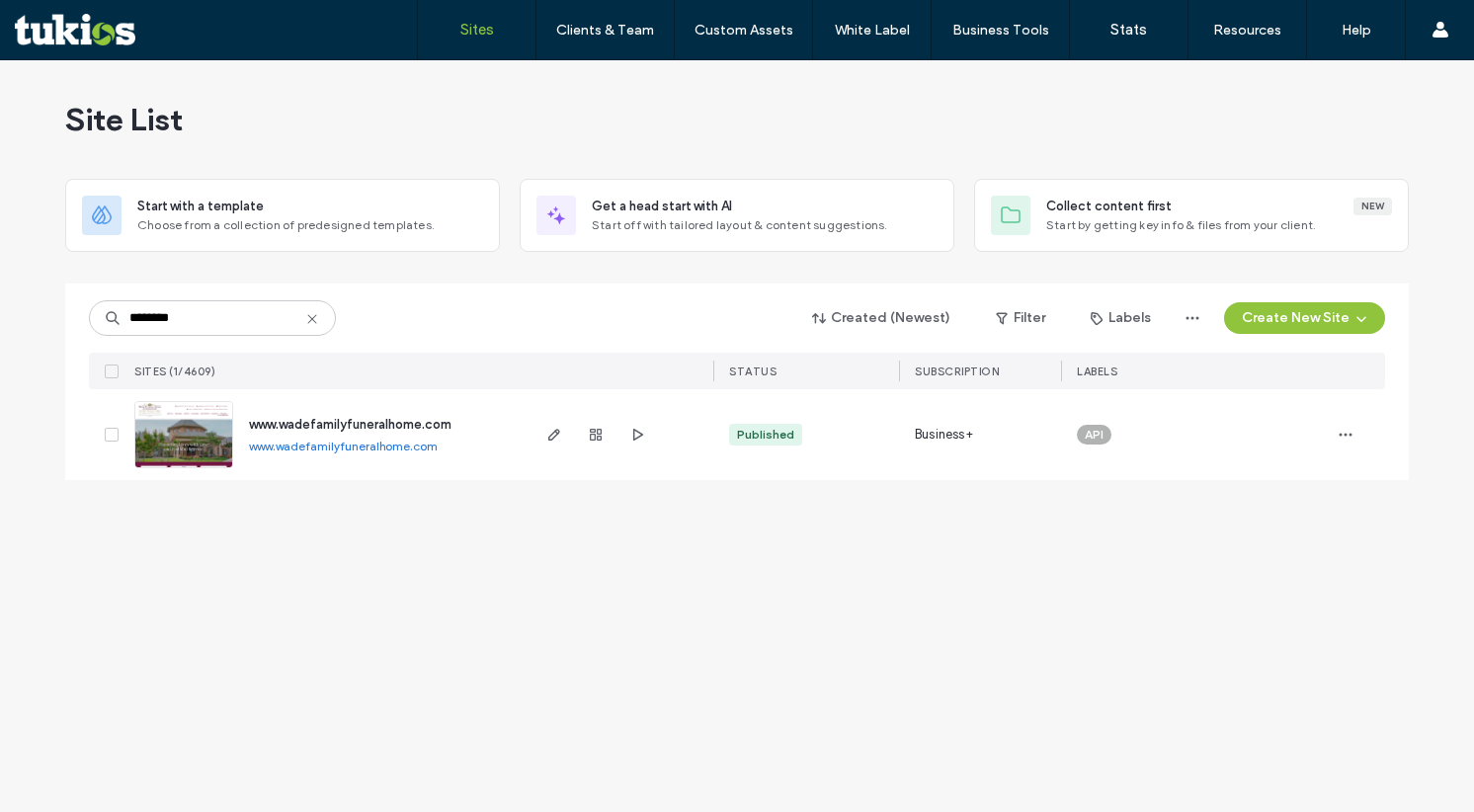scroll, scrollTop: 0, scrollLeft: 0, axis: both 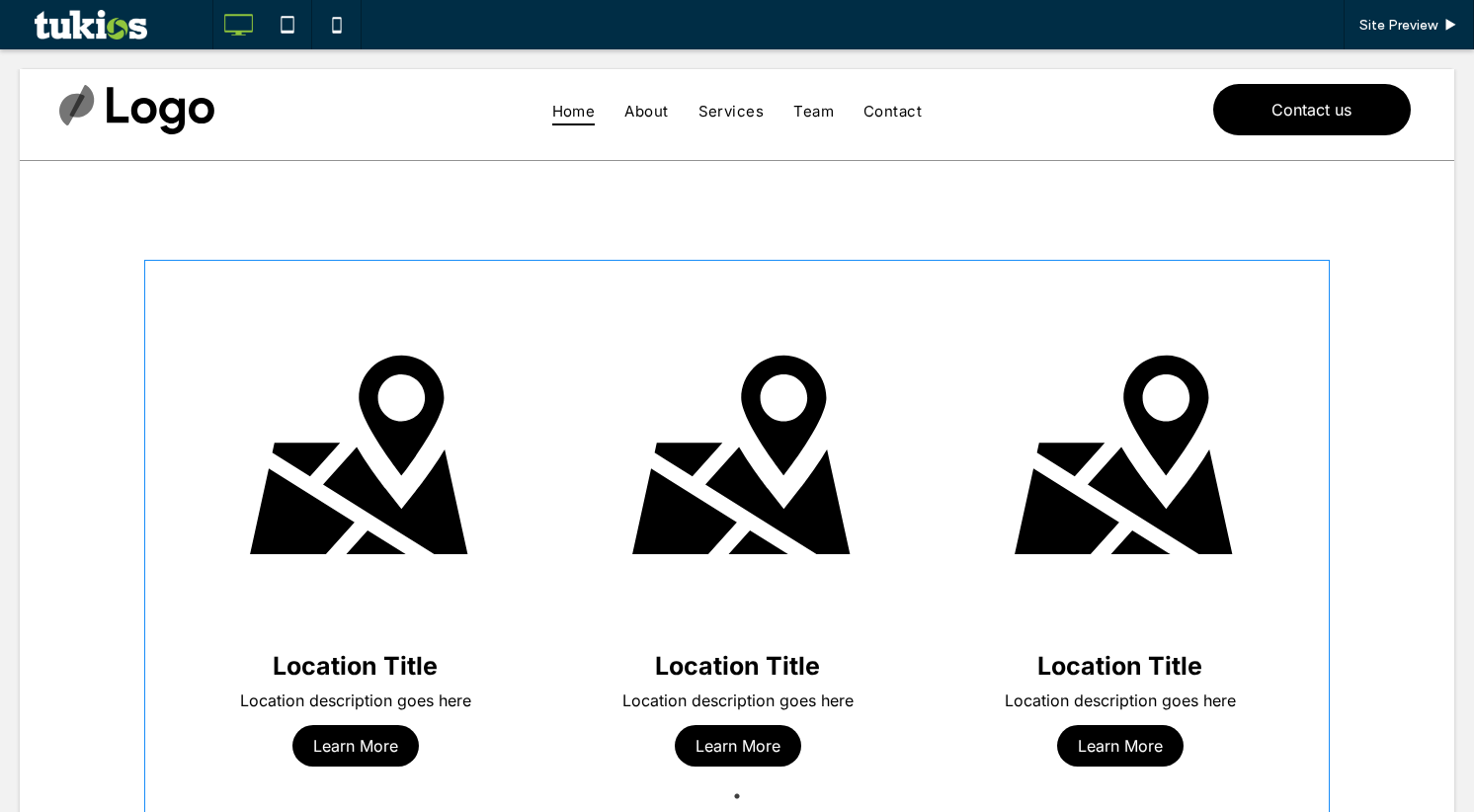 click at bounding box center [144, 260] 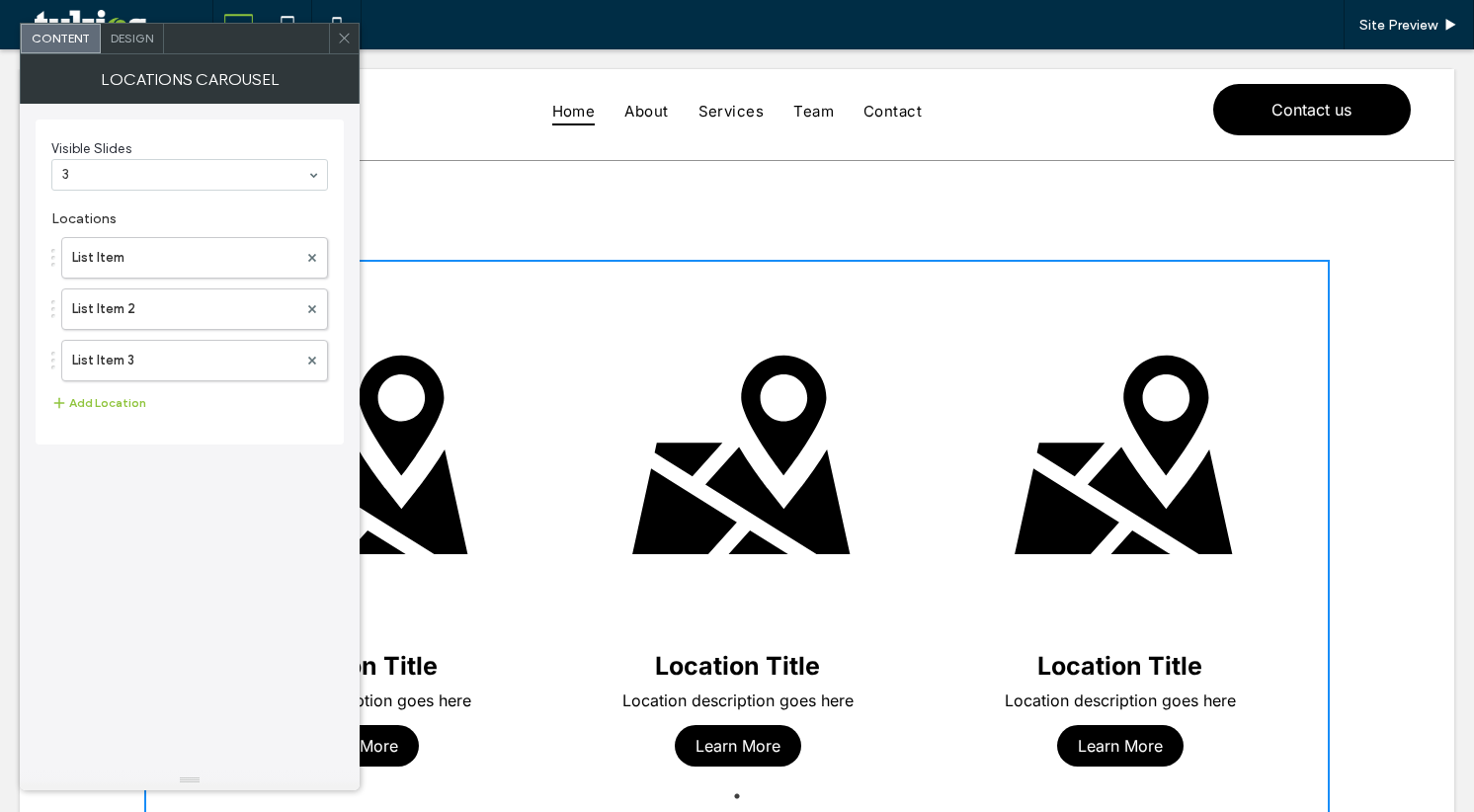 click on "Design" at bounding box center [131, 38] 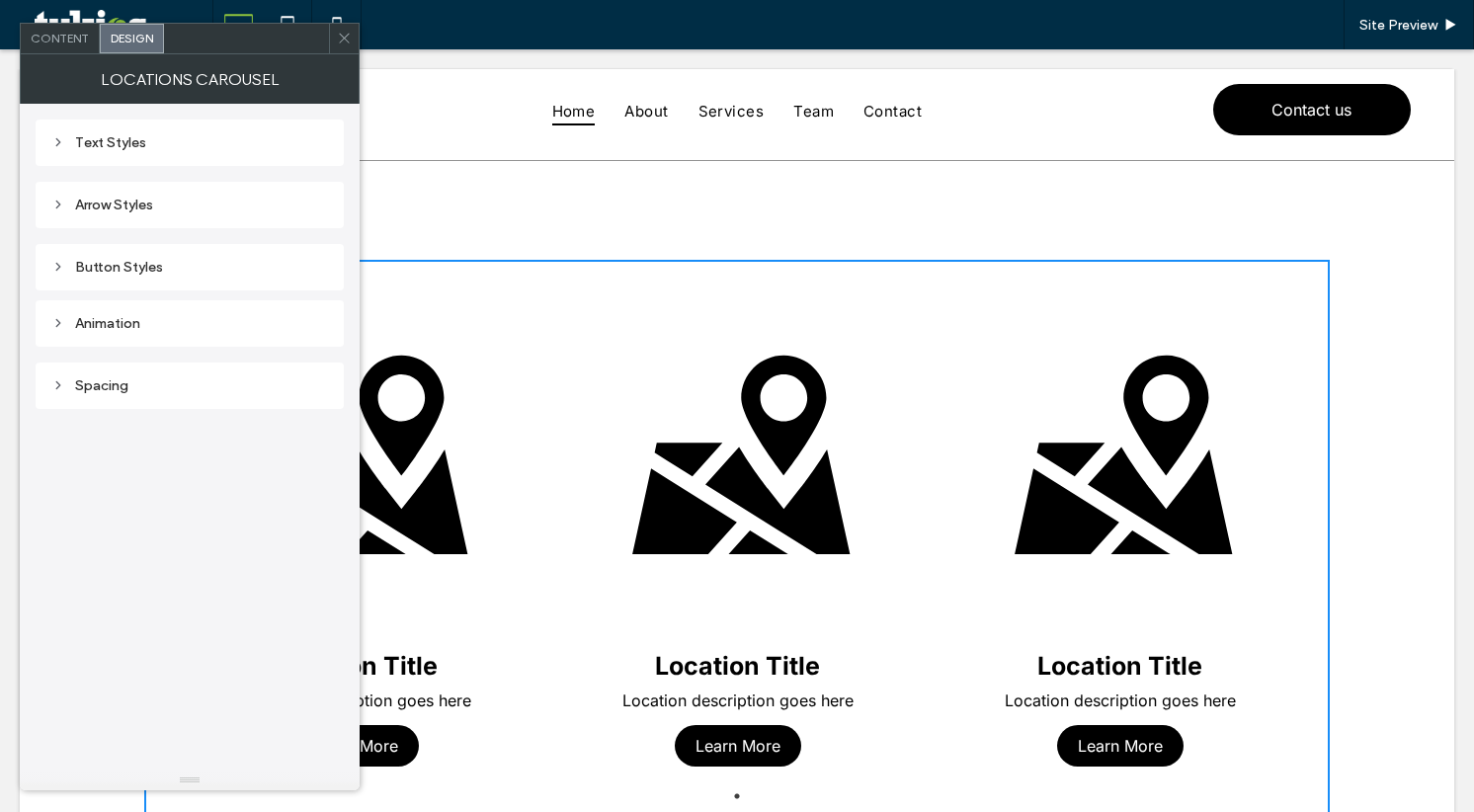 click 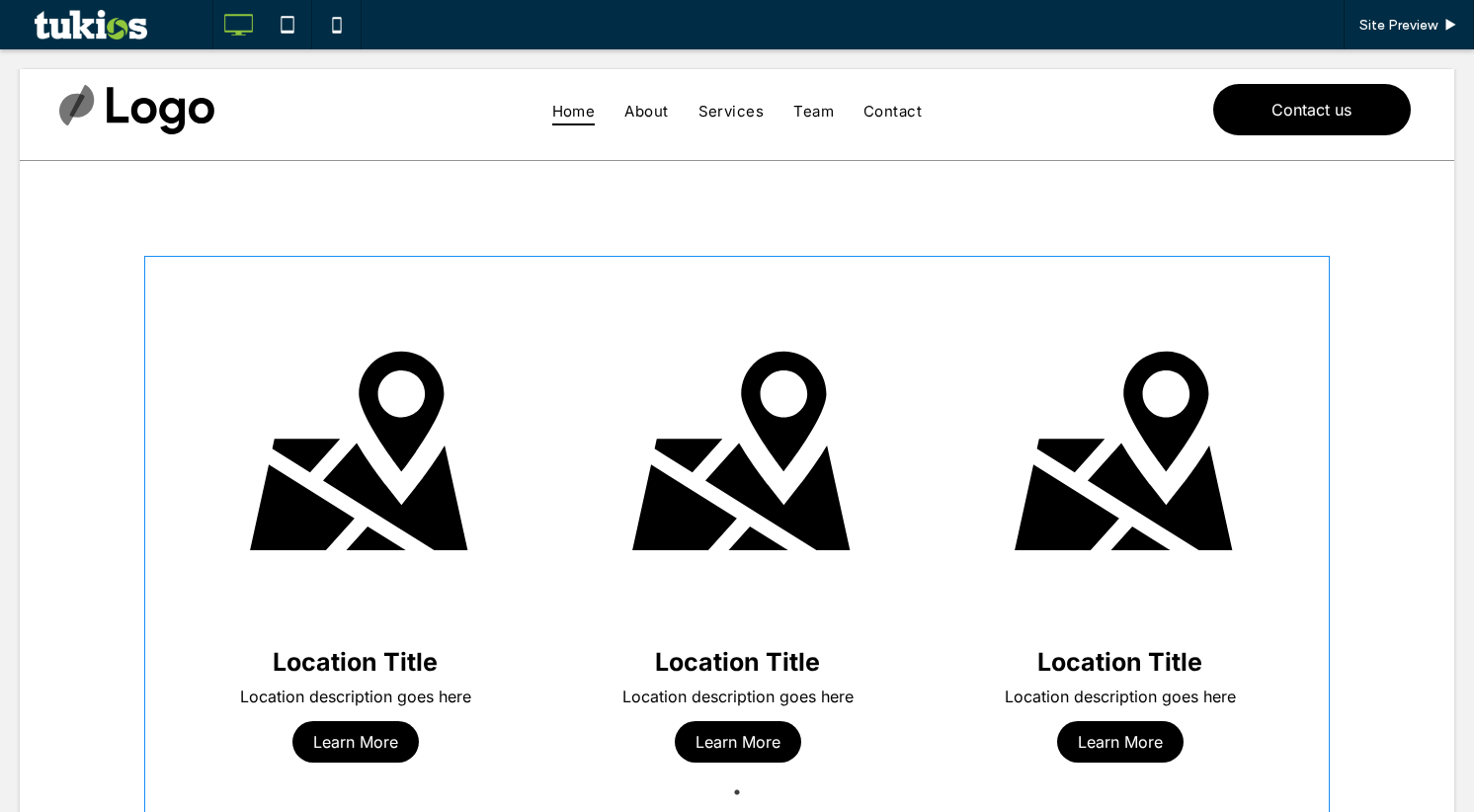 scroll, scrollTop: 0, scrollLeft: 0, axis: both 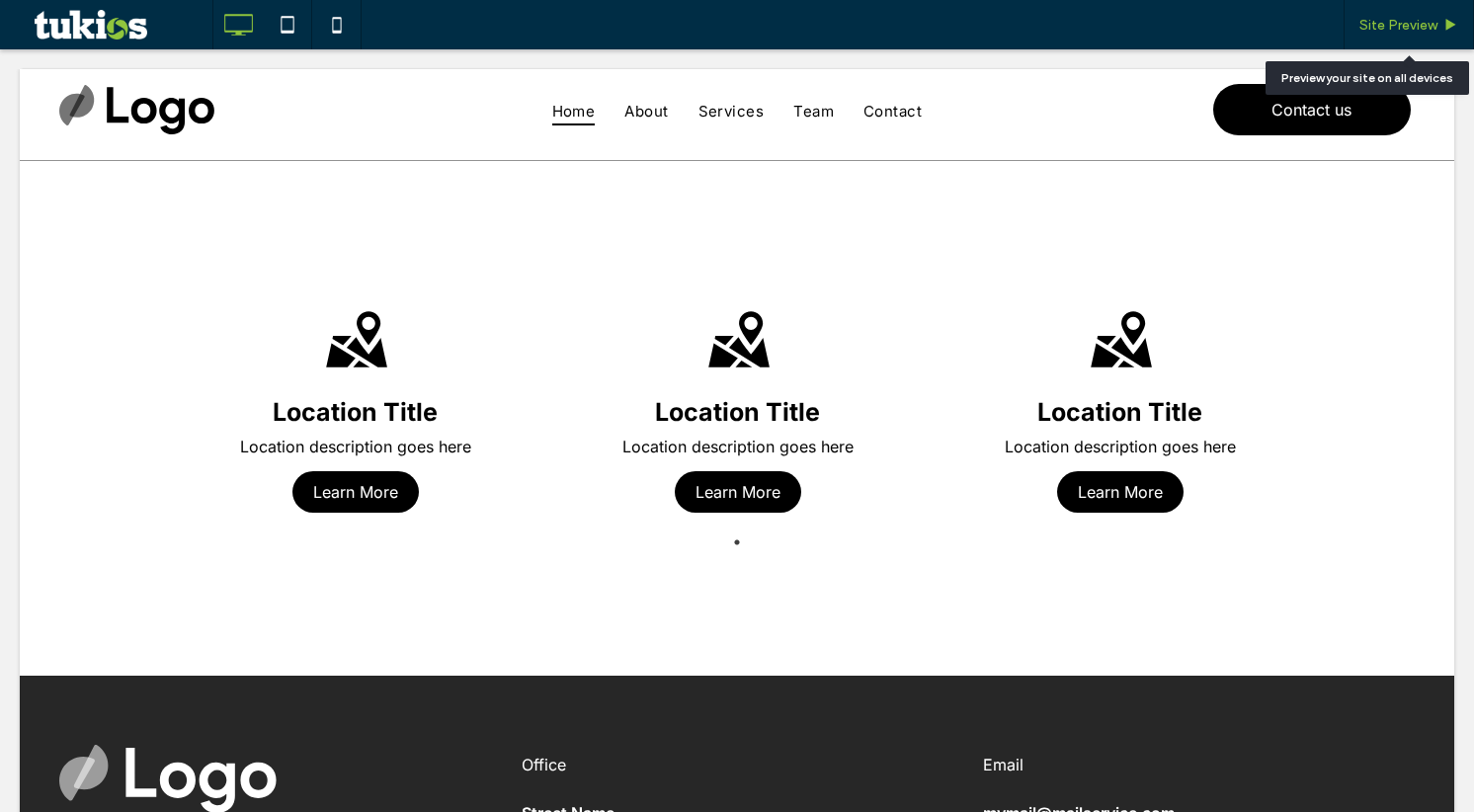 click on "Site Preview" at bounding box center [1409, 25] 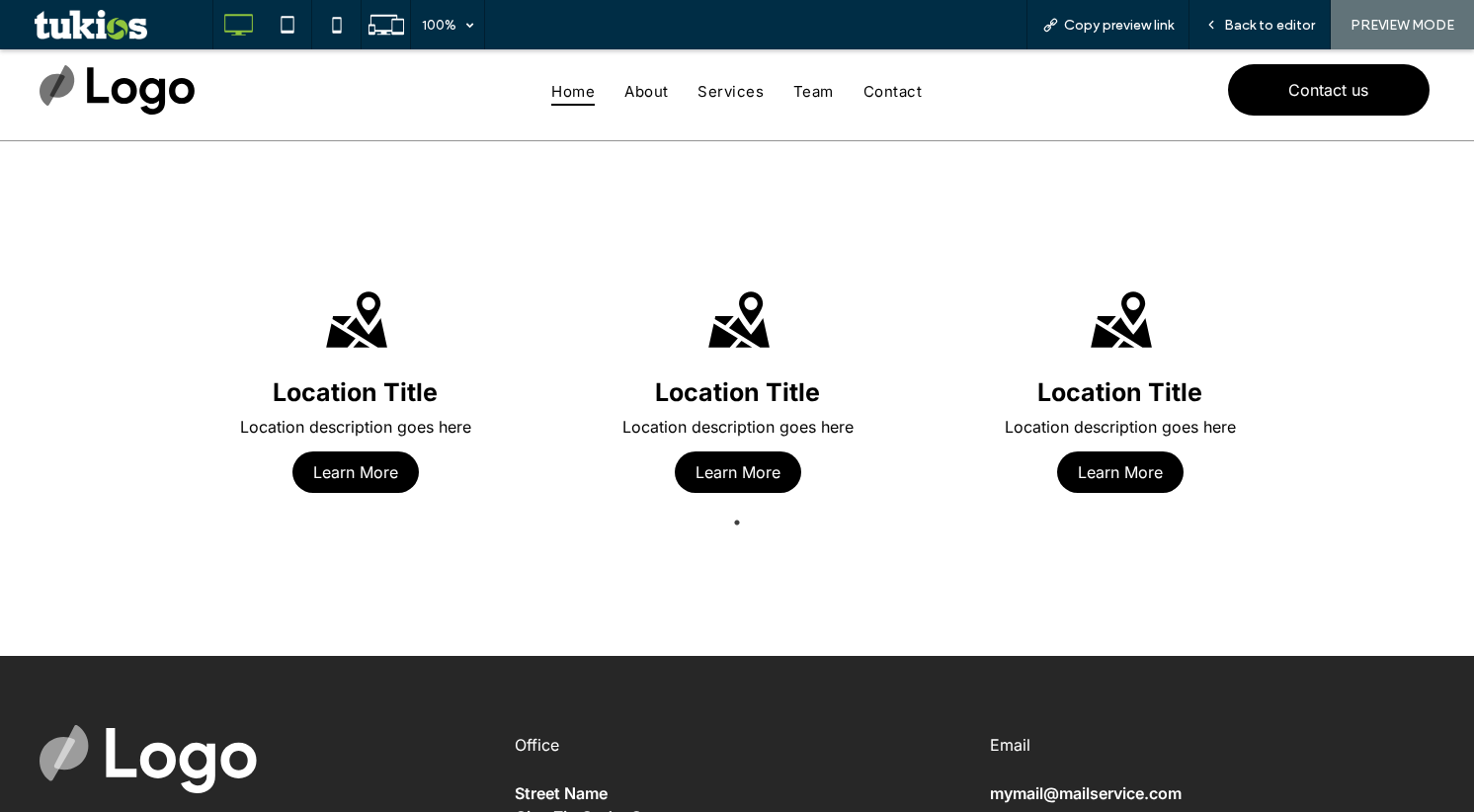 drag, startPoint x: 891, startPoint y: 378, endPoint x: 625, endPoint y: 367, distance: 266.22735 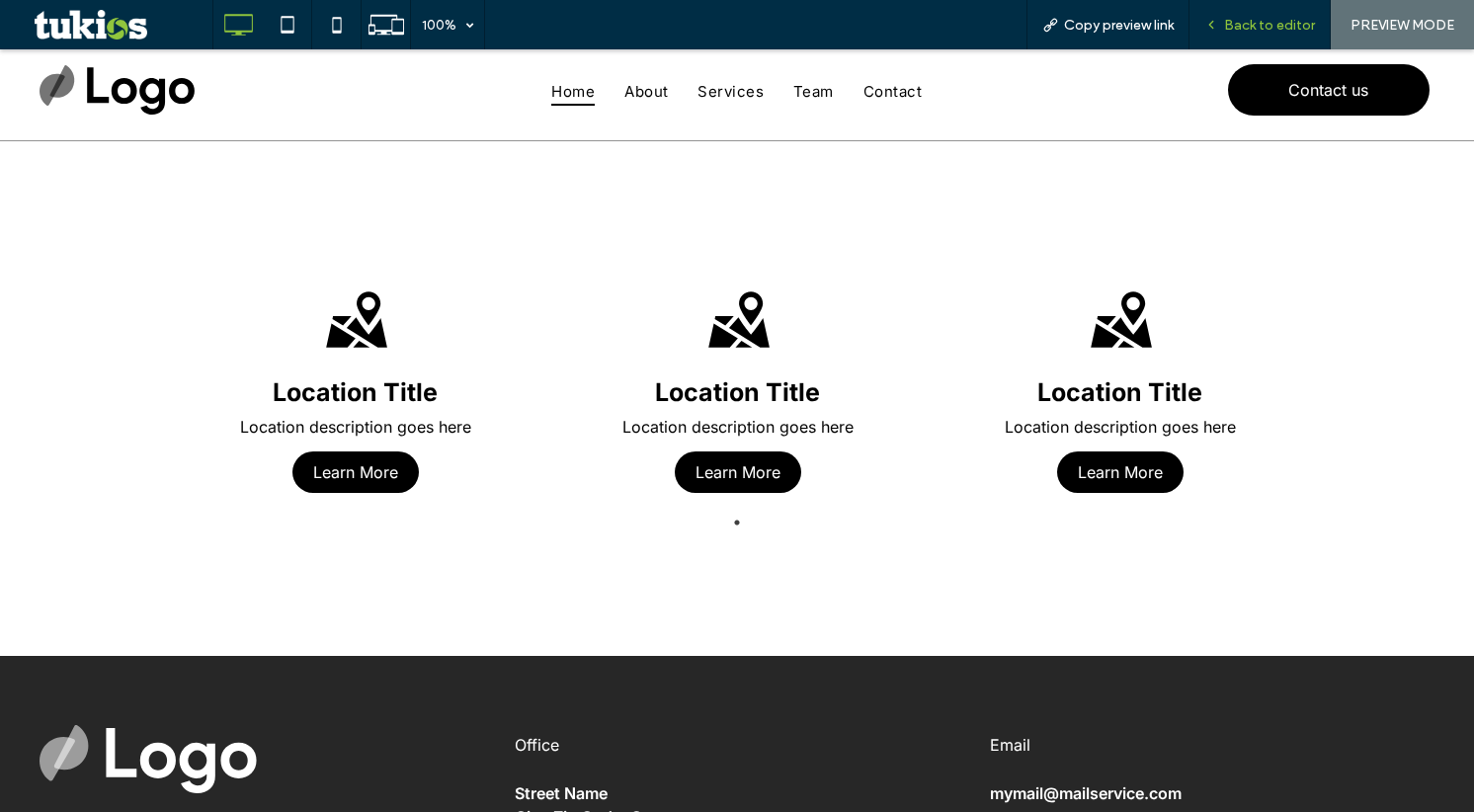 click on "Back to editor" at bounding box center [1269, 25] 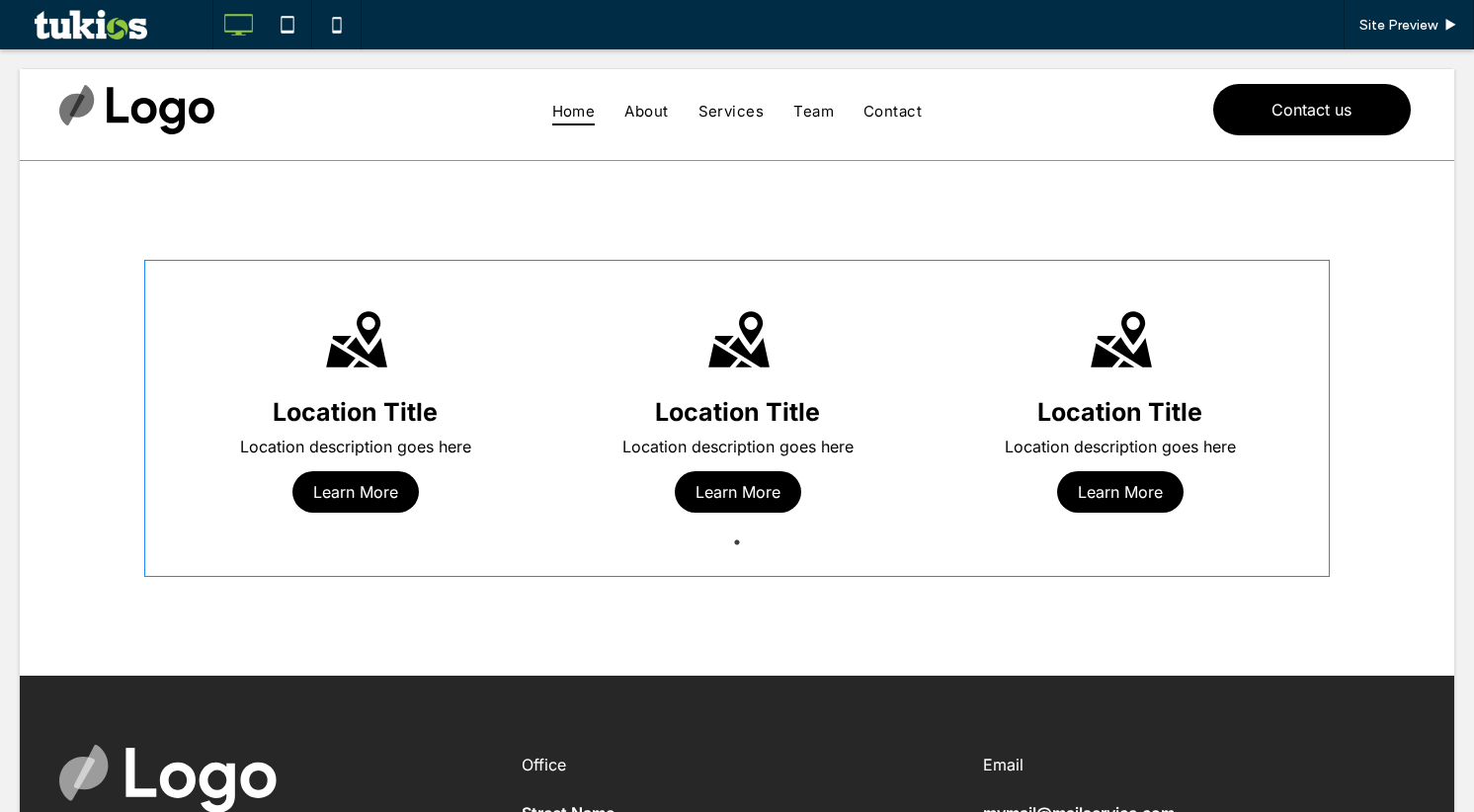 click at bounding box center [737, 418] 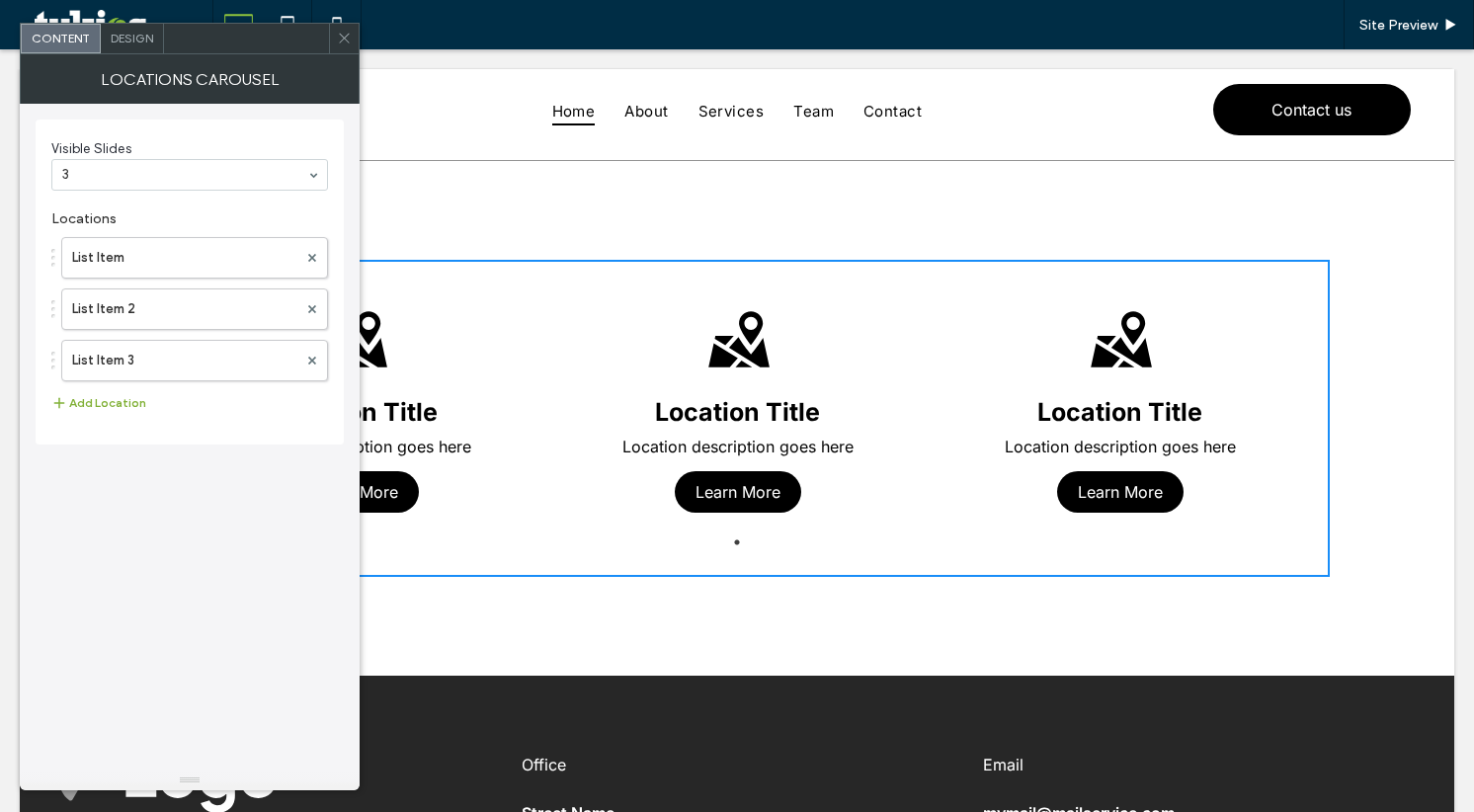 click on "Add Location" at bounding box center (99, 403) 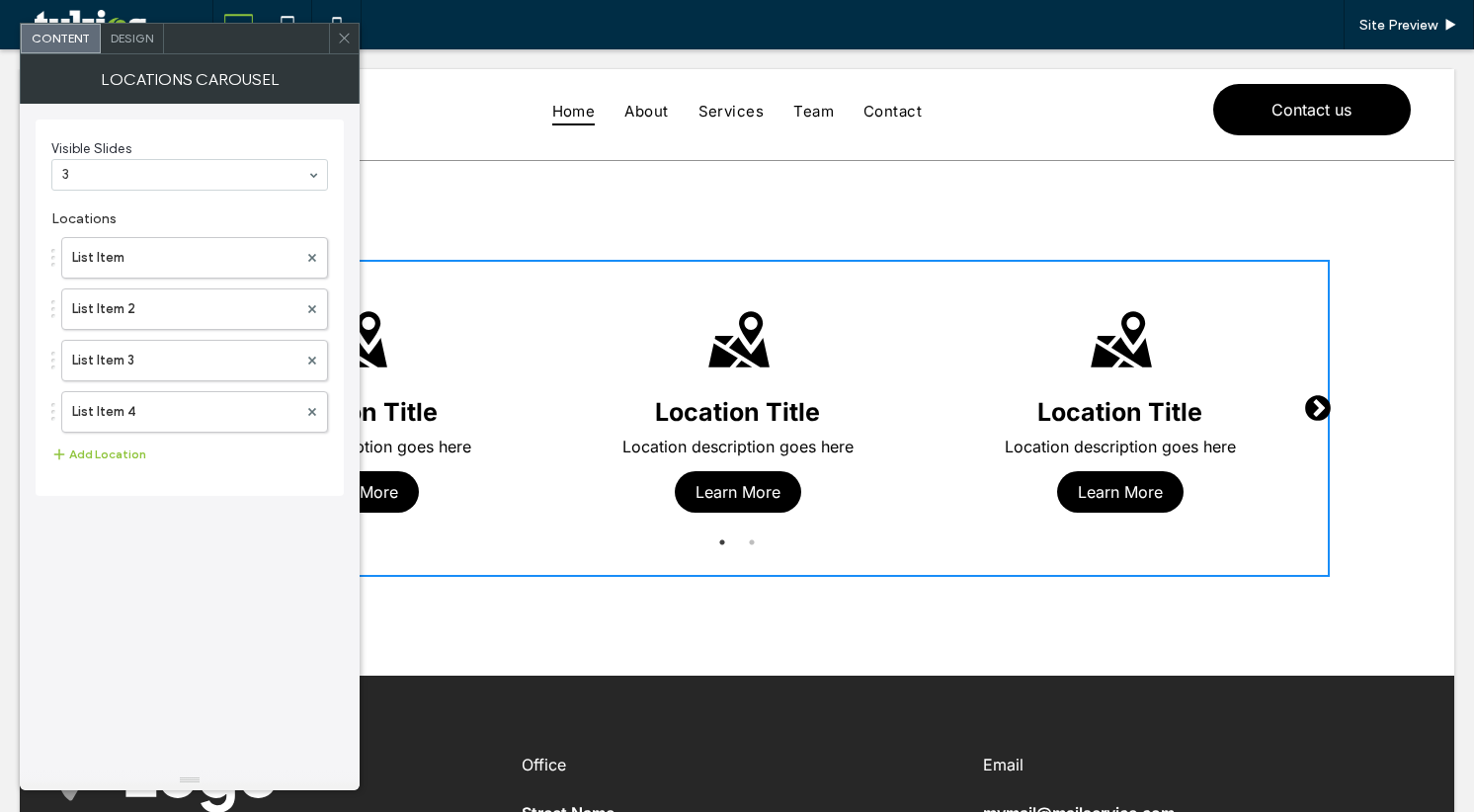 click 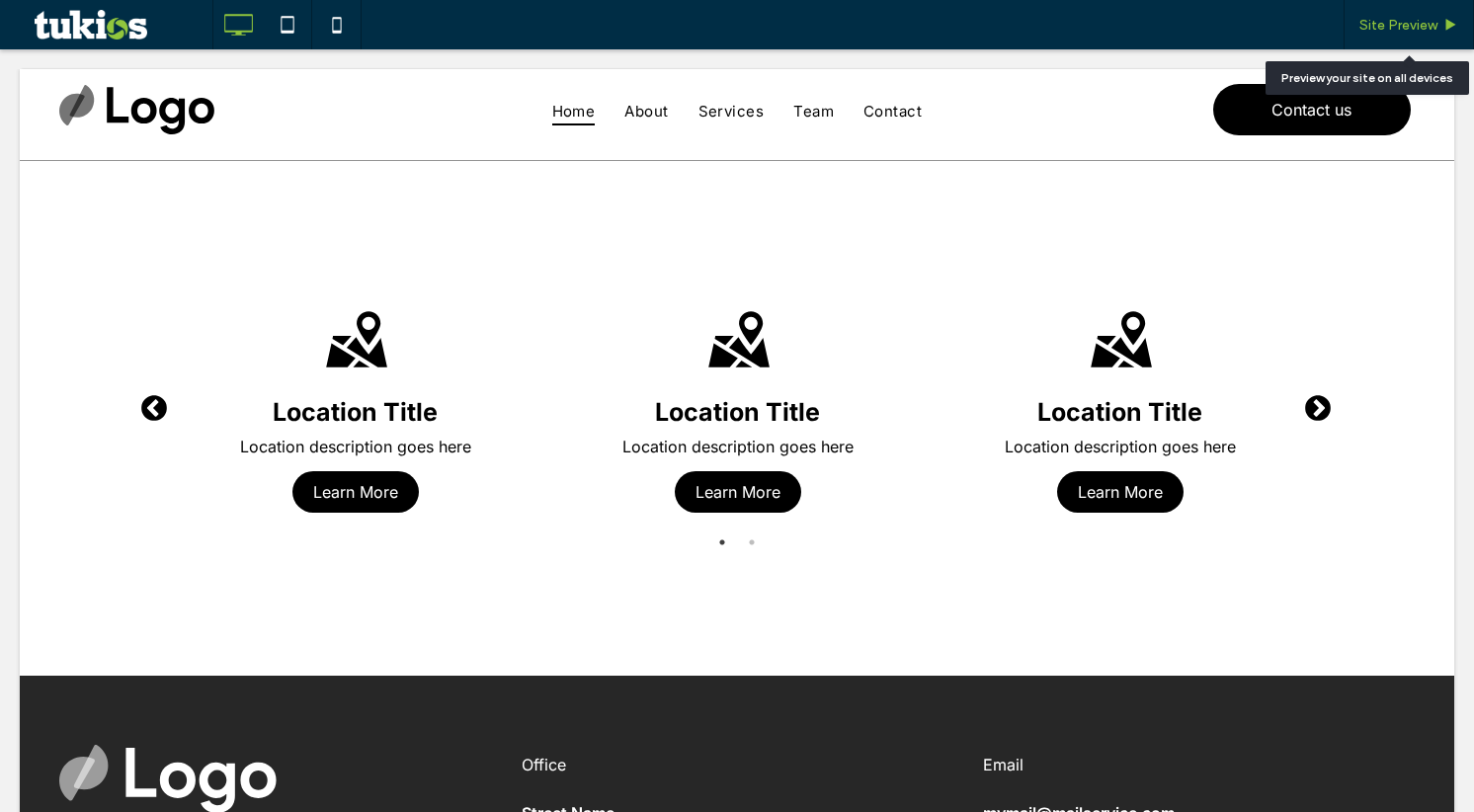 click on "Site Preview" at bounding box center [1409, 25] 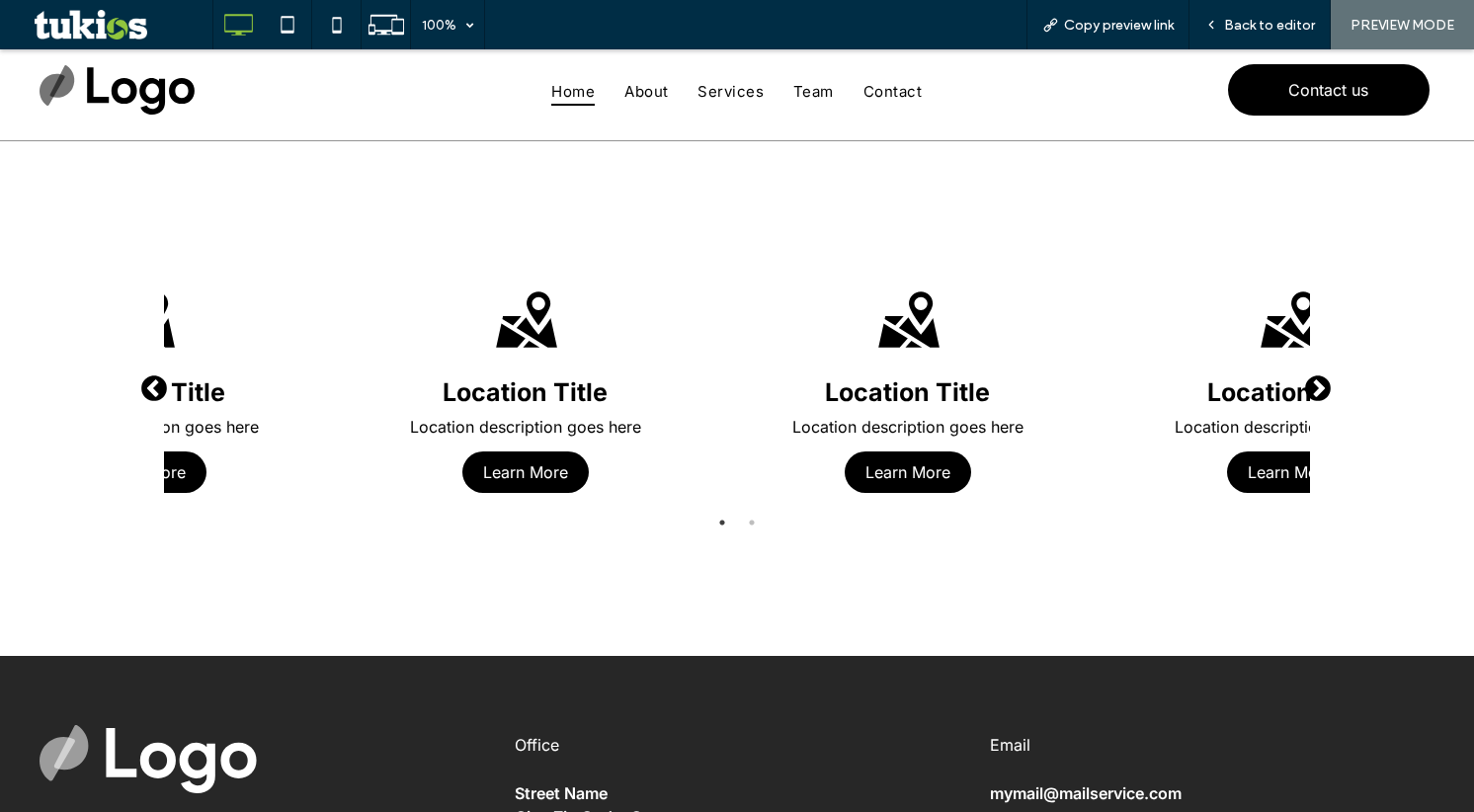 drag, startPoint x: 845, startPoint y: 416, endPoint x: 483, endPoint y: 417, distance: 362.00138 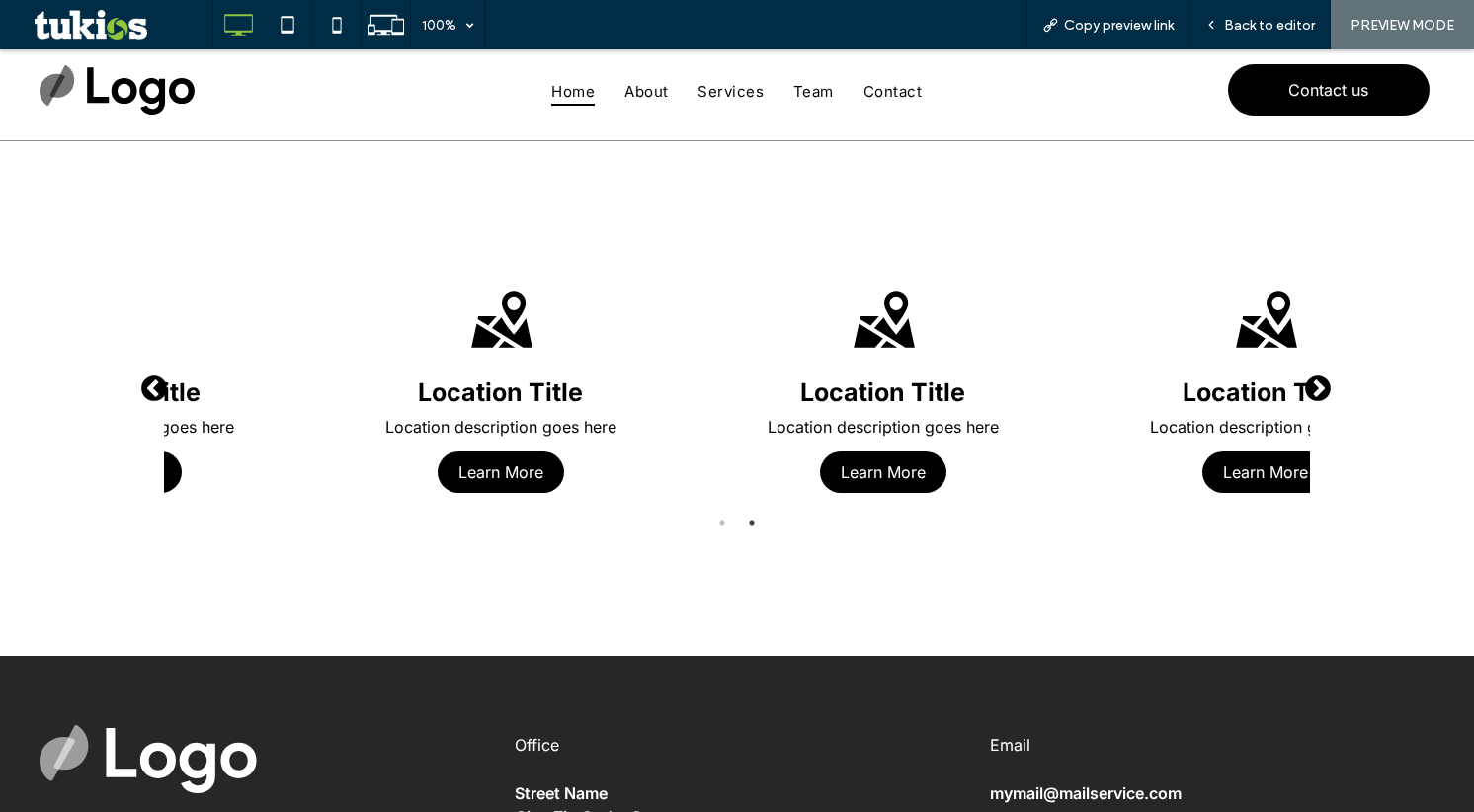 drag, startPoint x: 880, startPoint y: 386, endPoint x: 1064, endPoint y: 378, distance: 184.17383 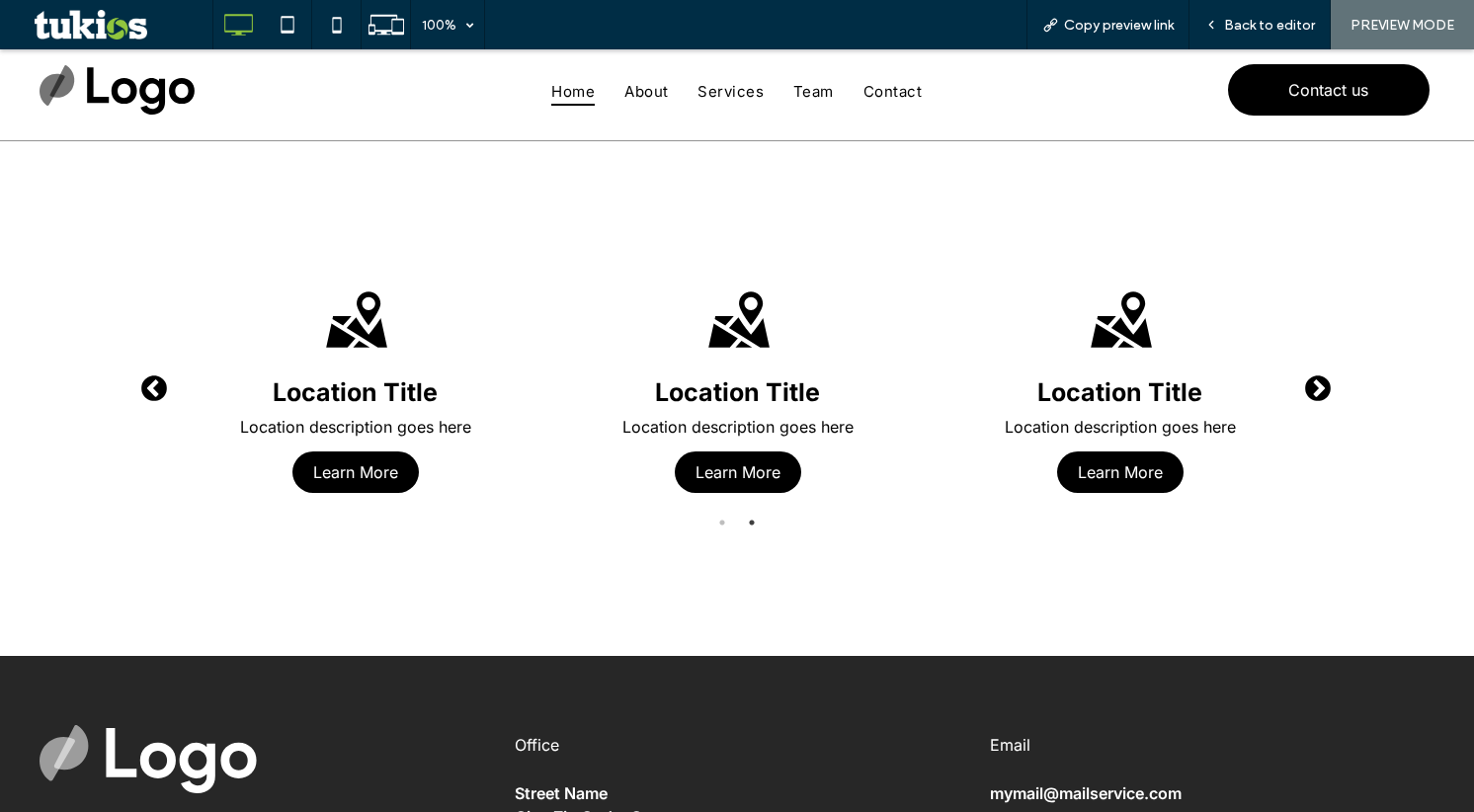 drag, startPoint x: 1026, startPoint y: 381, endPoint x: 680, endPoint y: 381, distance: 346 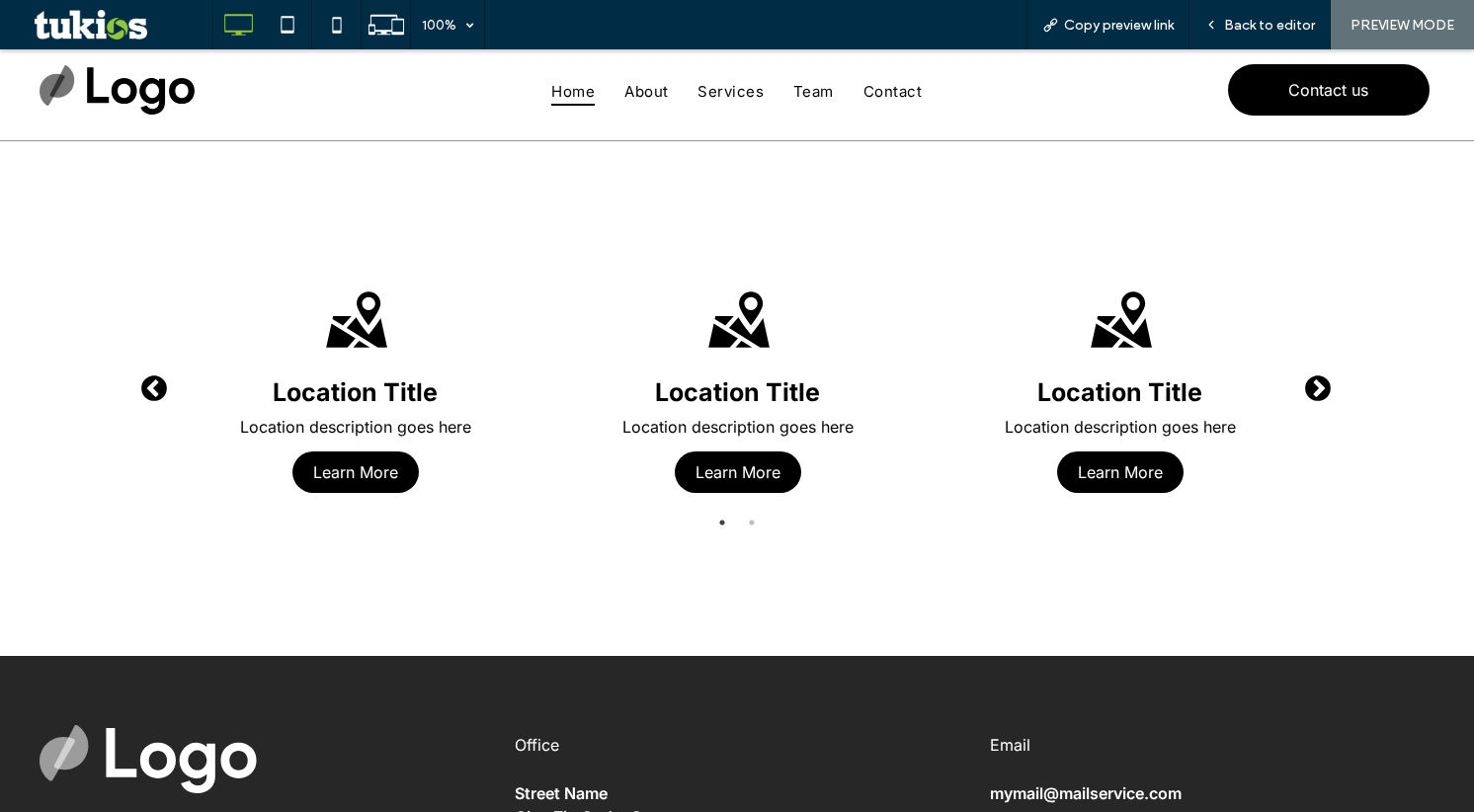 drag, startPoint x: 579, startPoint y: 372, endPoint x: 878, endPoint y: 384, distance: 299.24071 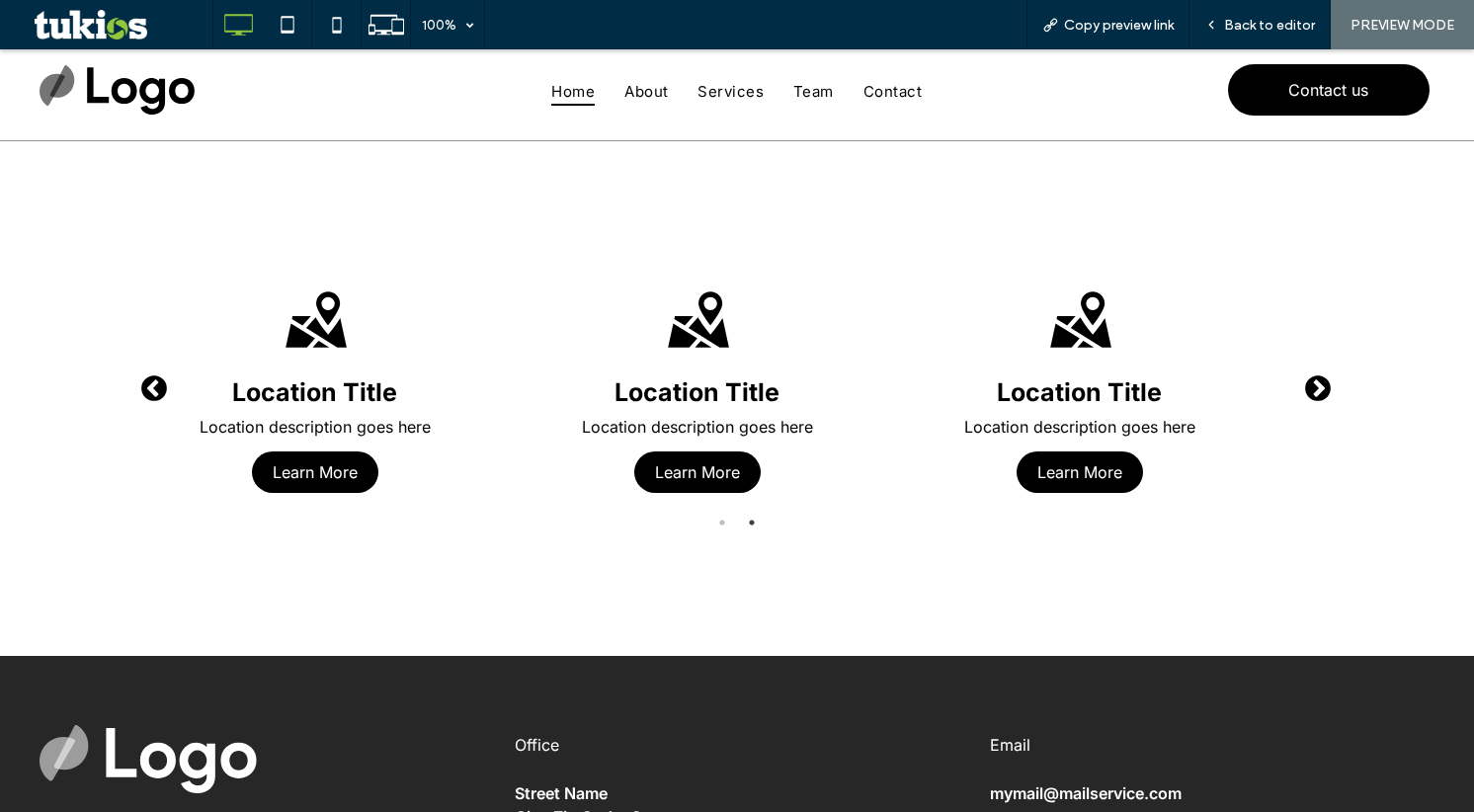 drag, startPoint x: 892, startPoint y: 384, endPoint x: 734, endPoint y: 378, distance: 158.11388 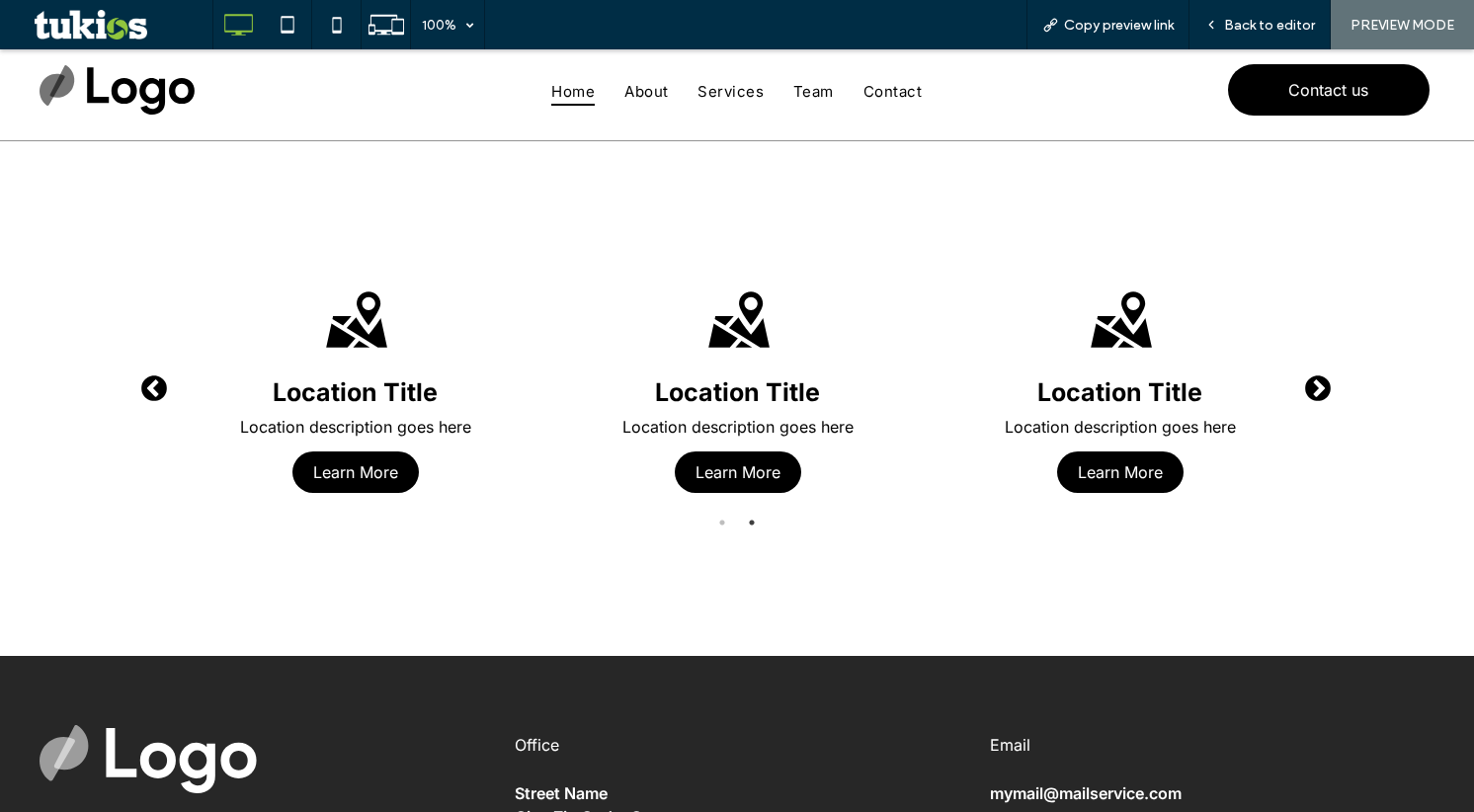 drag, startPoint x: 847, startPoint y: 378, endPoint x: 578, endPoint y: 376, distance: 269.00743 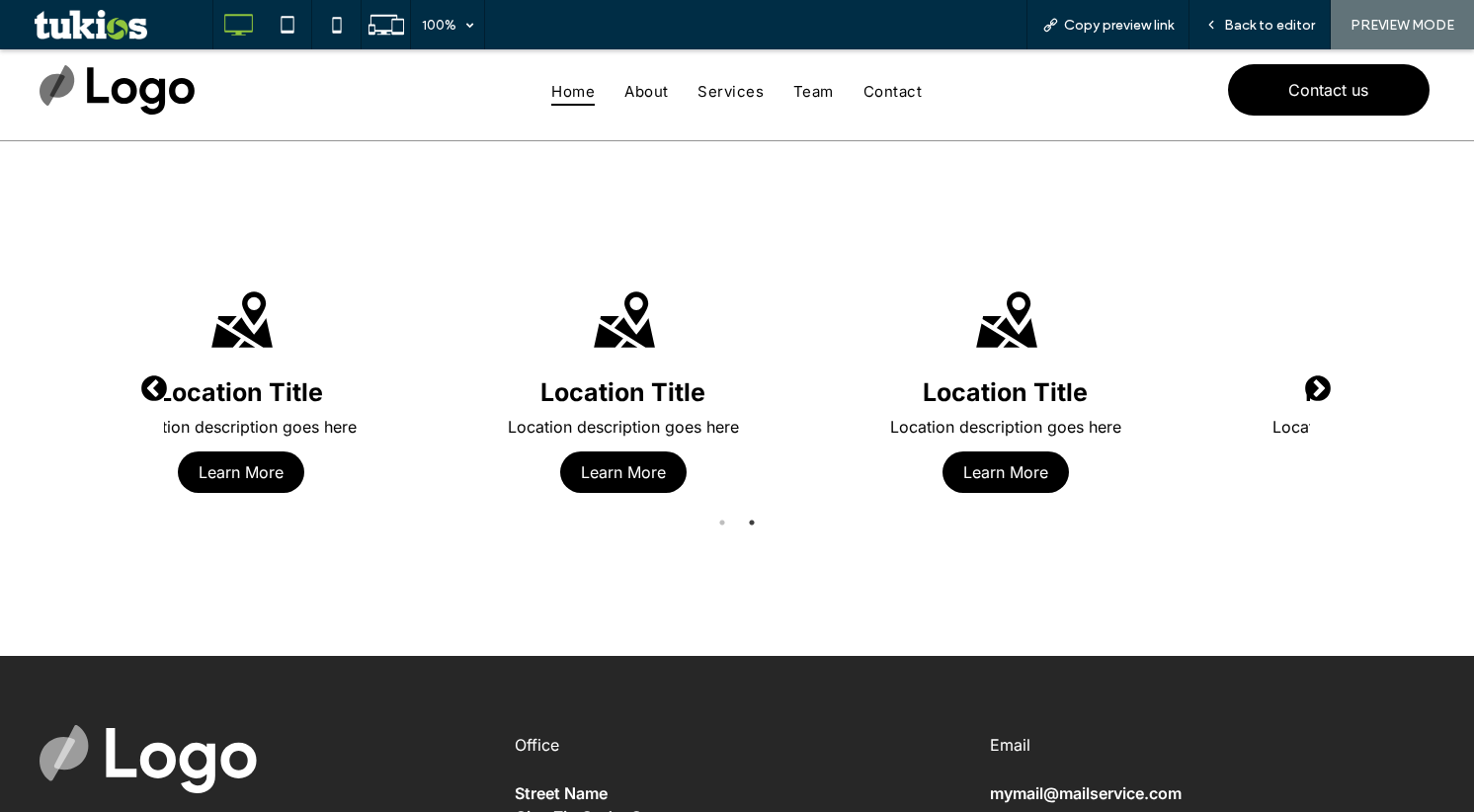 drag, startPoint x: 850, startPoint y: 373, endPoint x: 519, endPoint y: 373, distance: 331 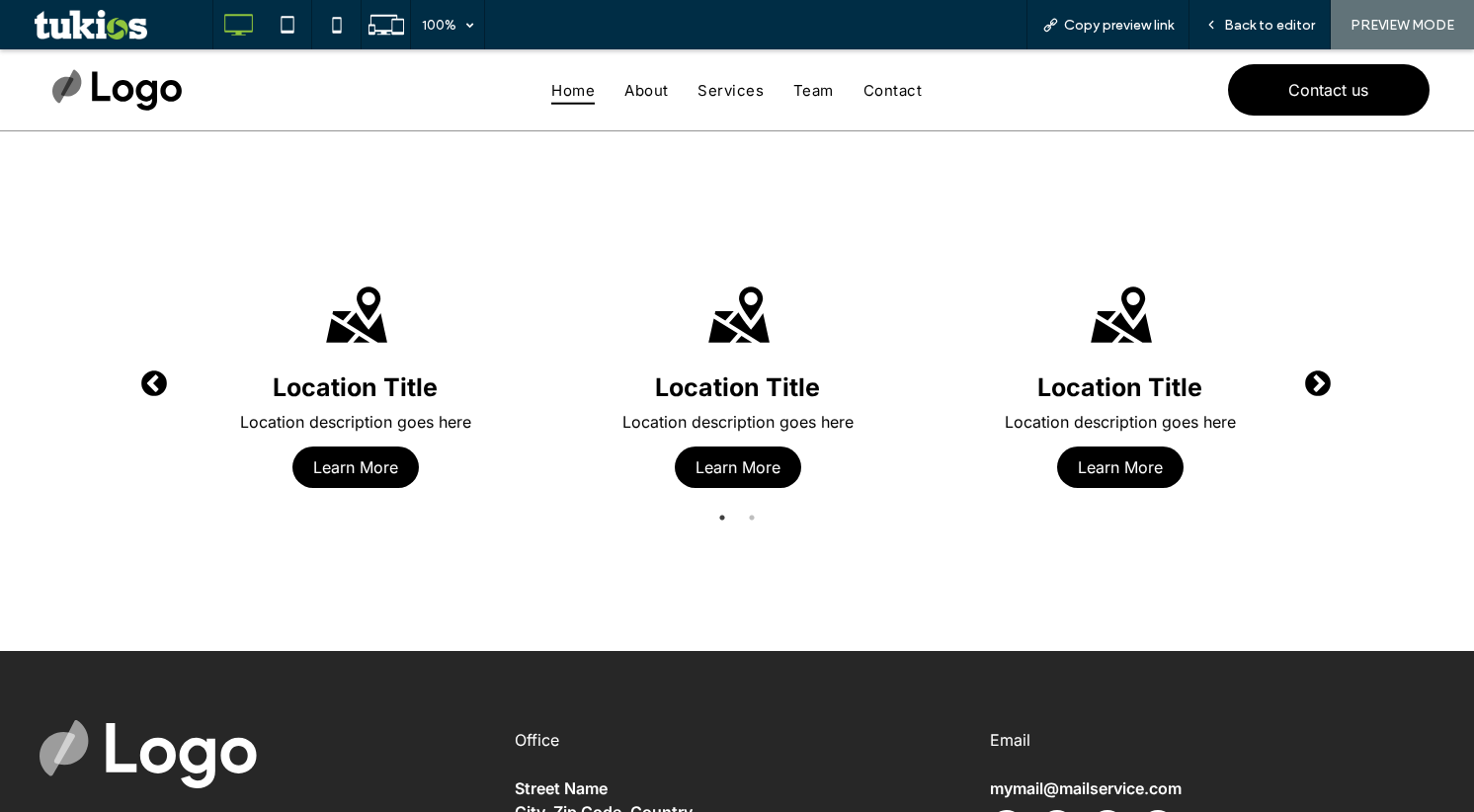 scroll, scrollTop: 0, scrollLeft: 0, axis: both 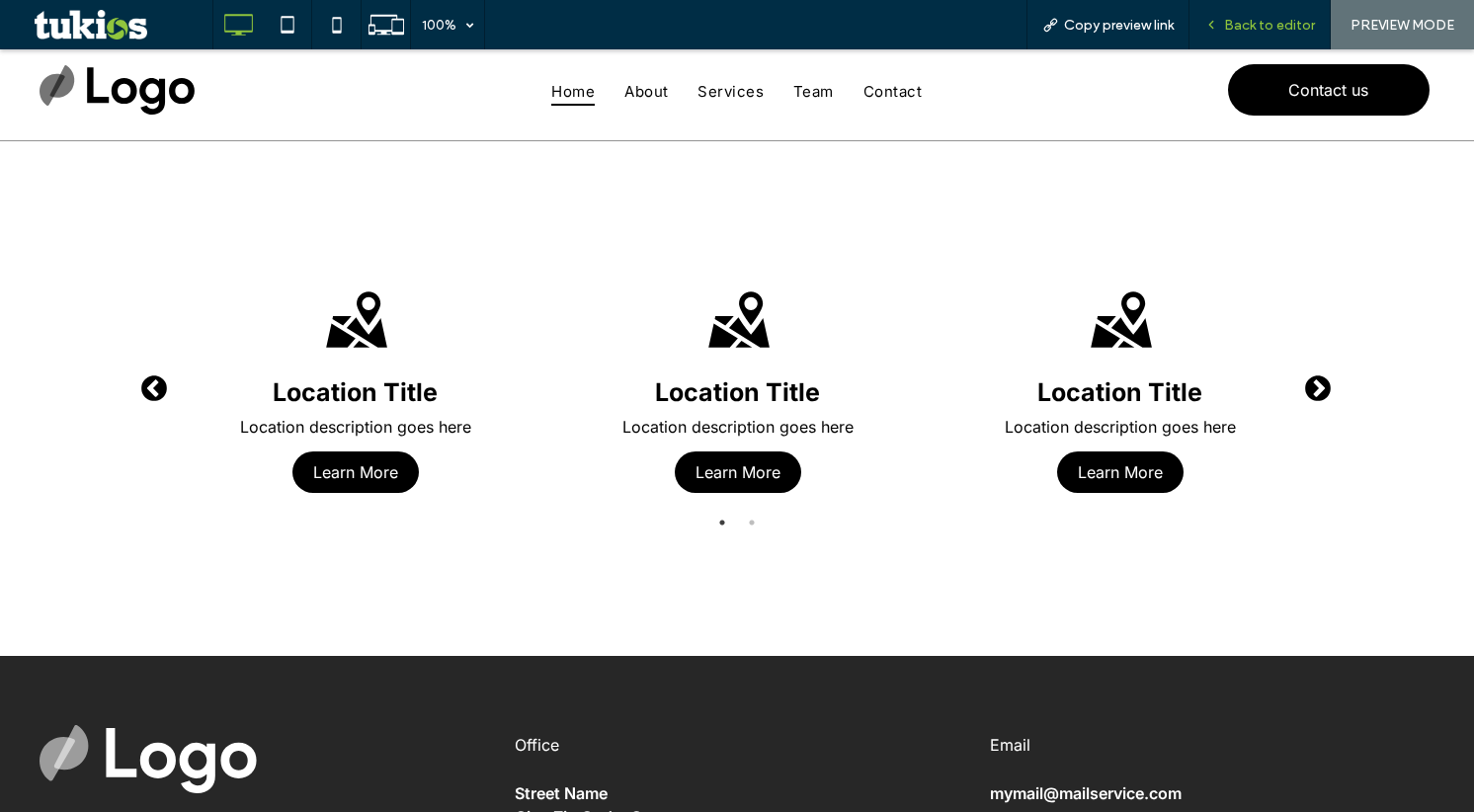 click on "Back to editor" at bounding box center (1269, 25) 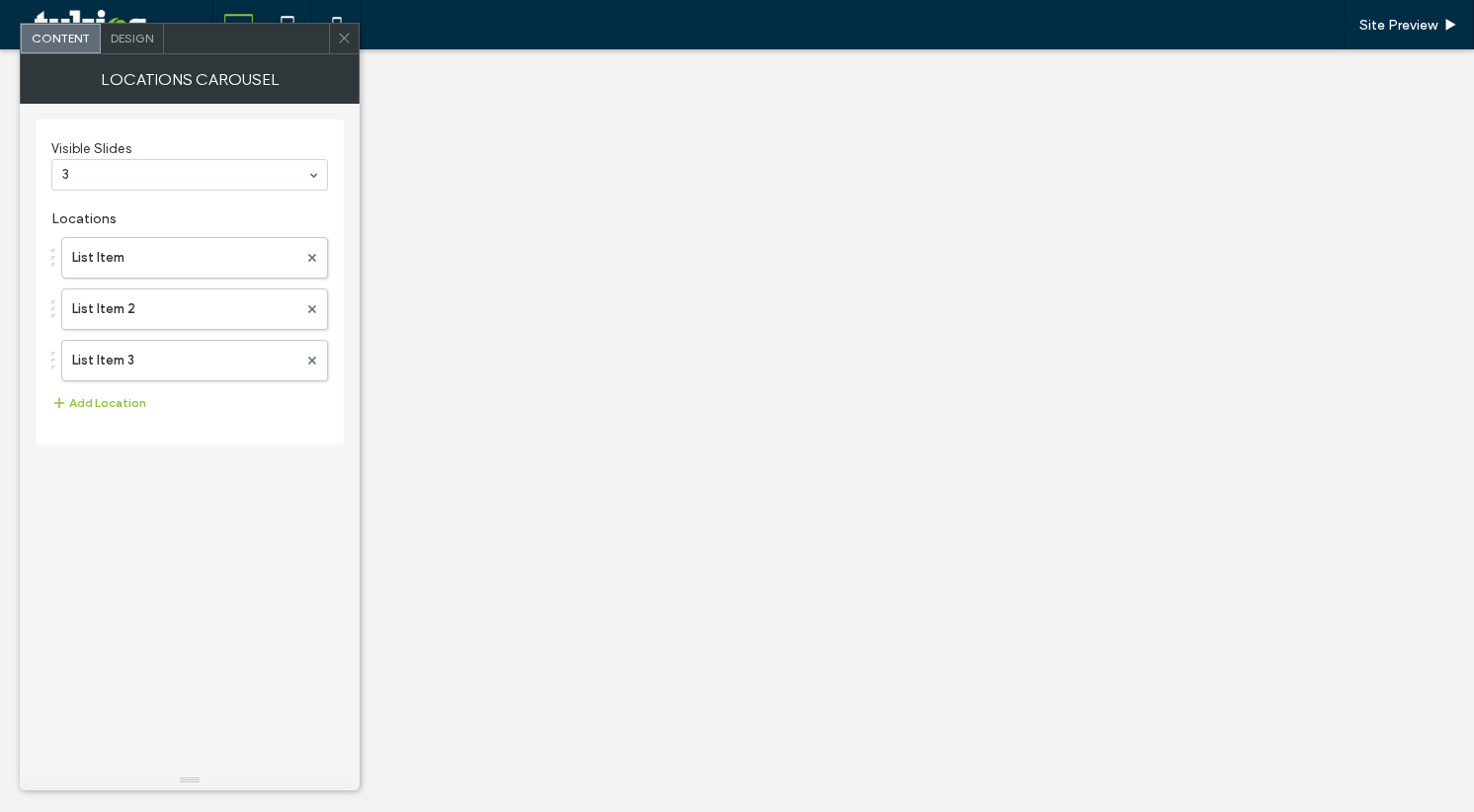scroll, scrollTop: 0, scrollLeft: 0, axis: both 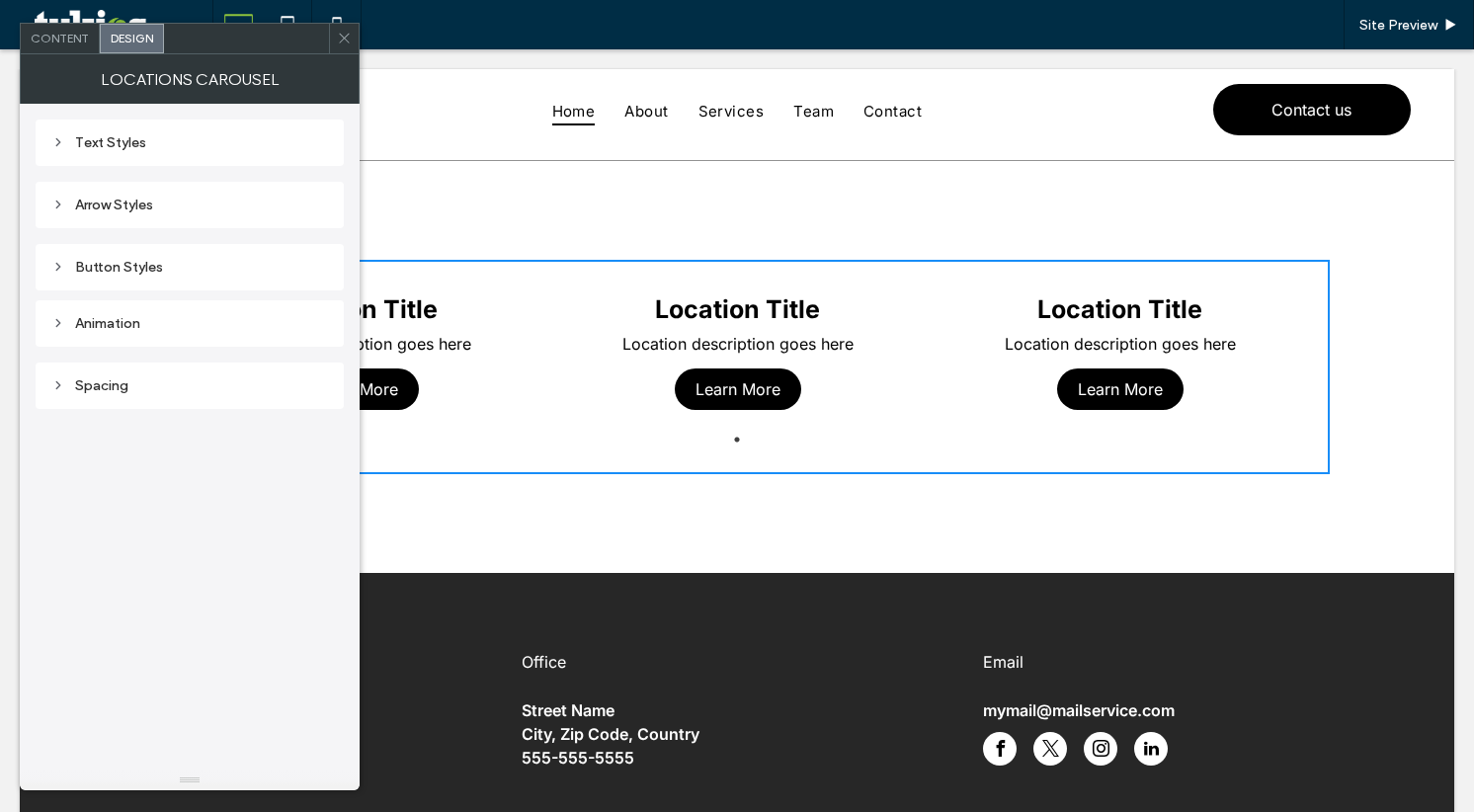 click on "Content" at bounding box center (59, 38) 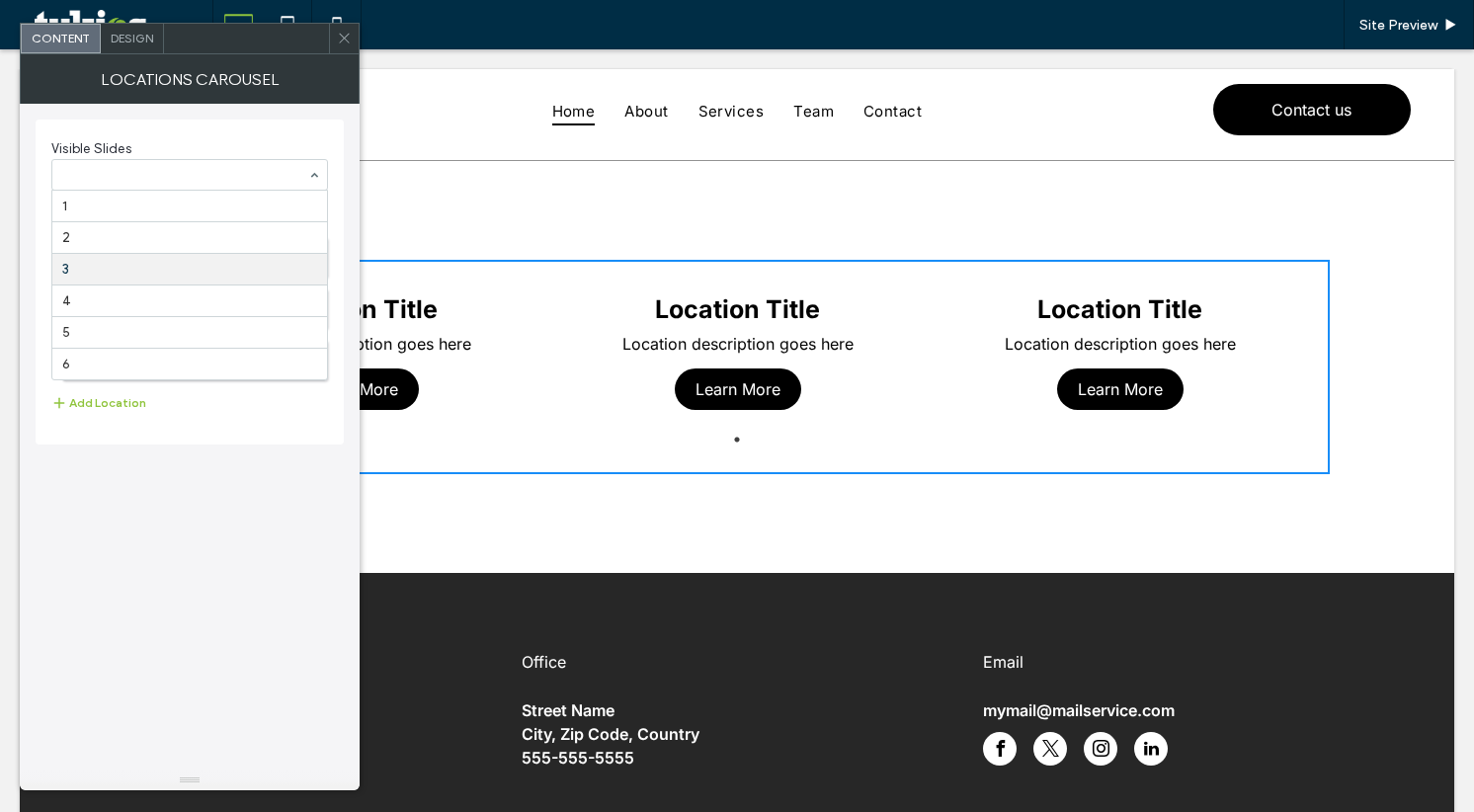 click on "Visible Slides" at bounding box center (186, 149) 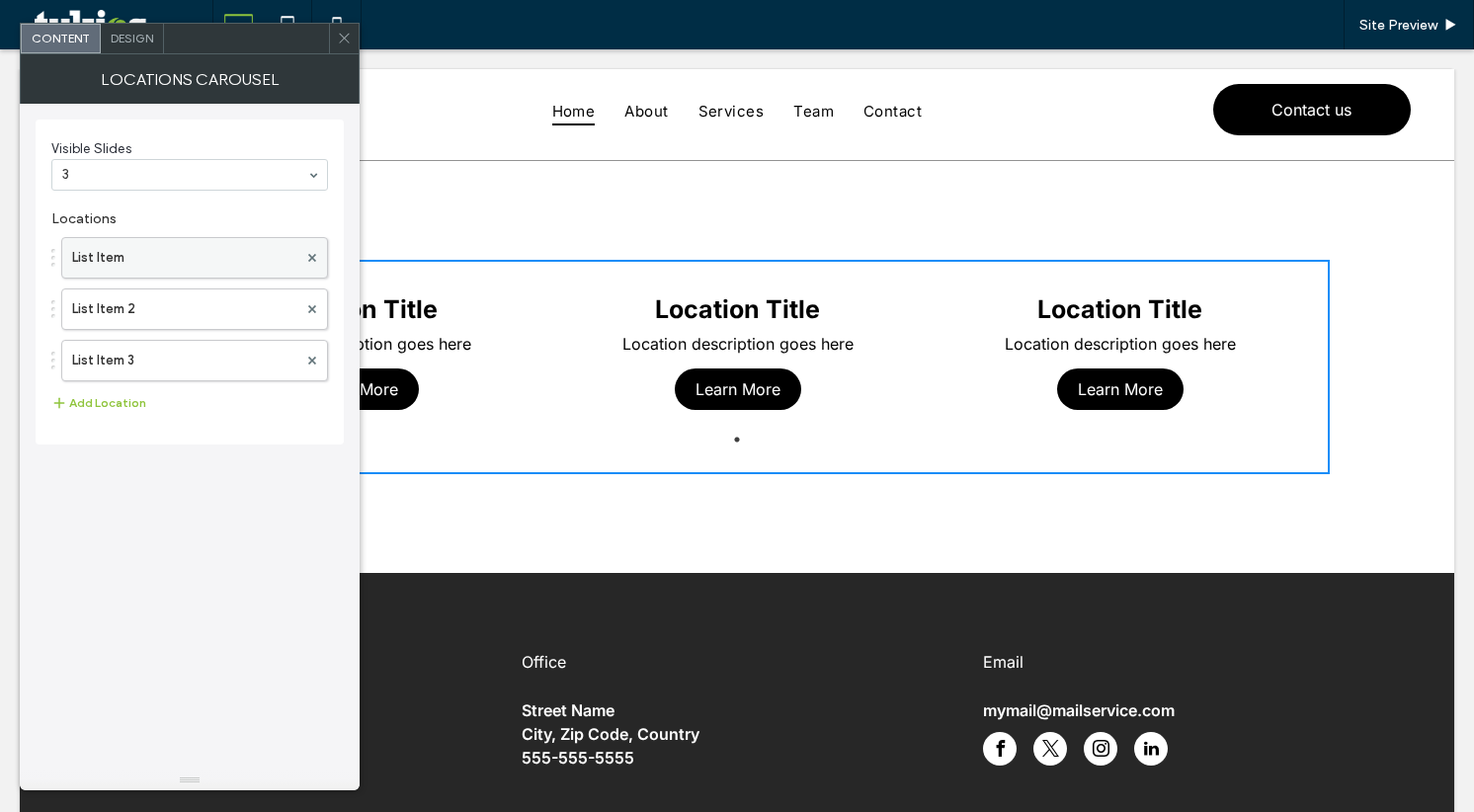 click on "List Item" at bounding box center (185, 258) 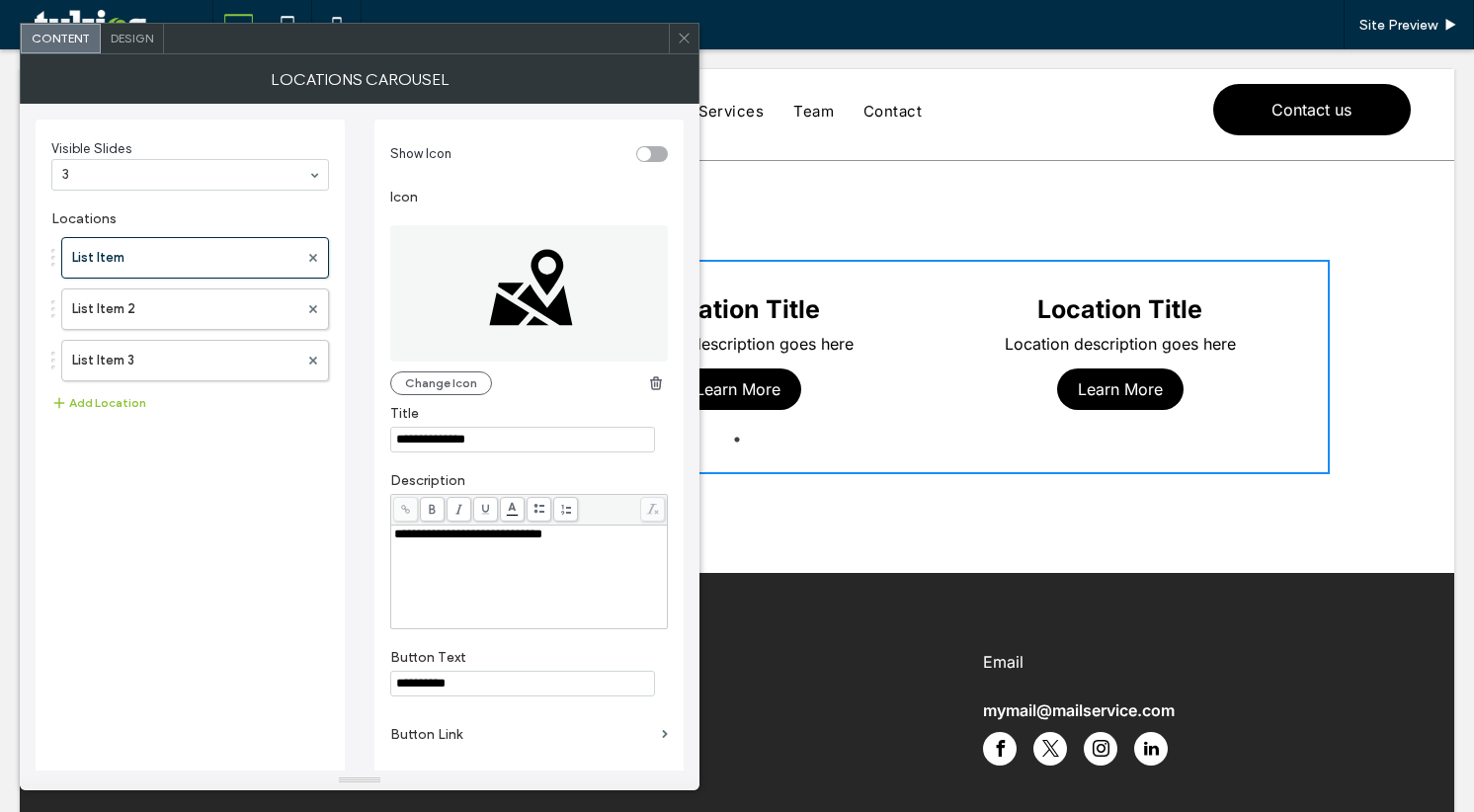 click at bounding box center (652, 154) 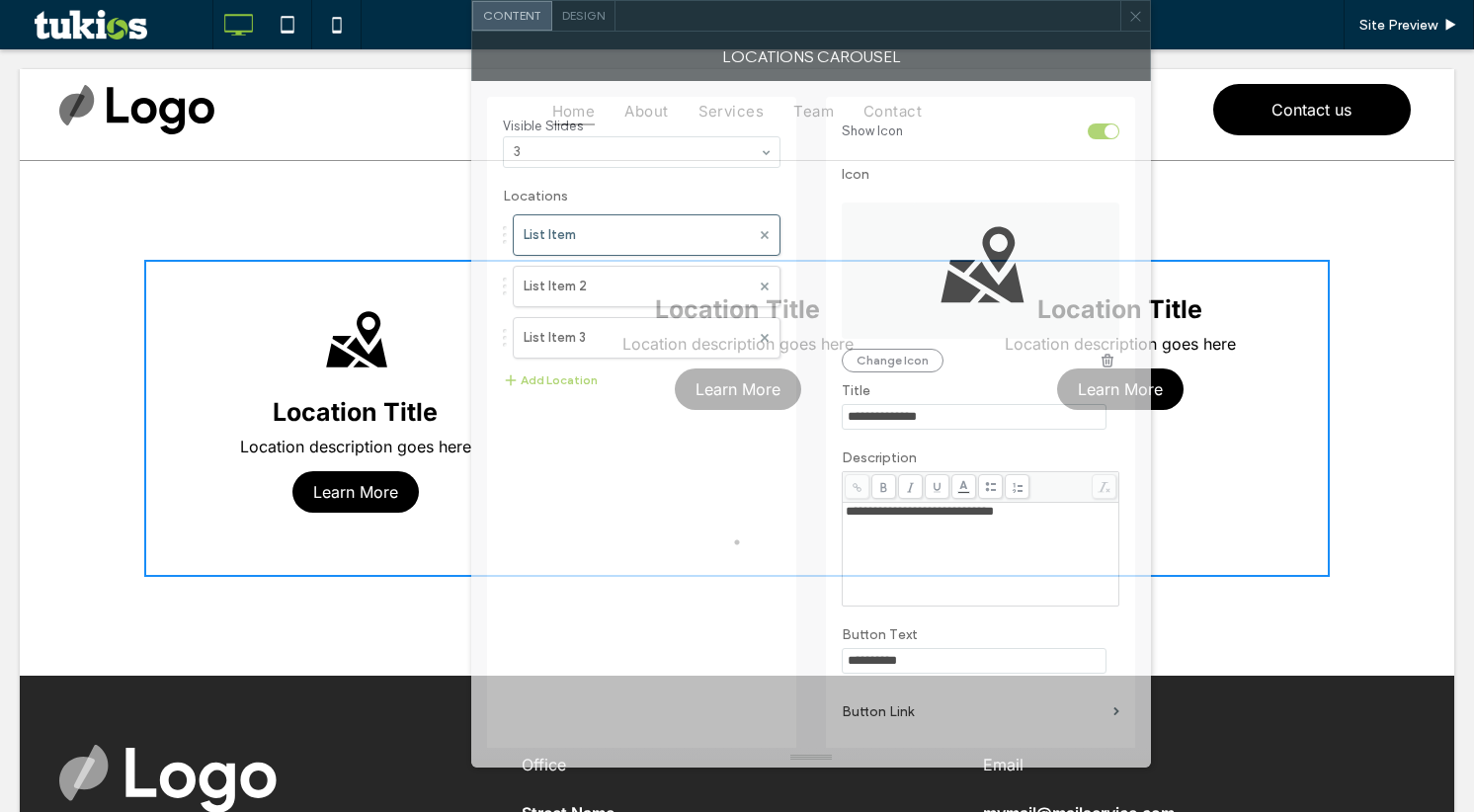 drag, startPoint x: 480, startPoint y: 45, endPoint x: 932, endPoint y: 10, distance: 453.35306 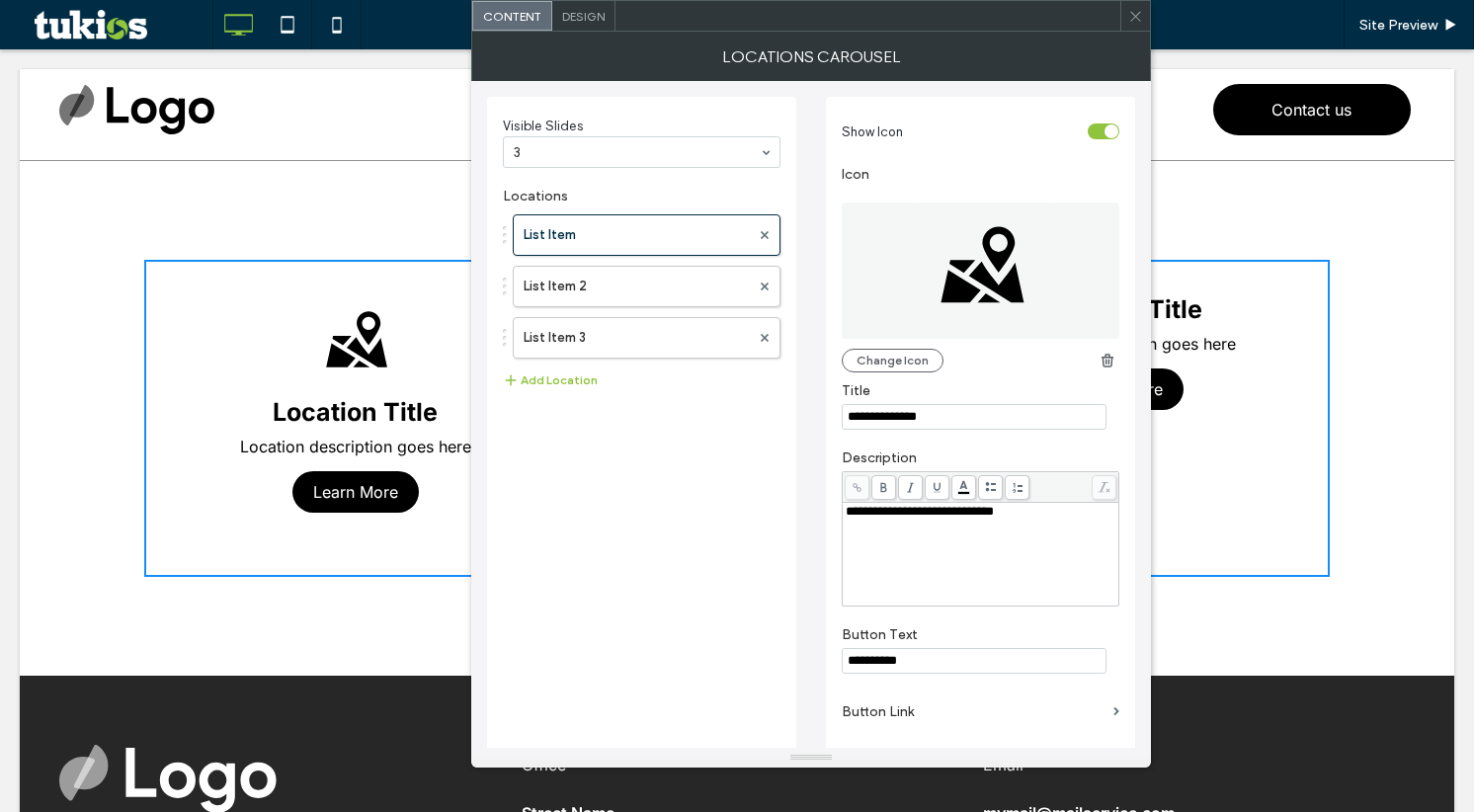 click at bounding box center [1104, 131] 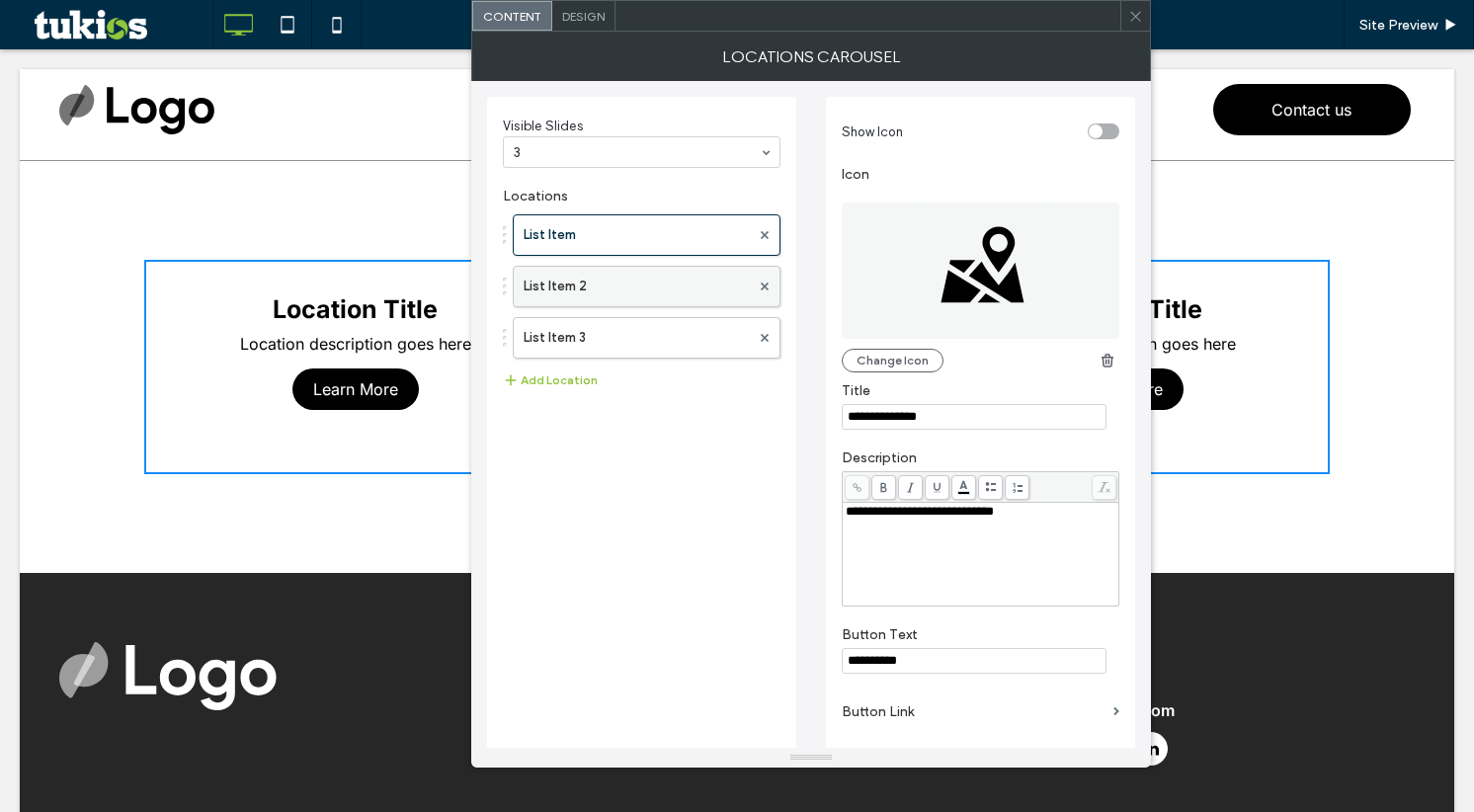 click on "List Item 2" at bounding box center [636, 286] 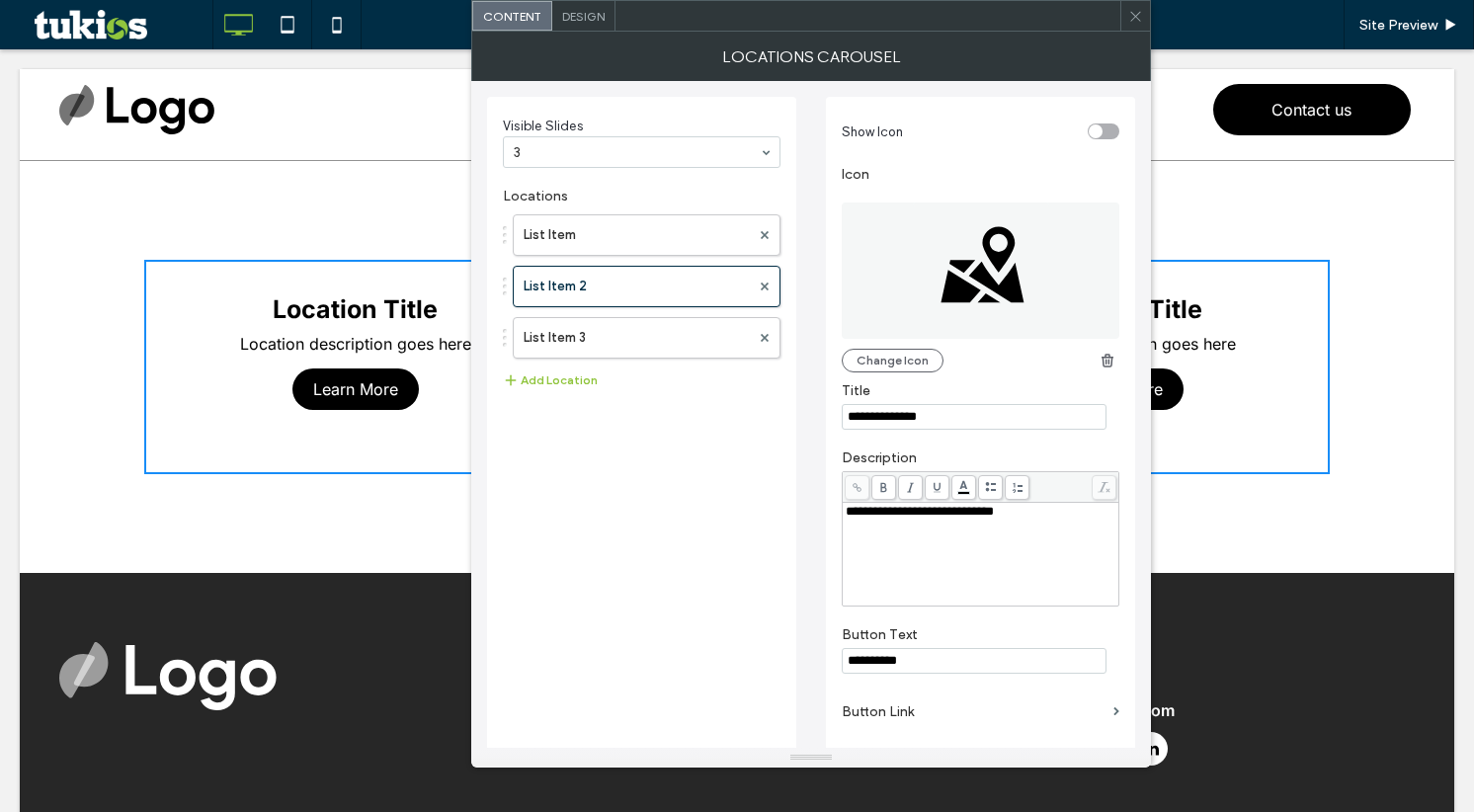 click at bounding box center (1096, 131) 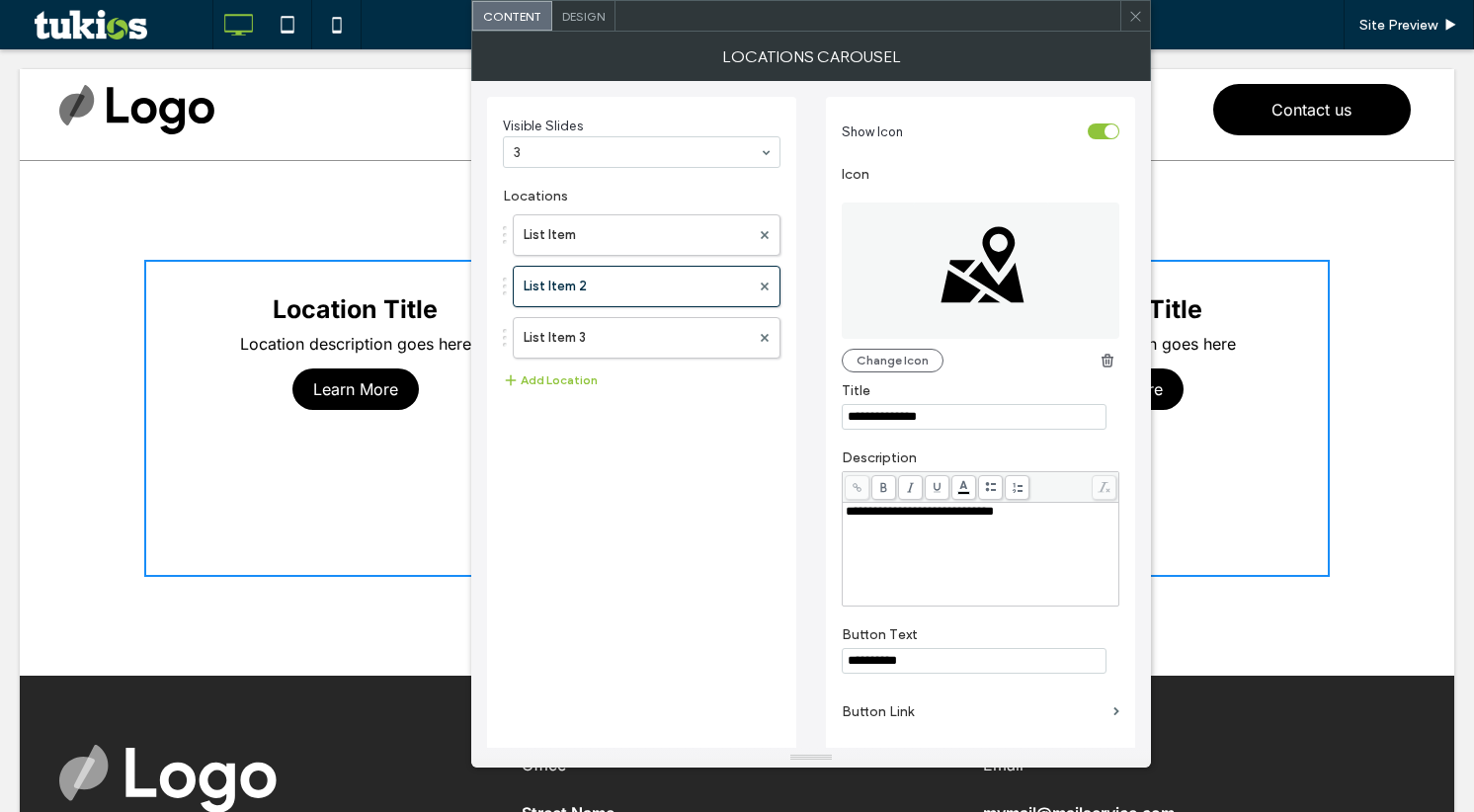 click at bounding box center [1104, 131] 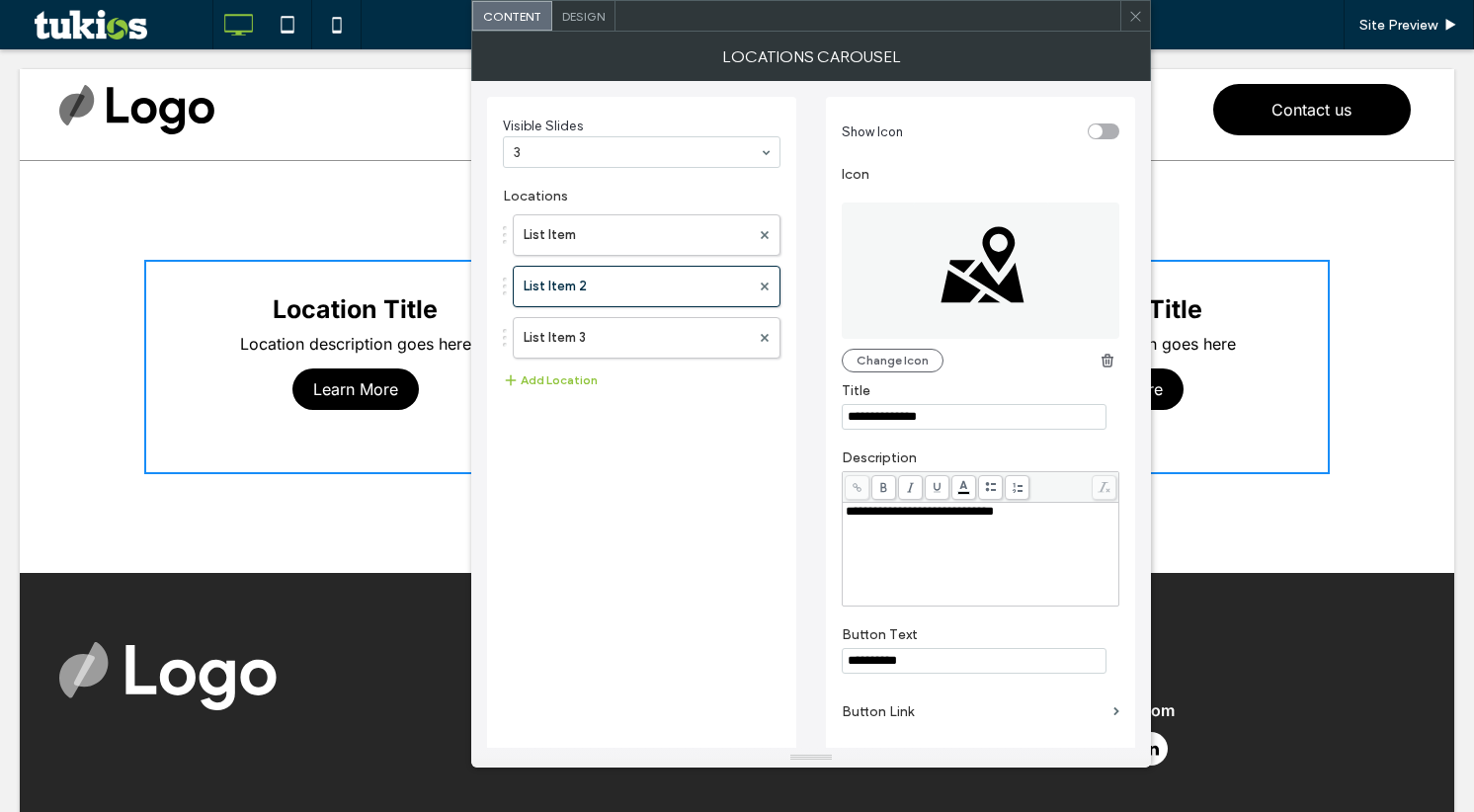 click at bounding box center (1135, 16) 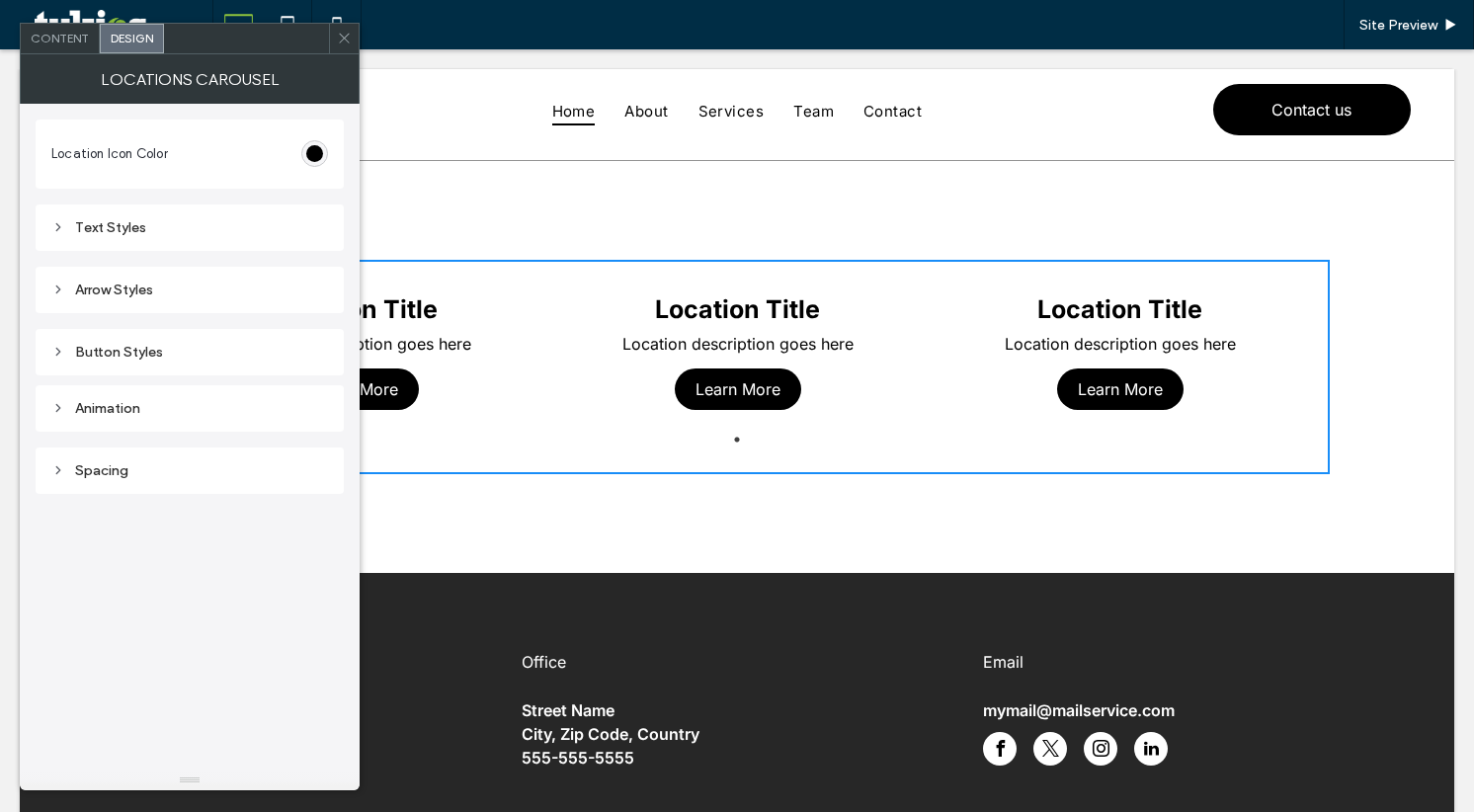 scroll, scrollTop: 0, scrollLeft: 0, axis: both 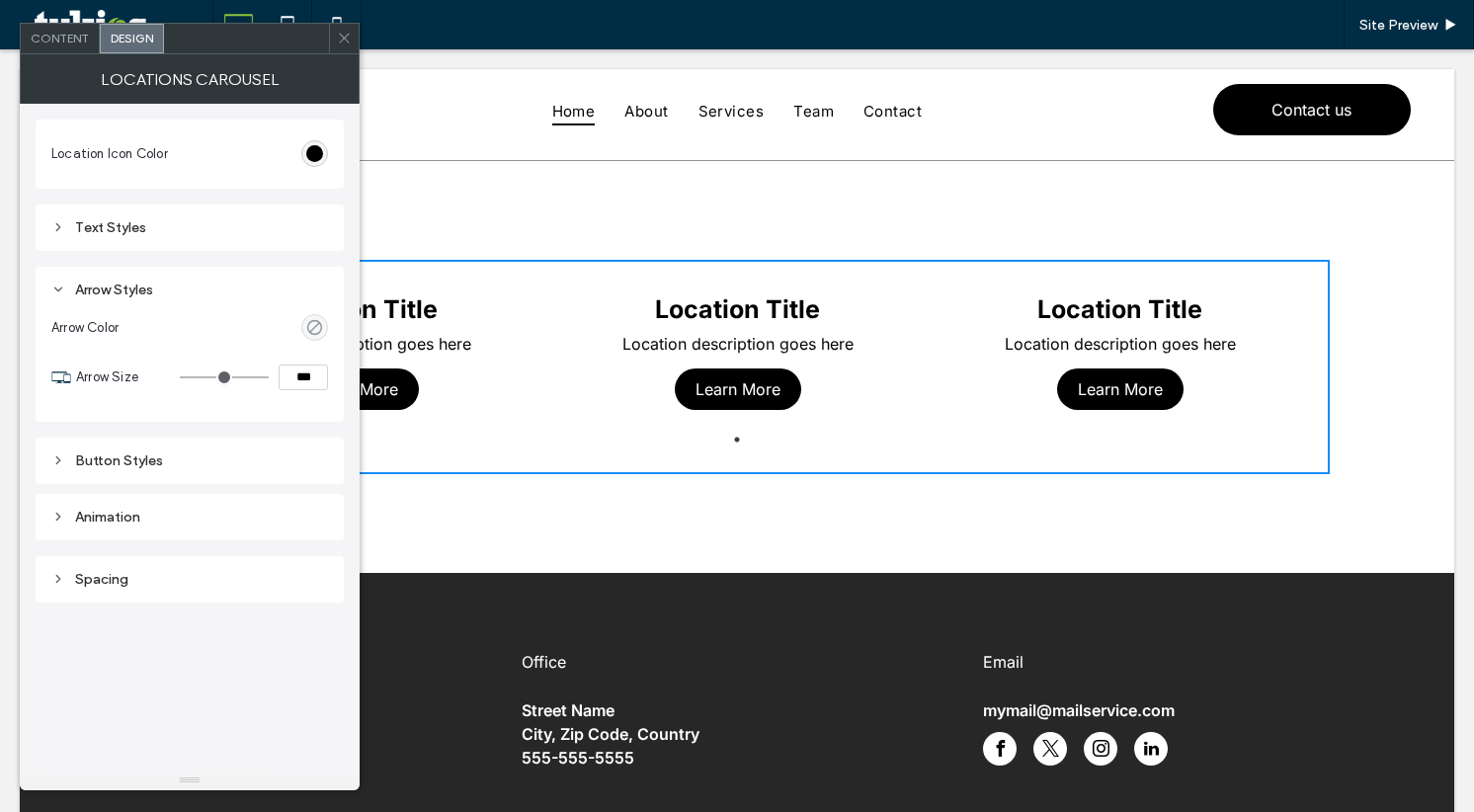 click on "Arrow Styles" at bounding box center [190, 289] 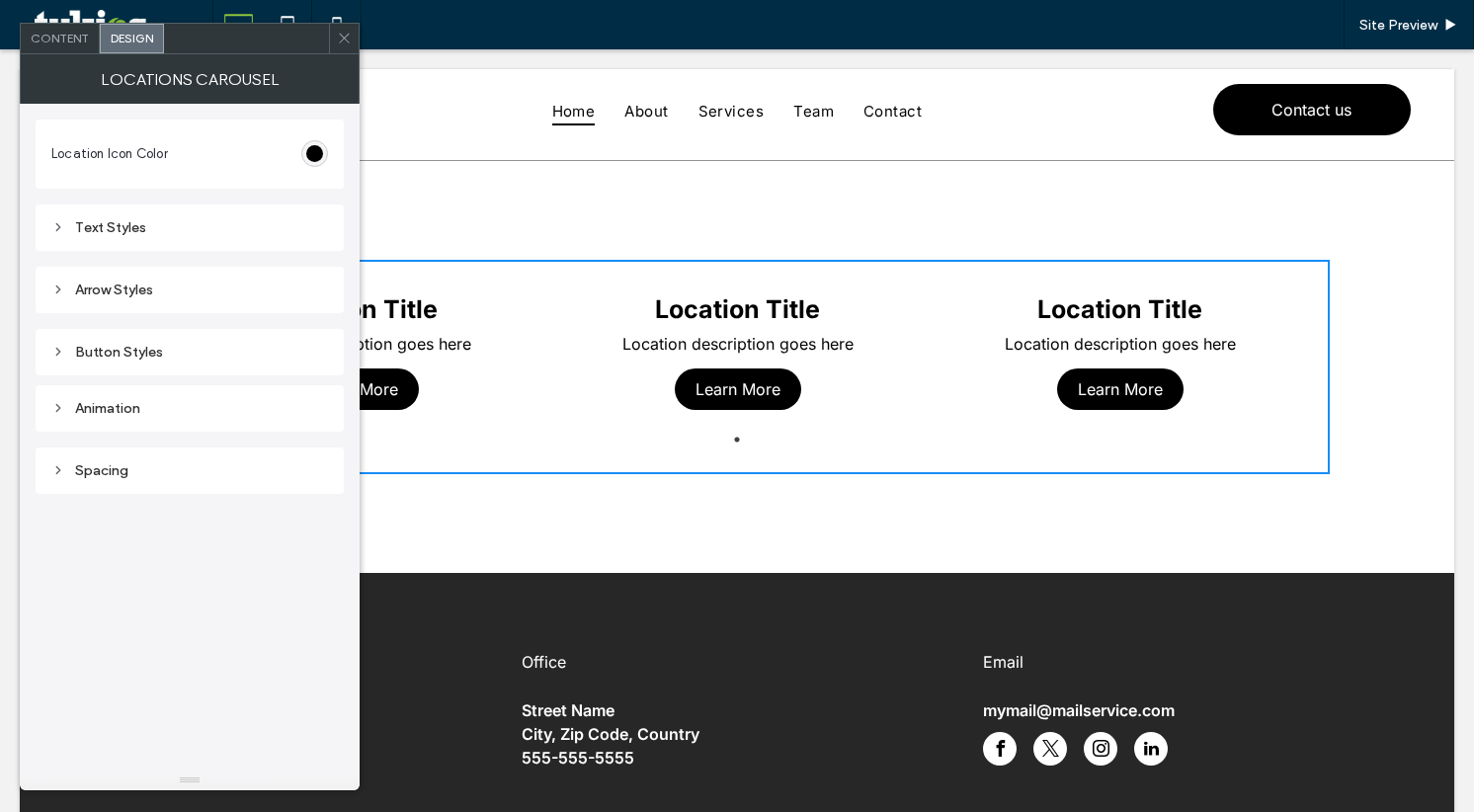 click on "Content" at bounding box center (60, 39) 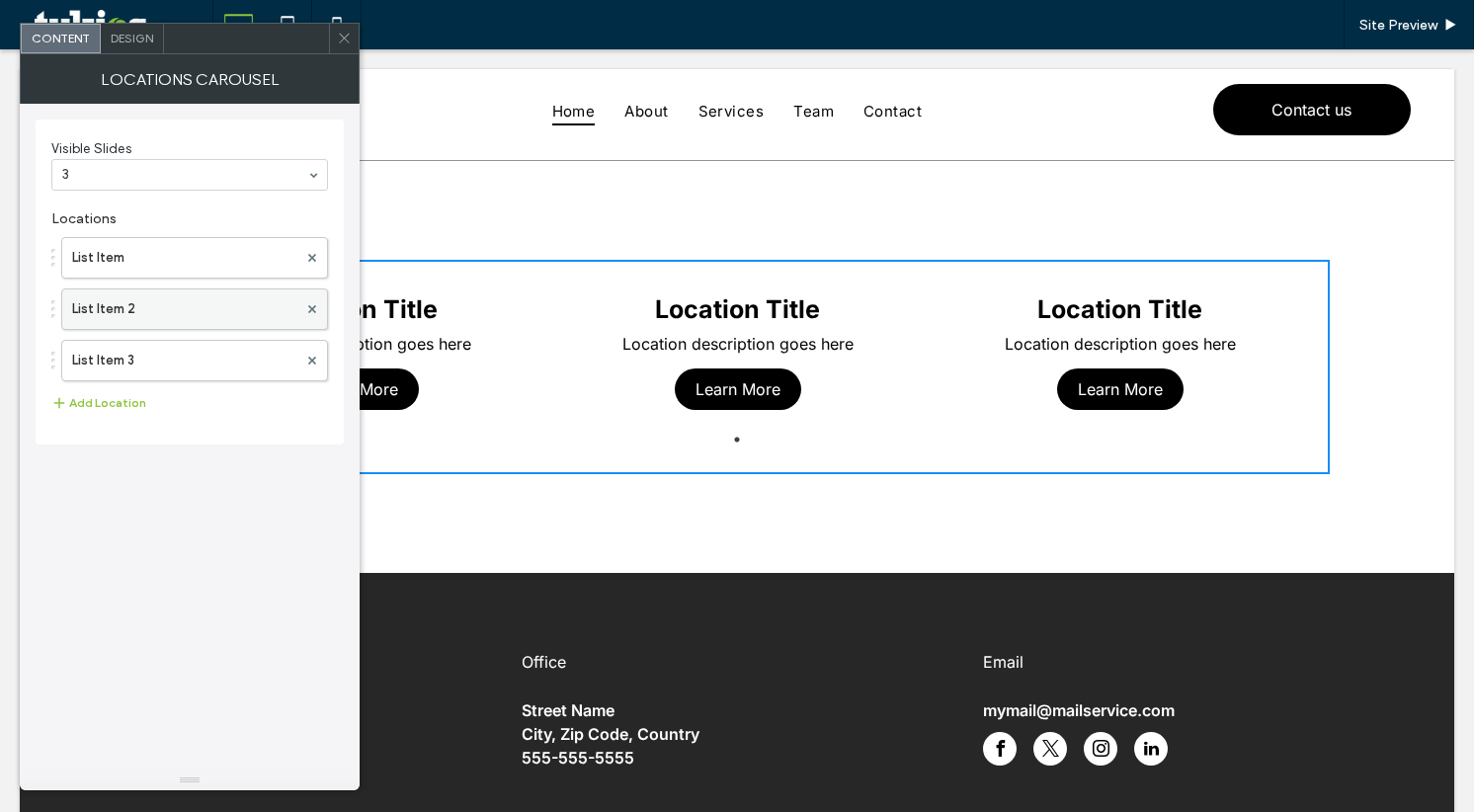 click on "List Item 2" at bounding box center (185, 309) 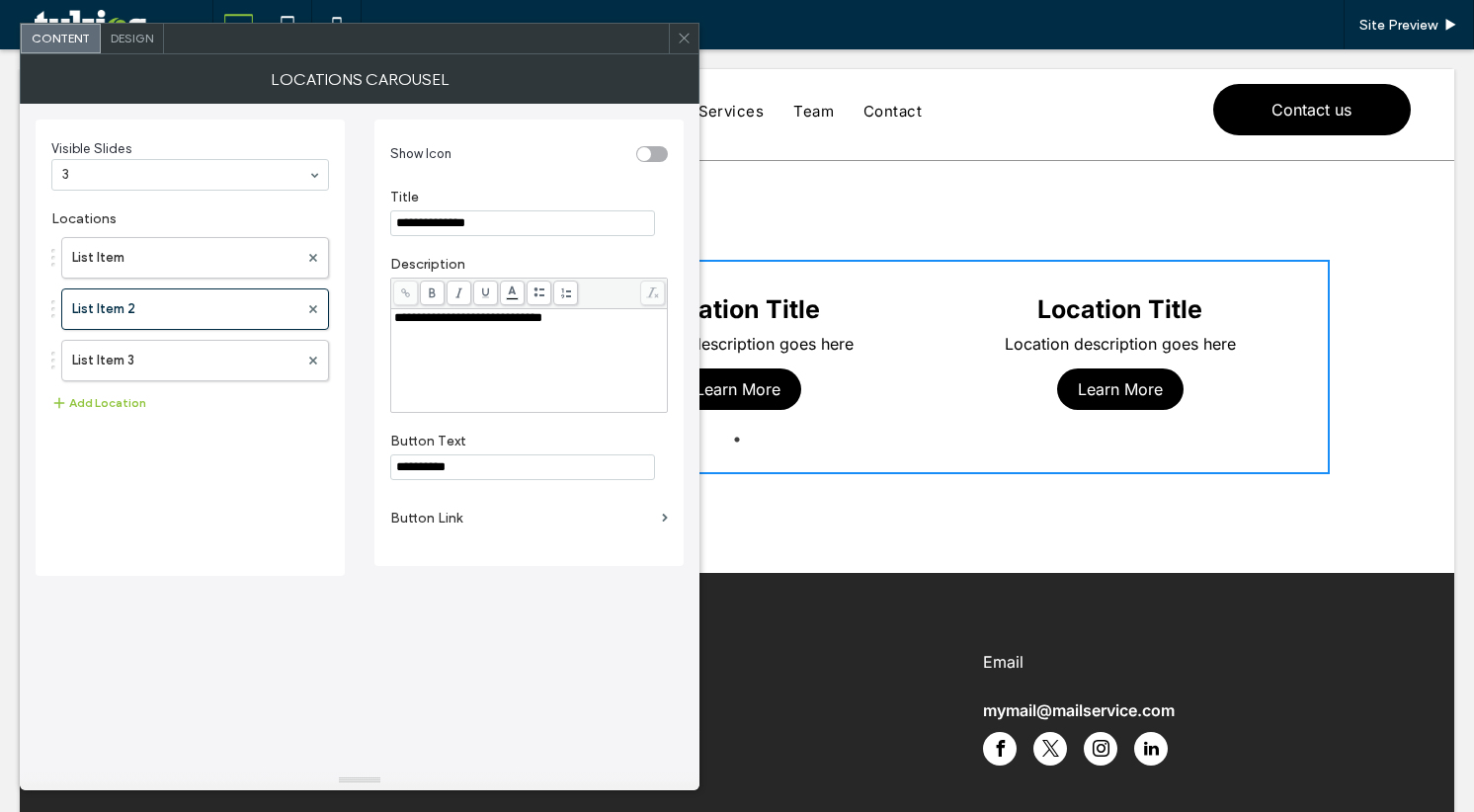 click at bounding box center [652, 154] 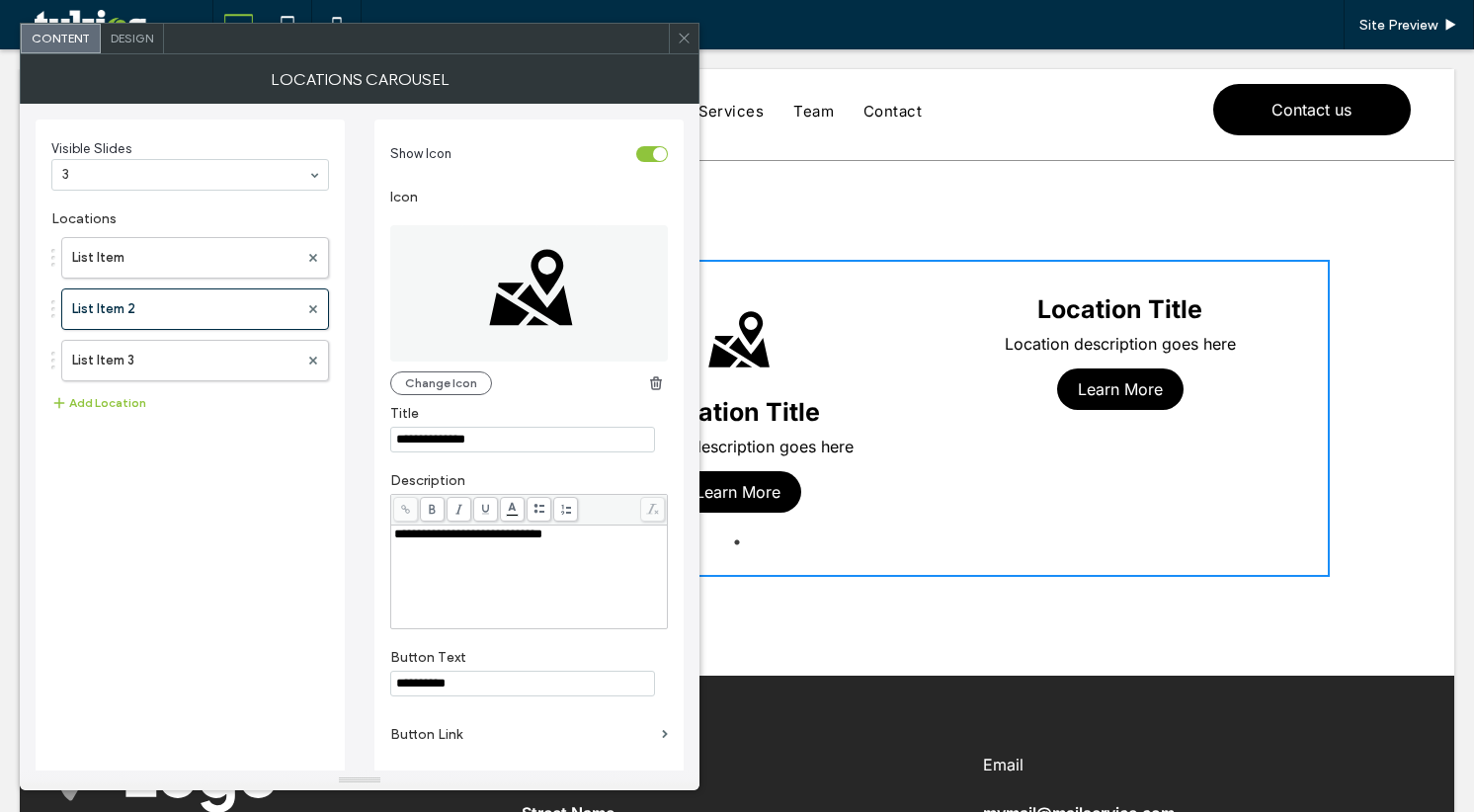 click on "Design" at bounding box center [131, 38] 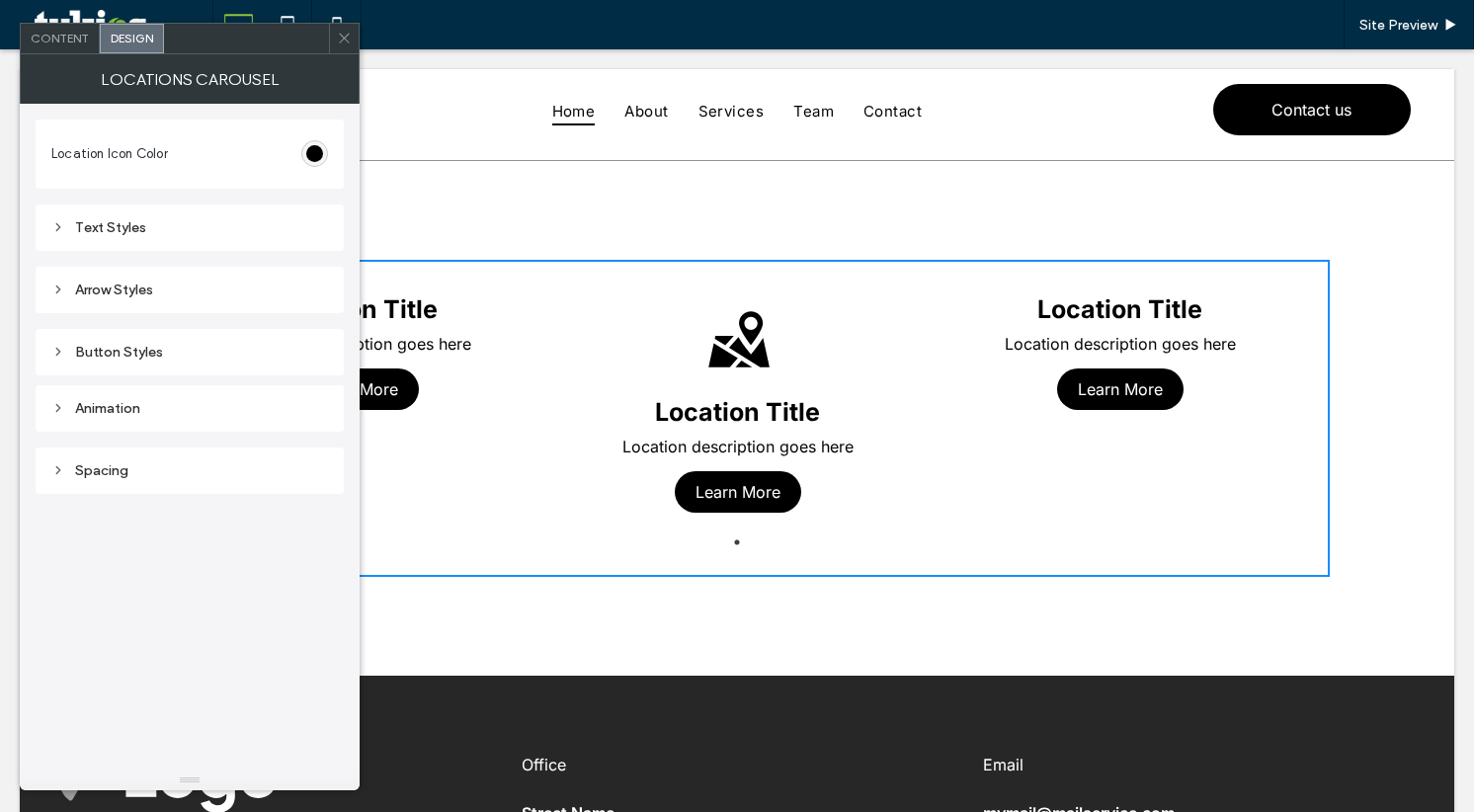 click on "Arrow Styles" at bounding box center [190, 289] 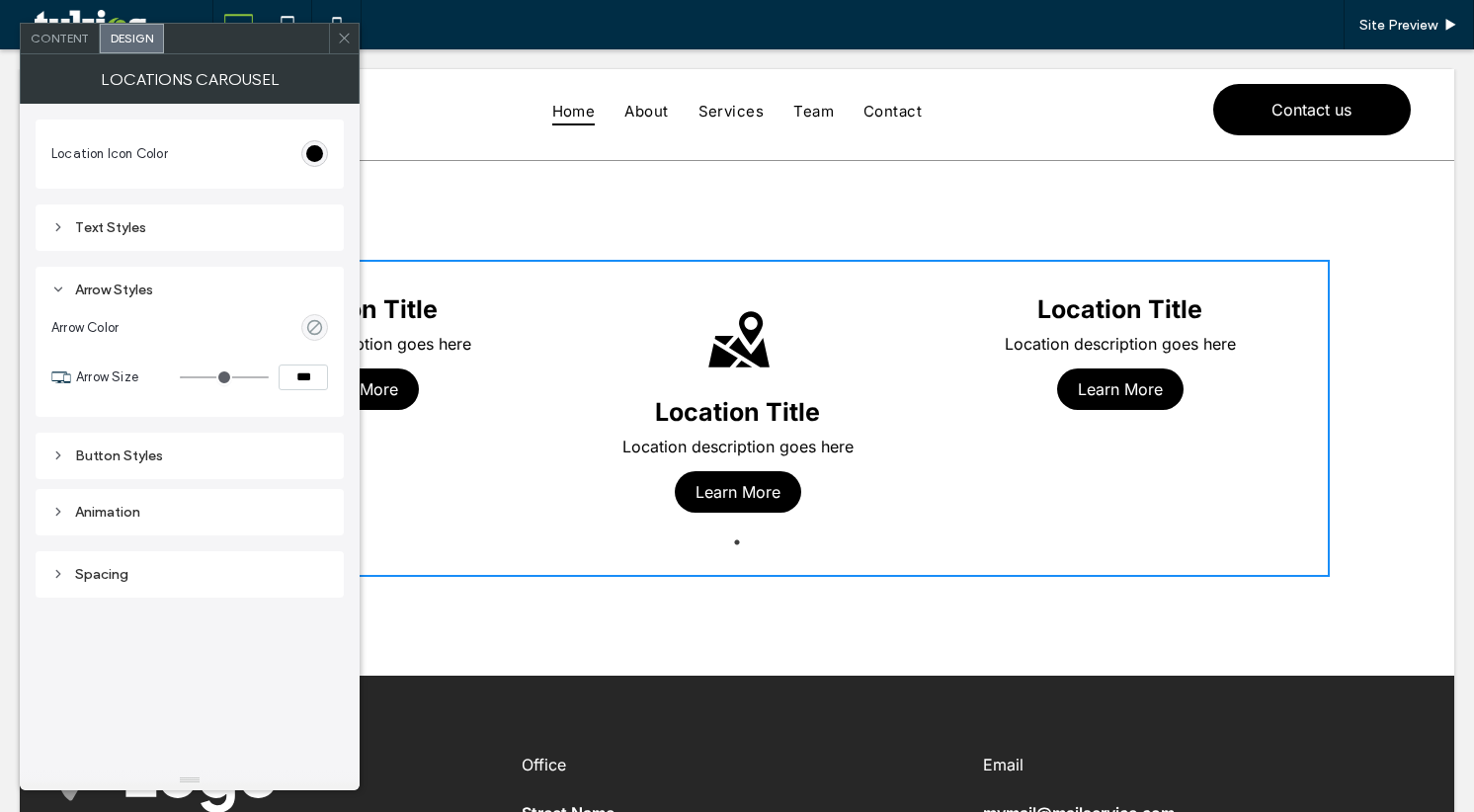 click on "Arrow Styles" at bounding box center [190, 289] 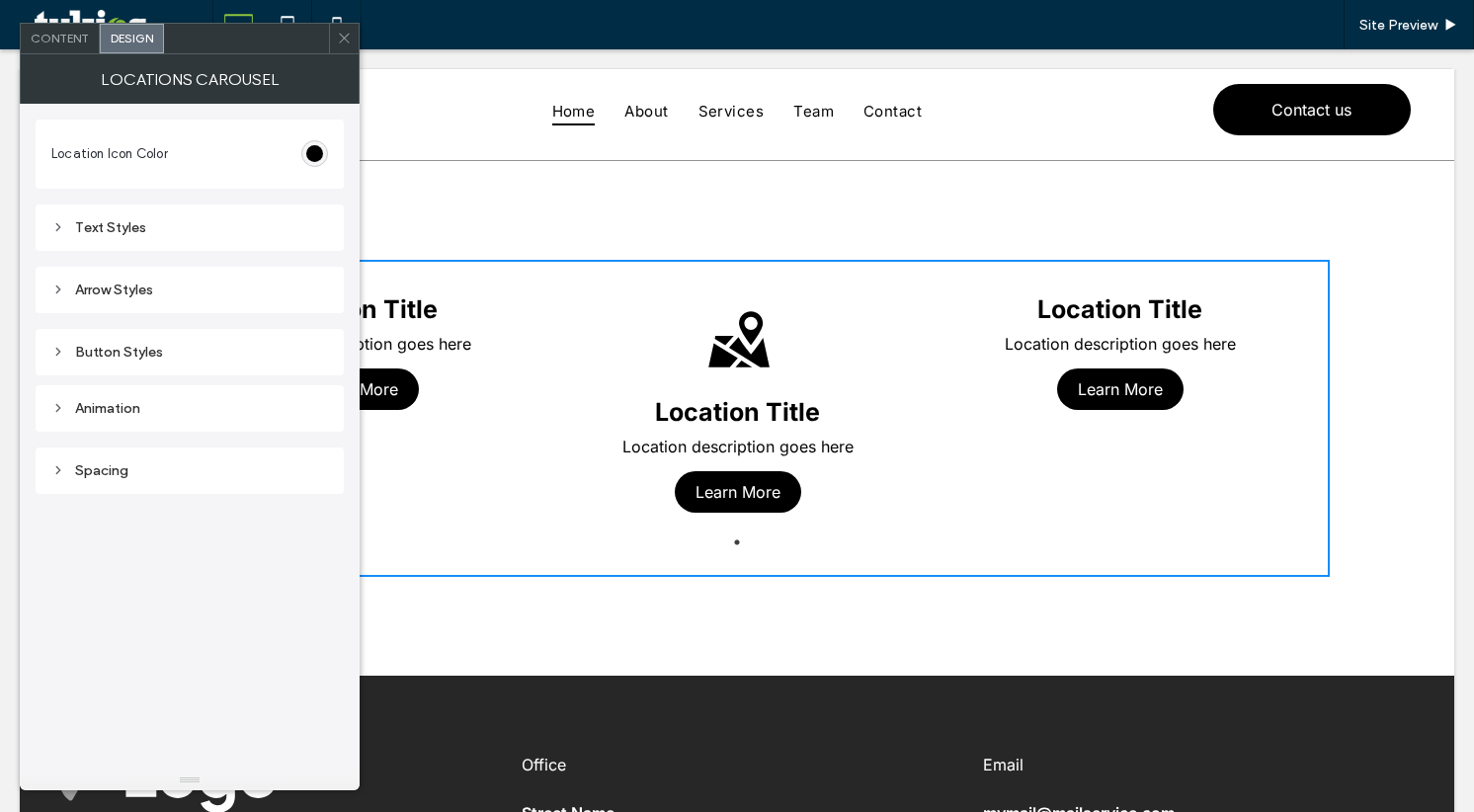 click on "Text Styles" at bounding box center [190, 227] 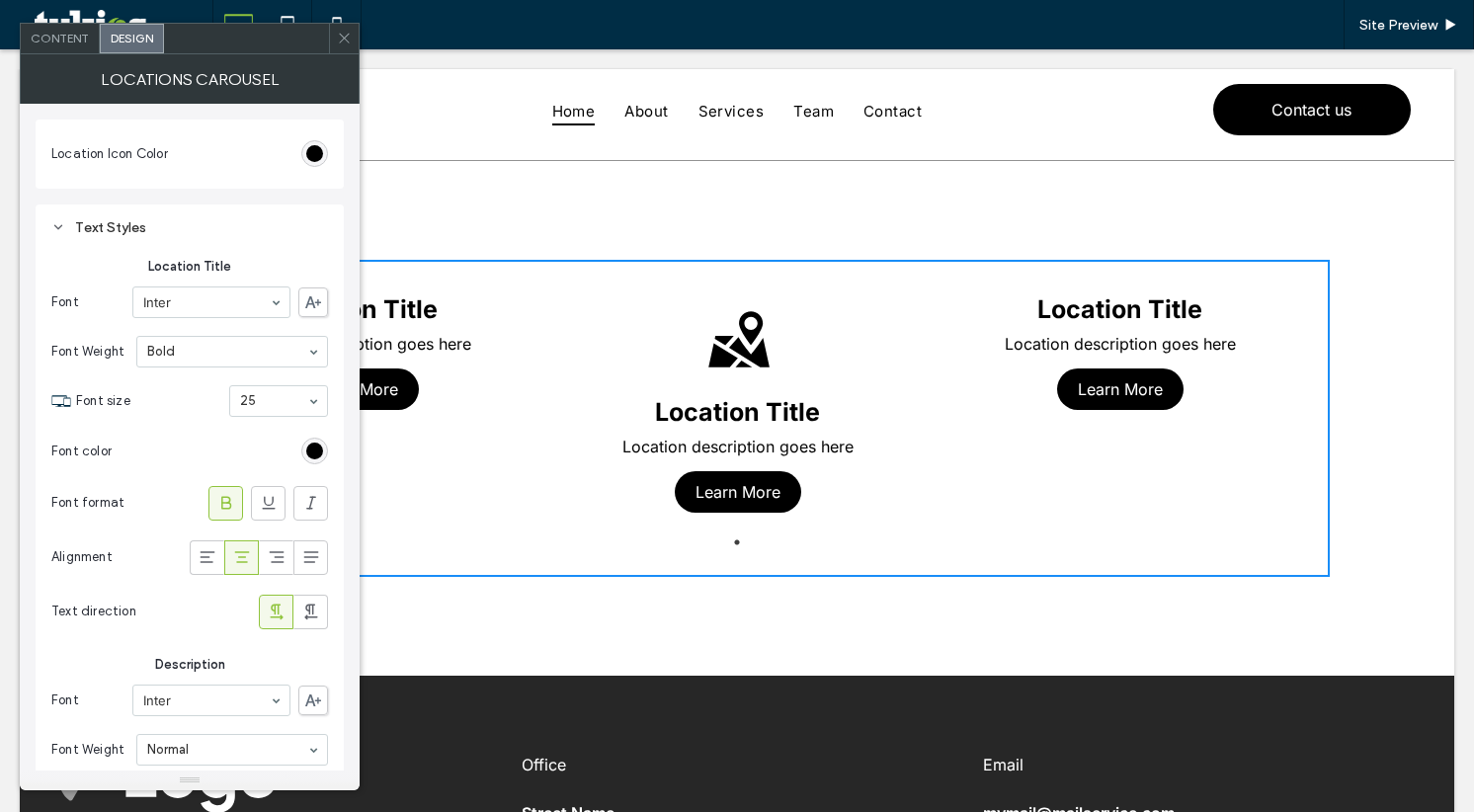 click on "Text Styles" at bounding box center [190, 227] 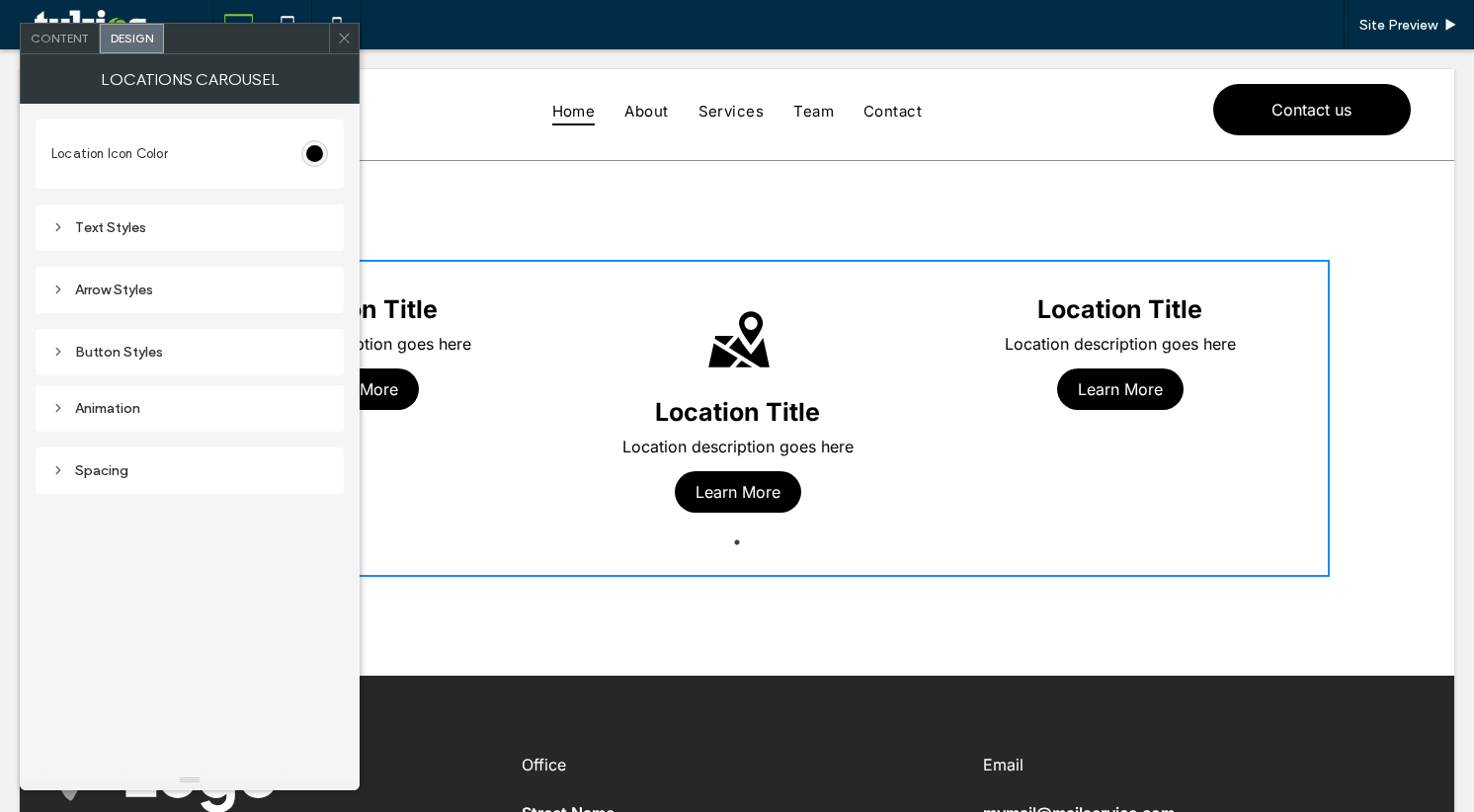 click at bounding box center (314, 153) 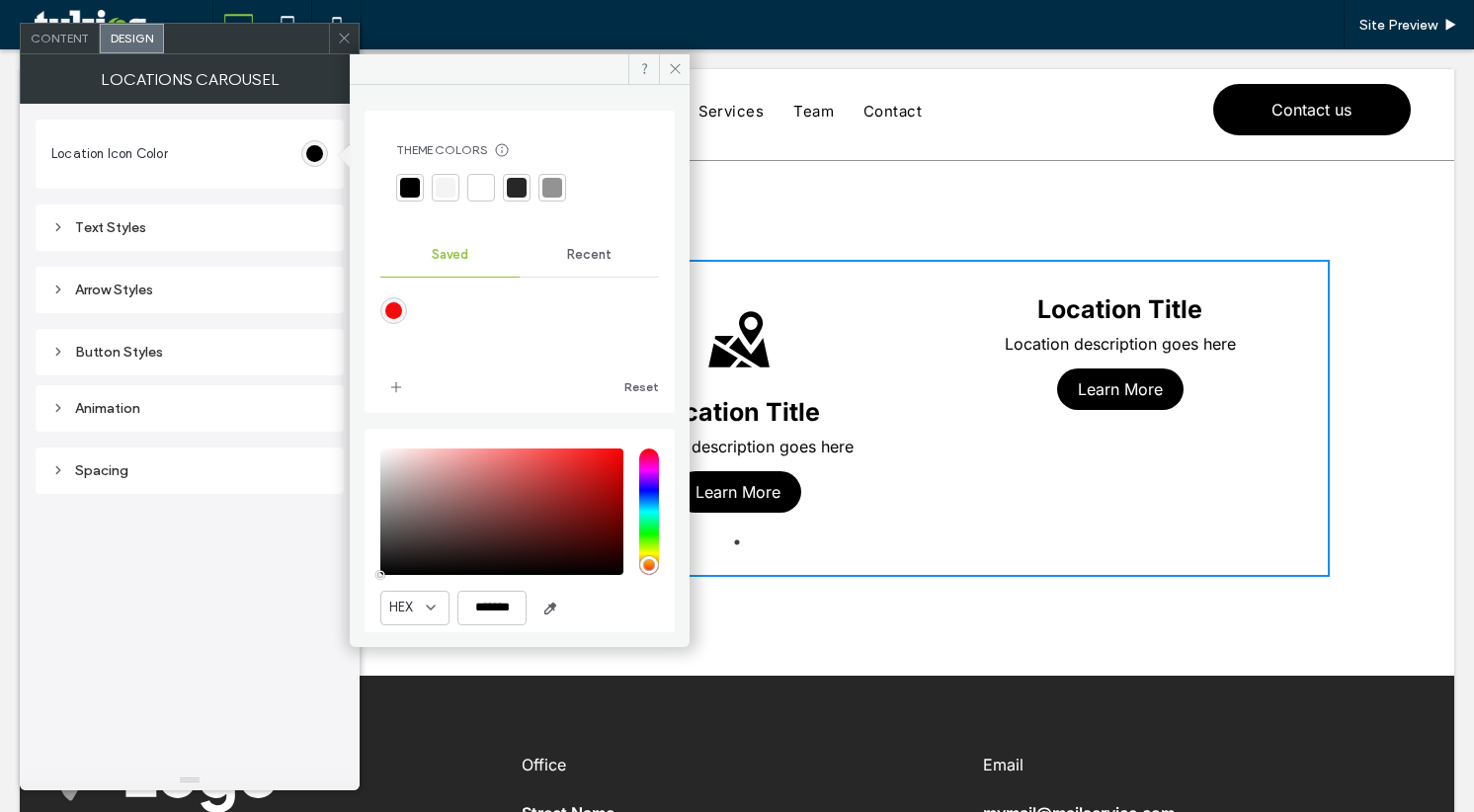 click at bounding box center (393, 310) 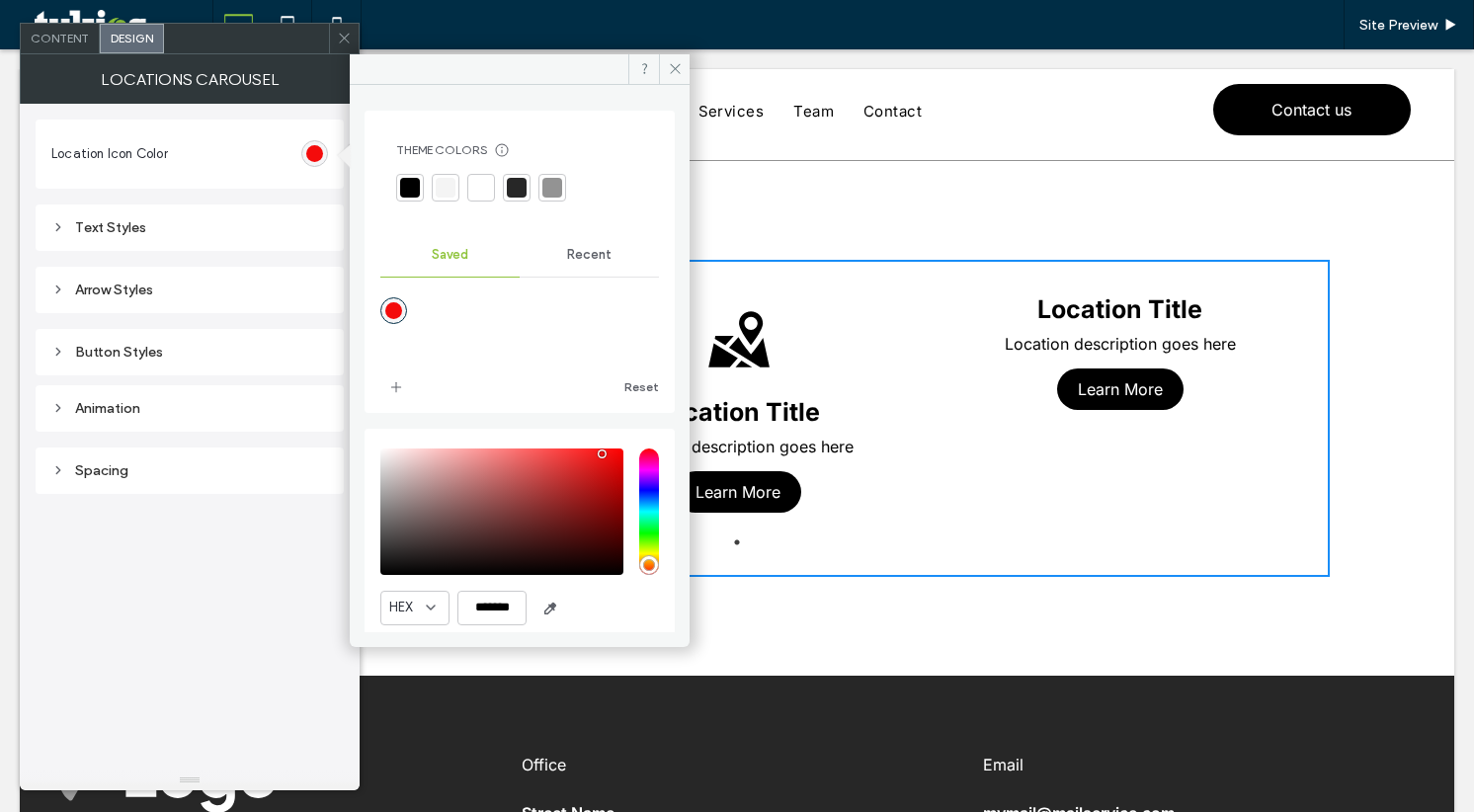 type on "*******" 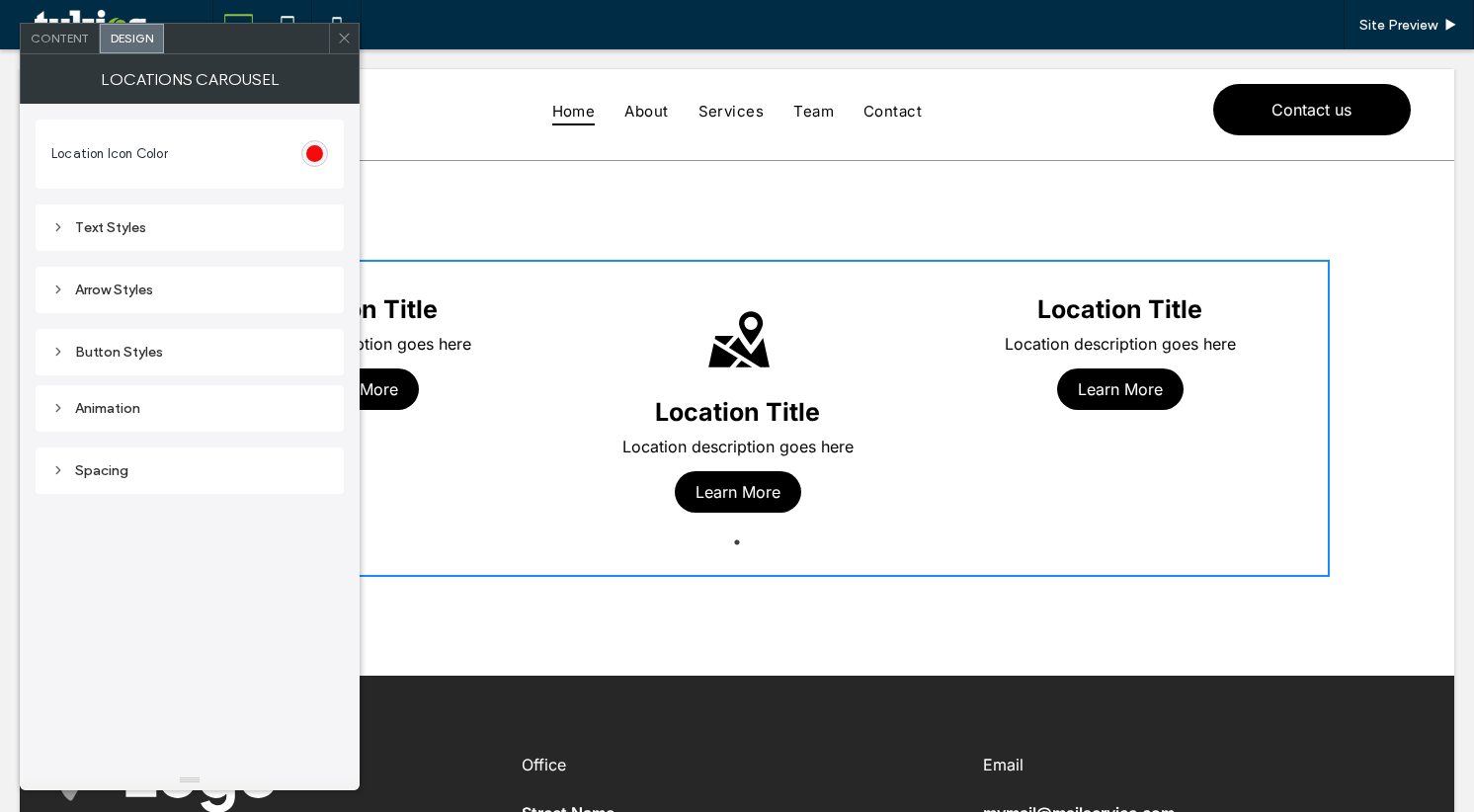 click on "Text Styles" at bounding box center (190, 227) 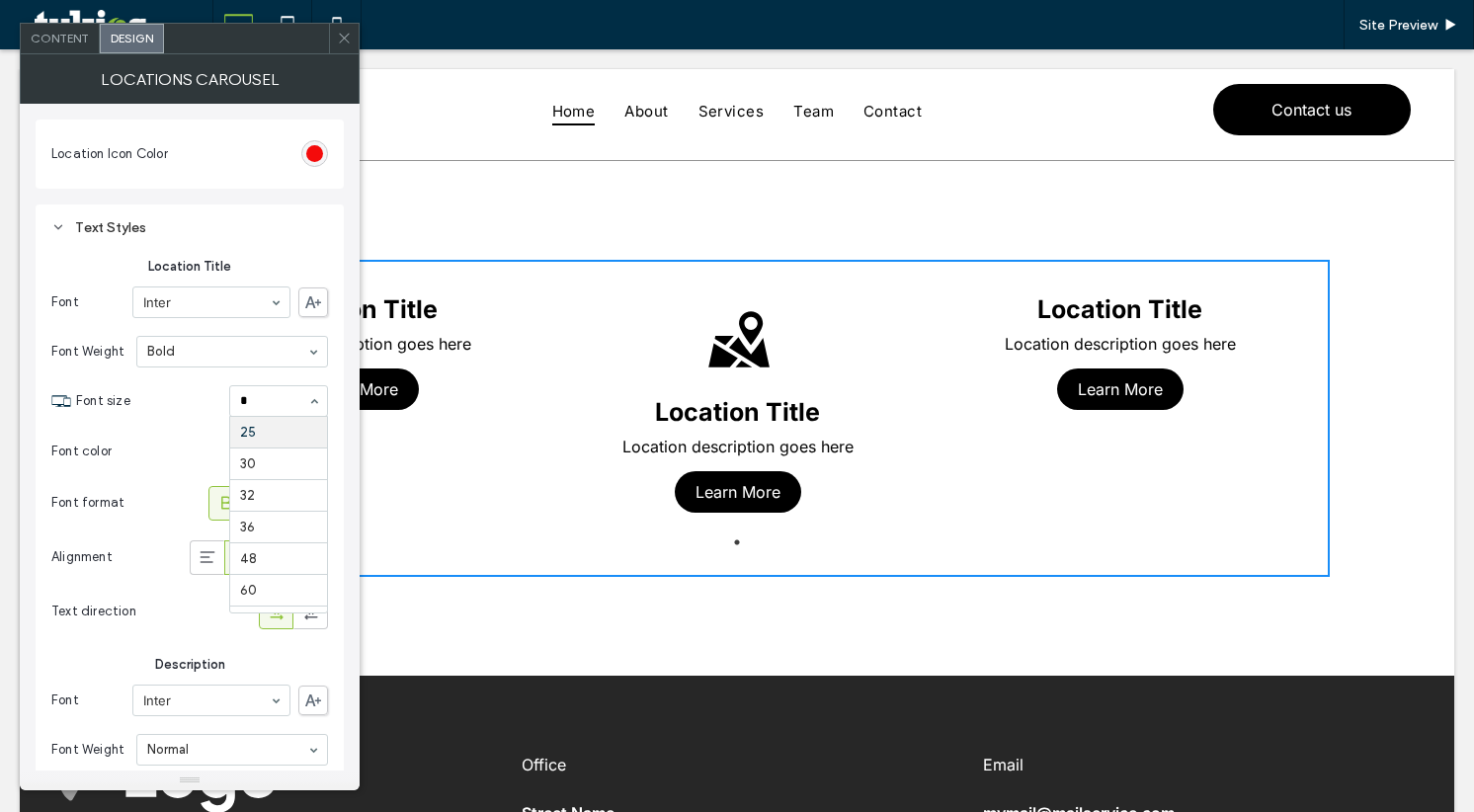 scroll, scrollTop: 0, scrollLeft: 0, axis: both 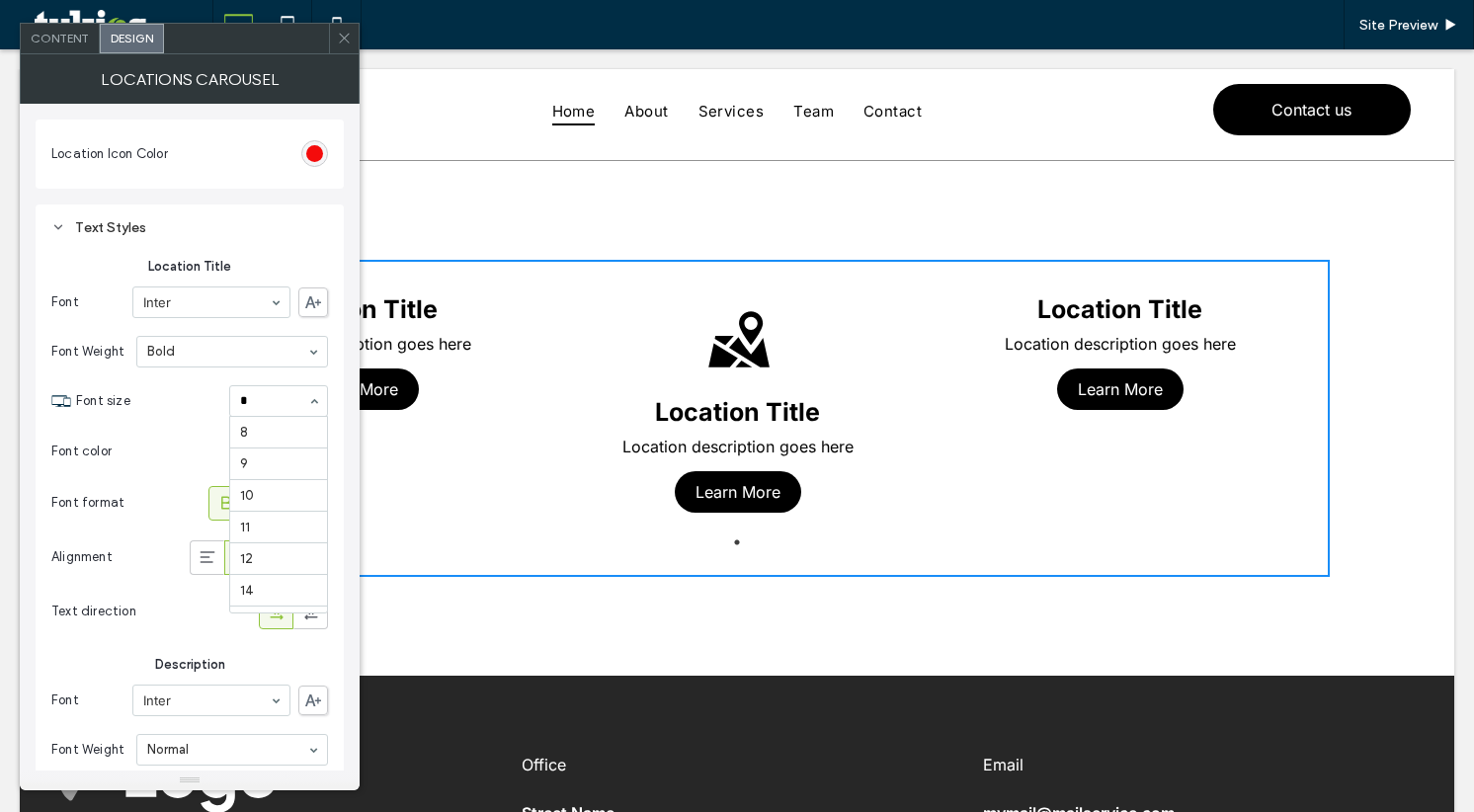 type on "**" 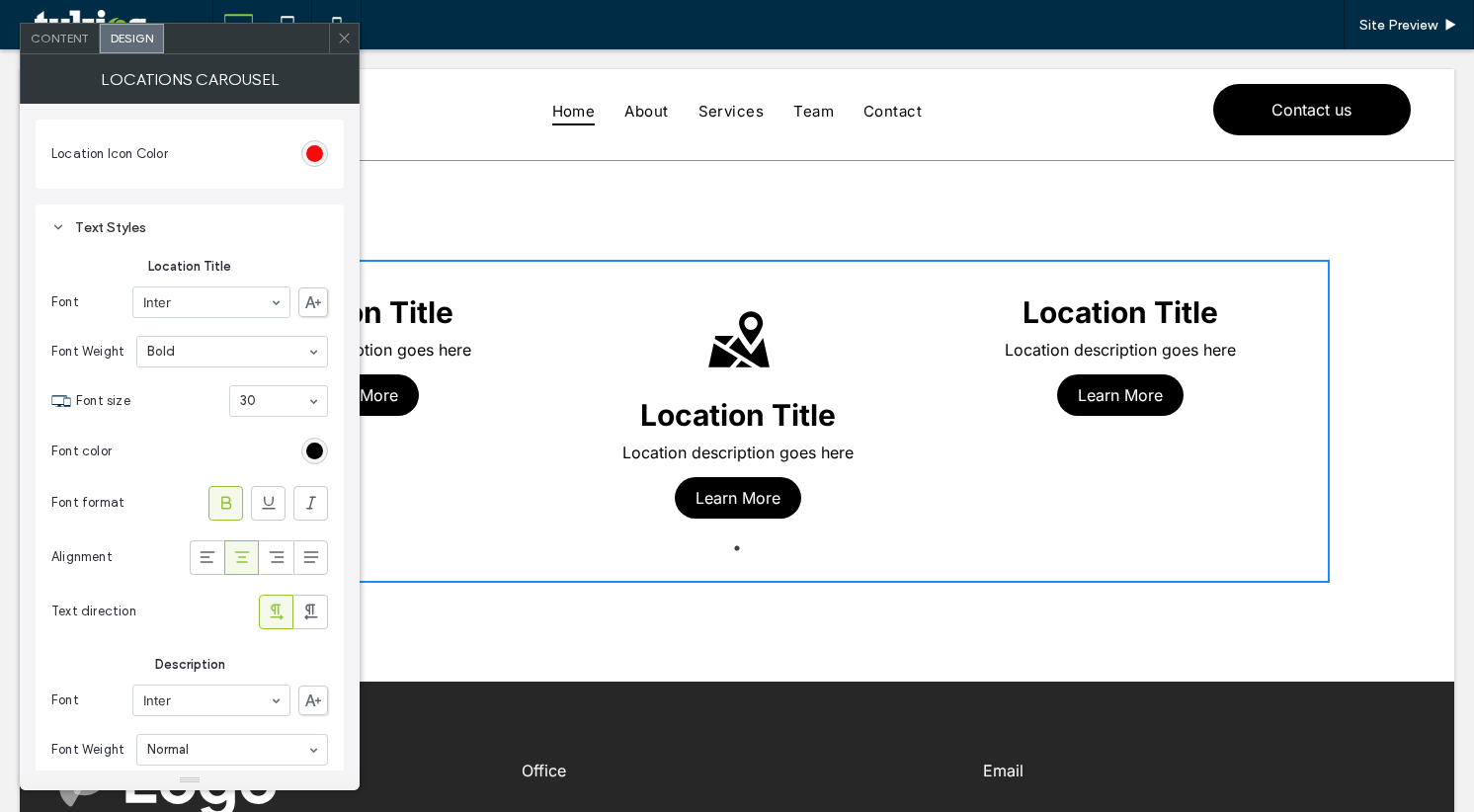 click at bounding box center (279, 401) 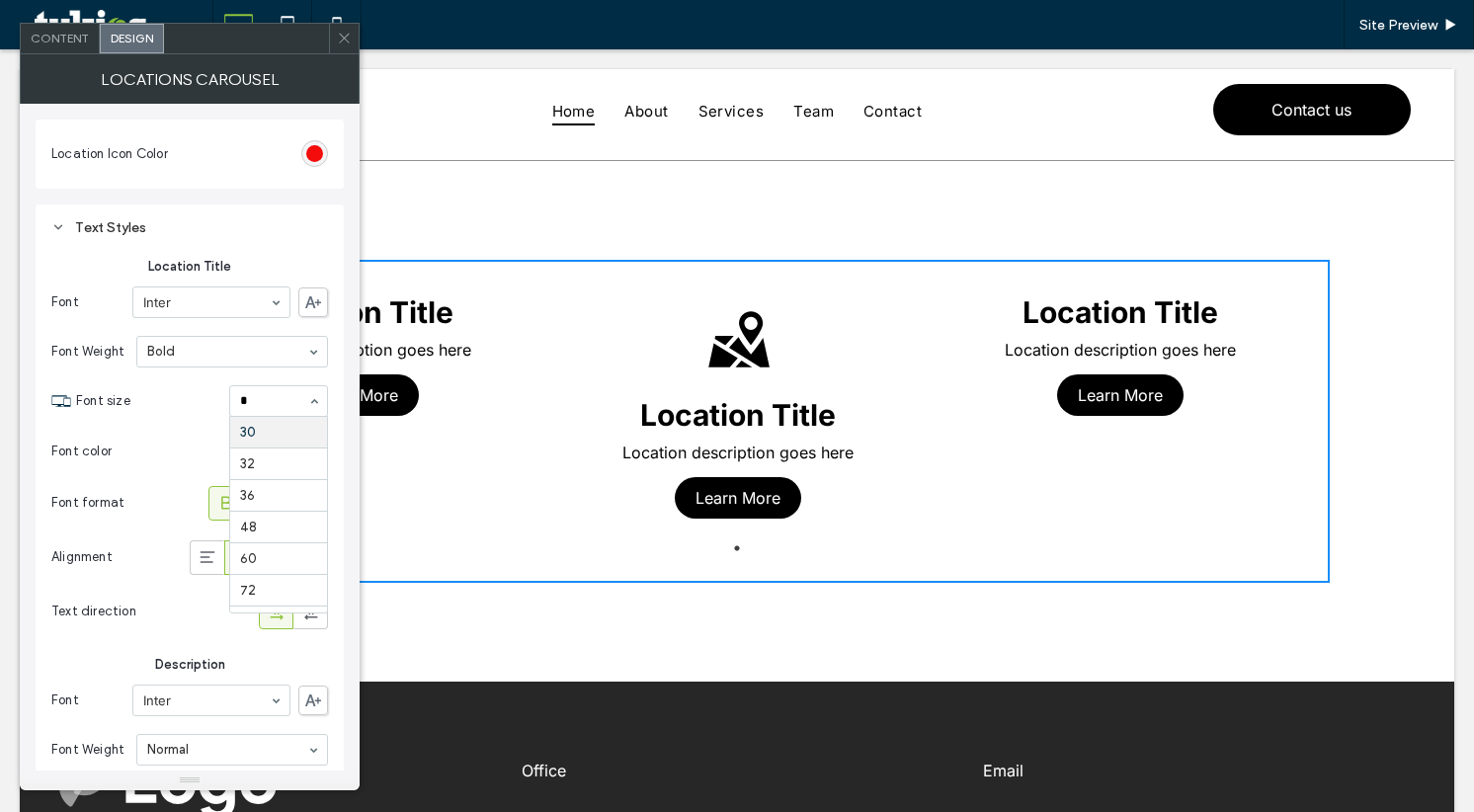 scroll, scrollTop: 0, scrollLeft: 0, axis: both 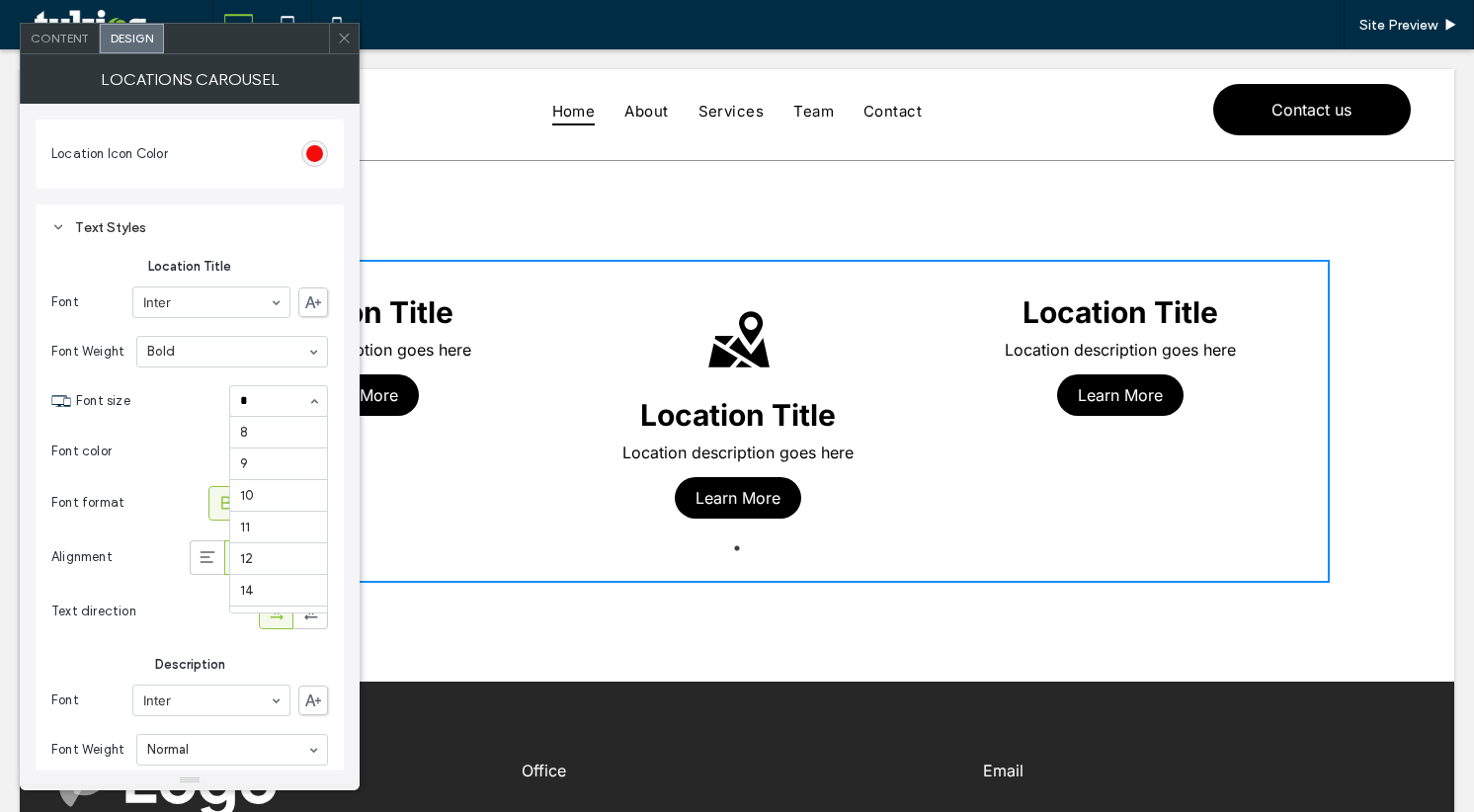 type on "**" 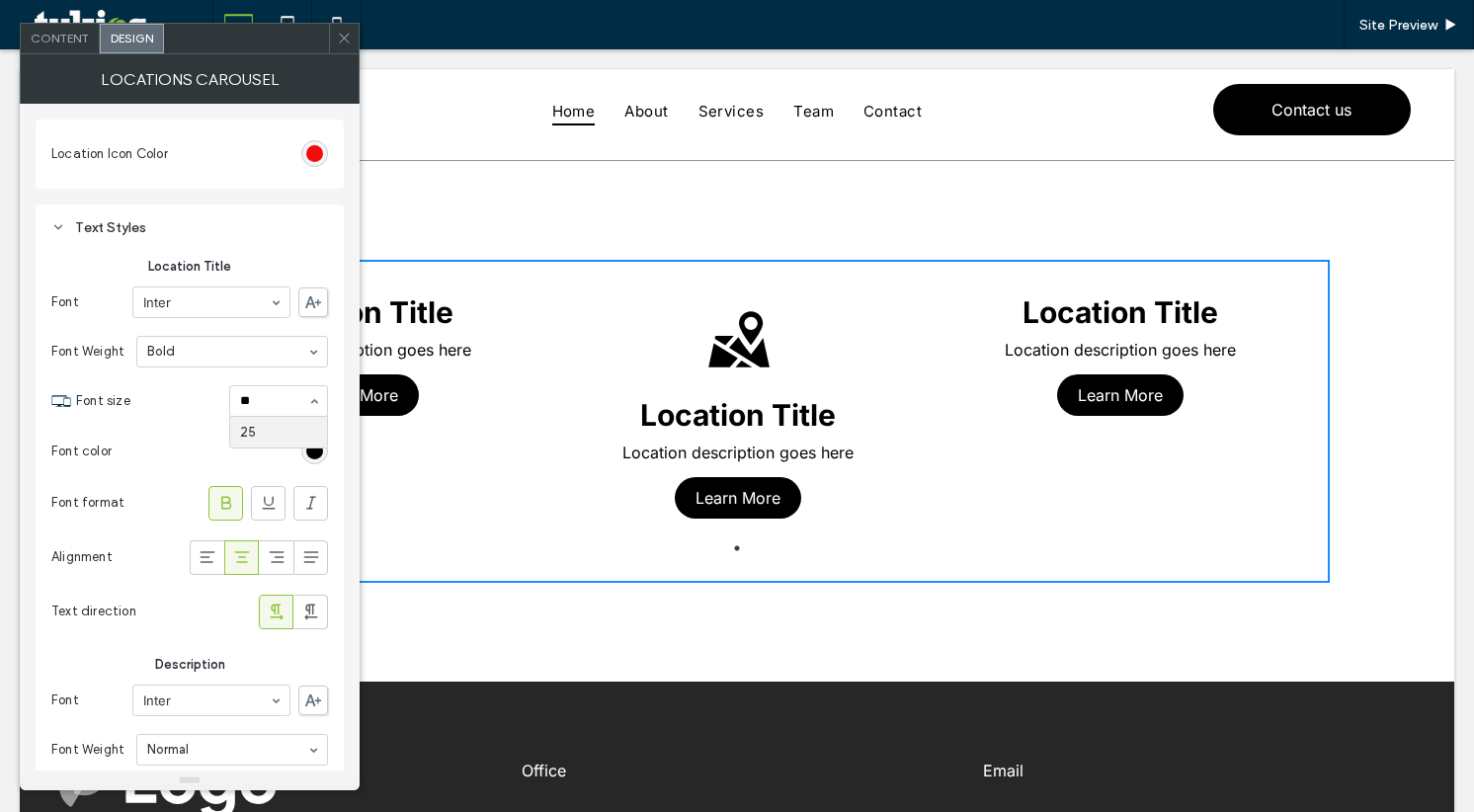 type 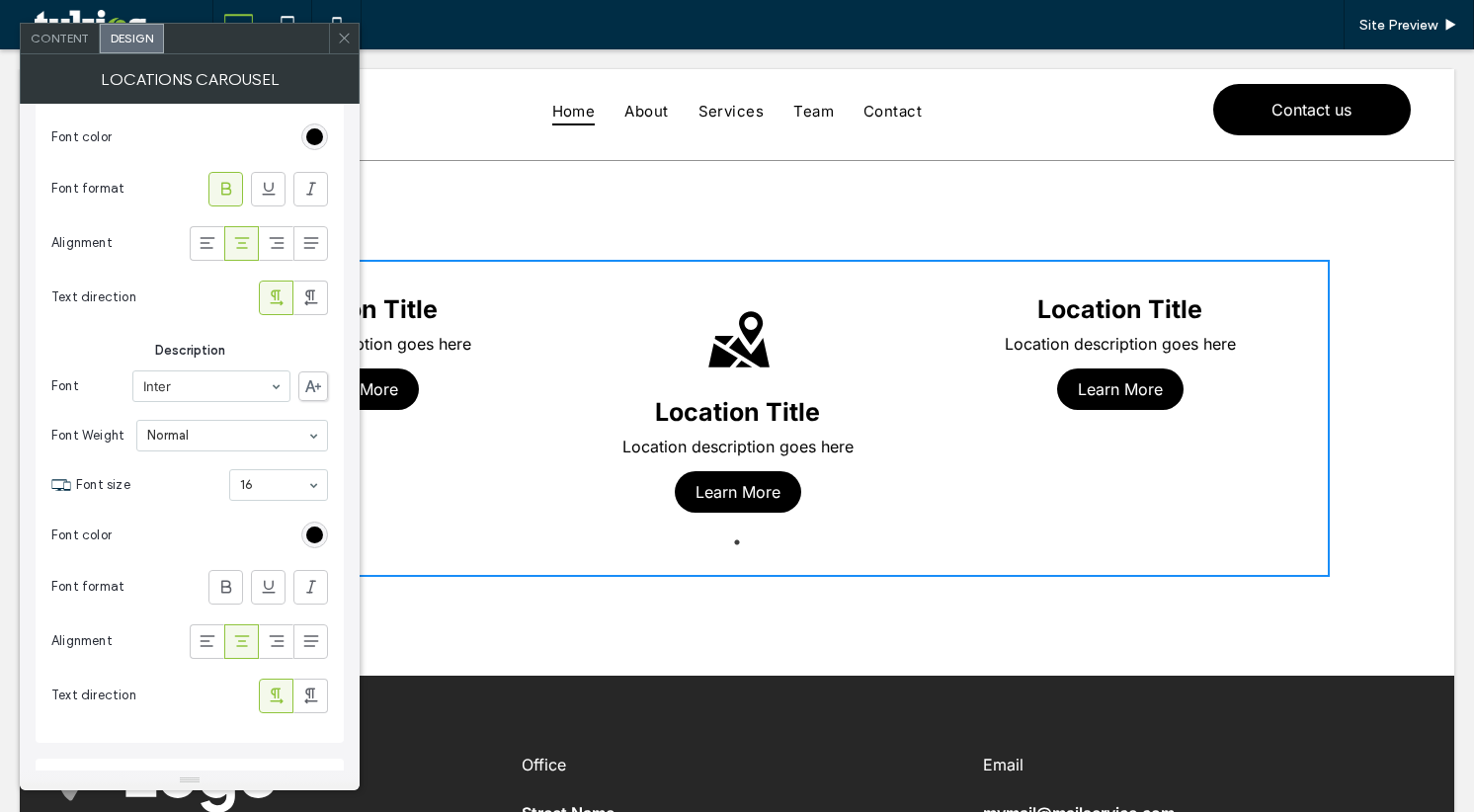 scroll, scrollTop: 395, scrollLeft: 0, axis: vertical 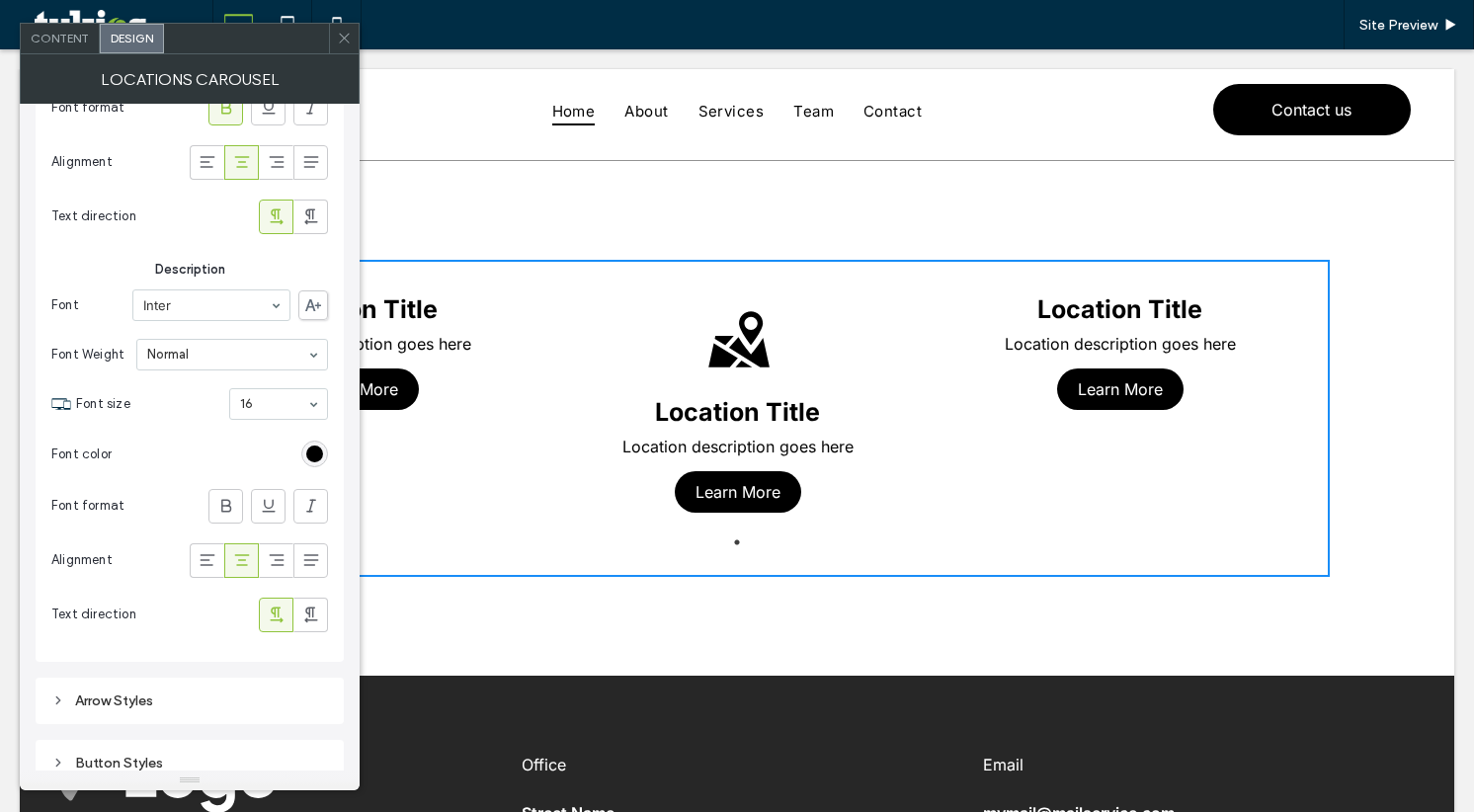 click 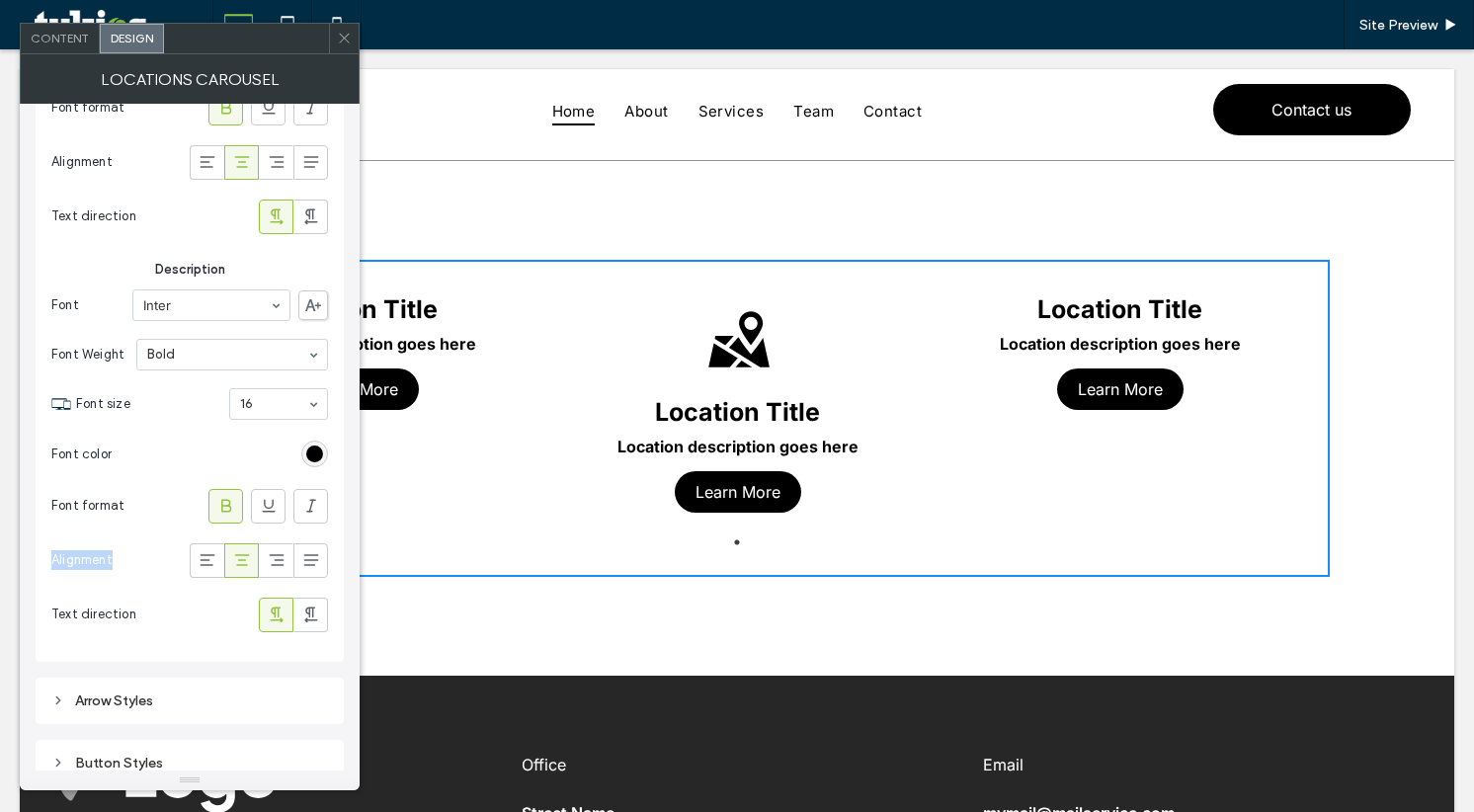 click 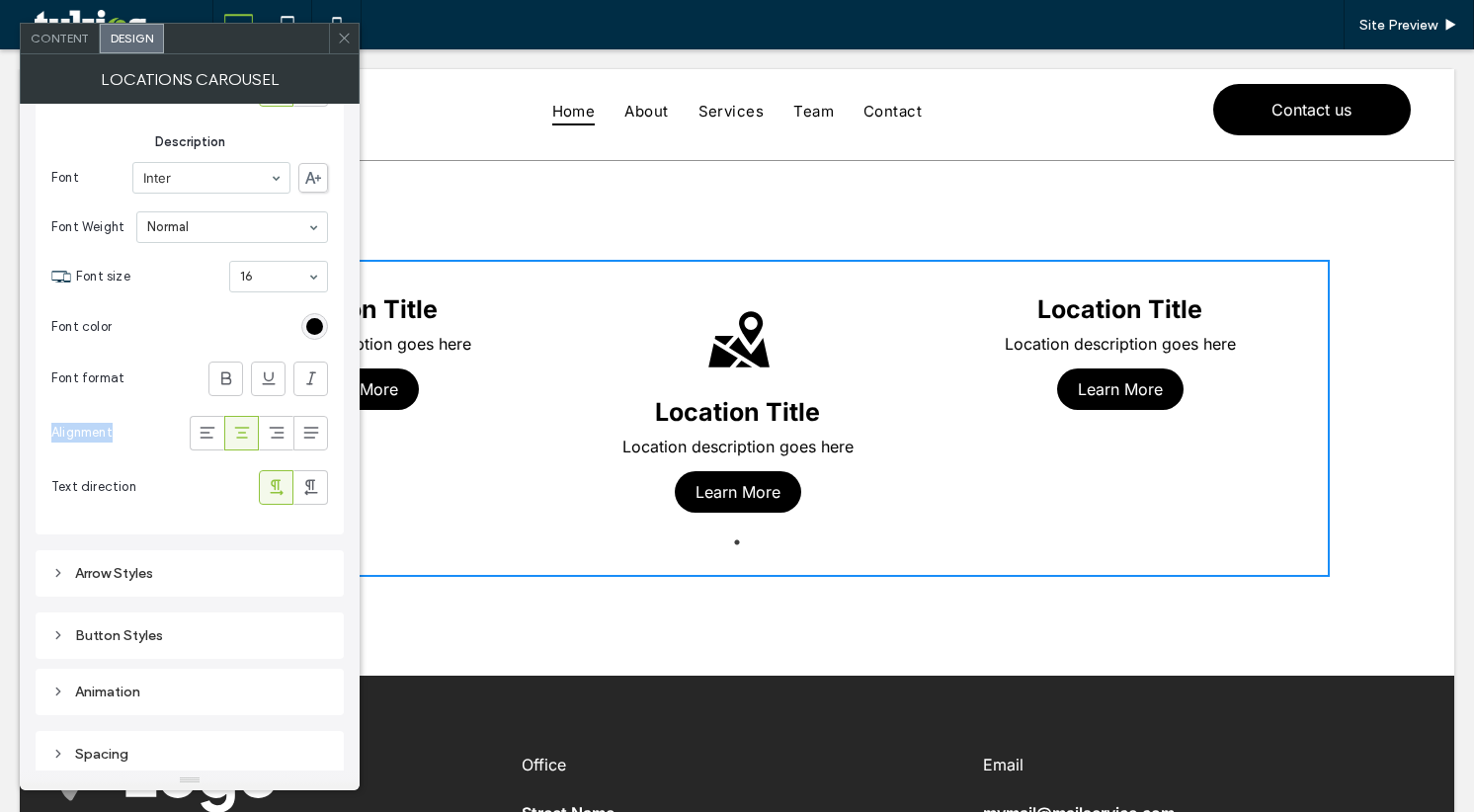 scroll, scrollTop: 529, scrollLeft: 0, axis: vertical 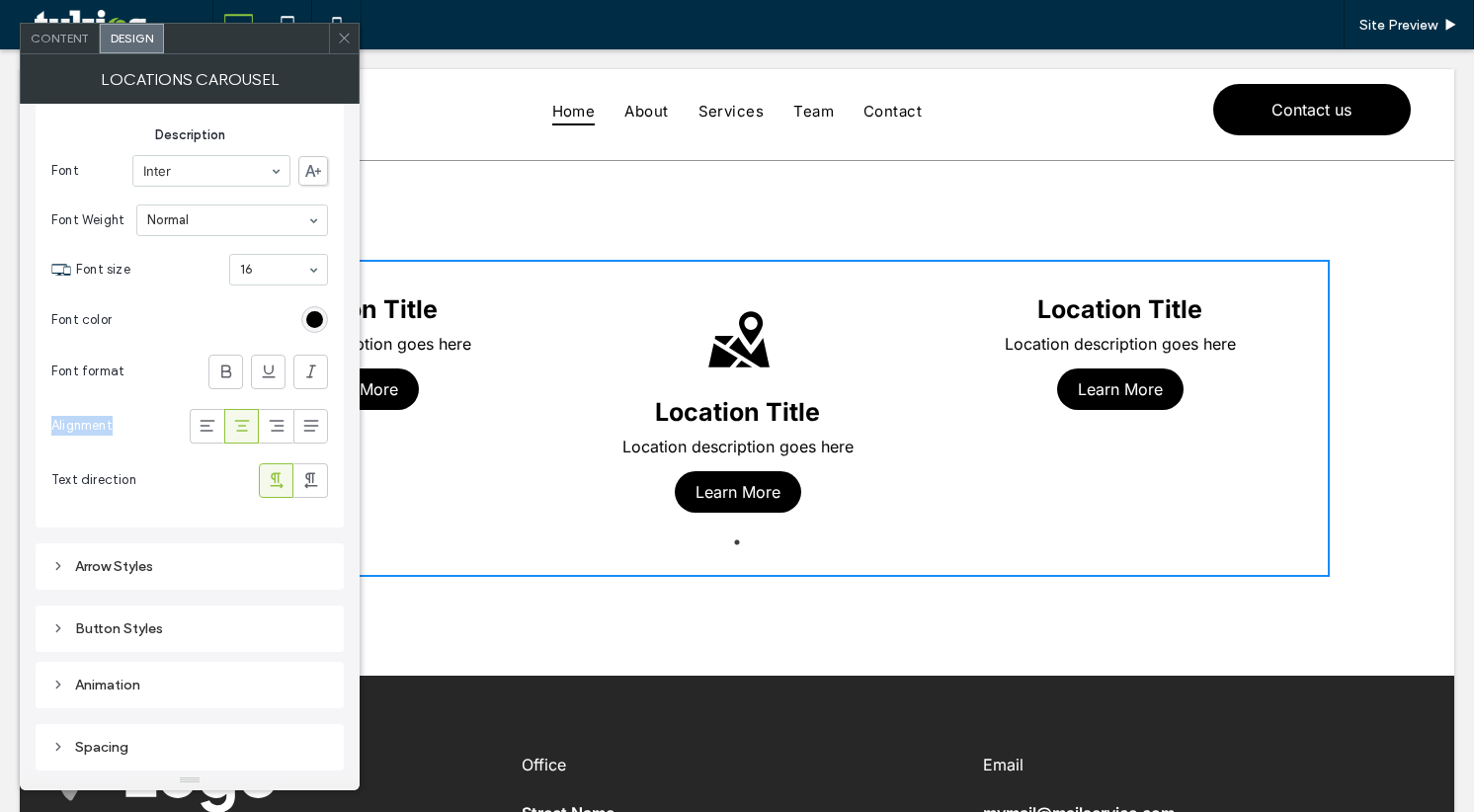 click on "Button Styles" at bounding box center (190, 628) 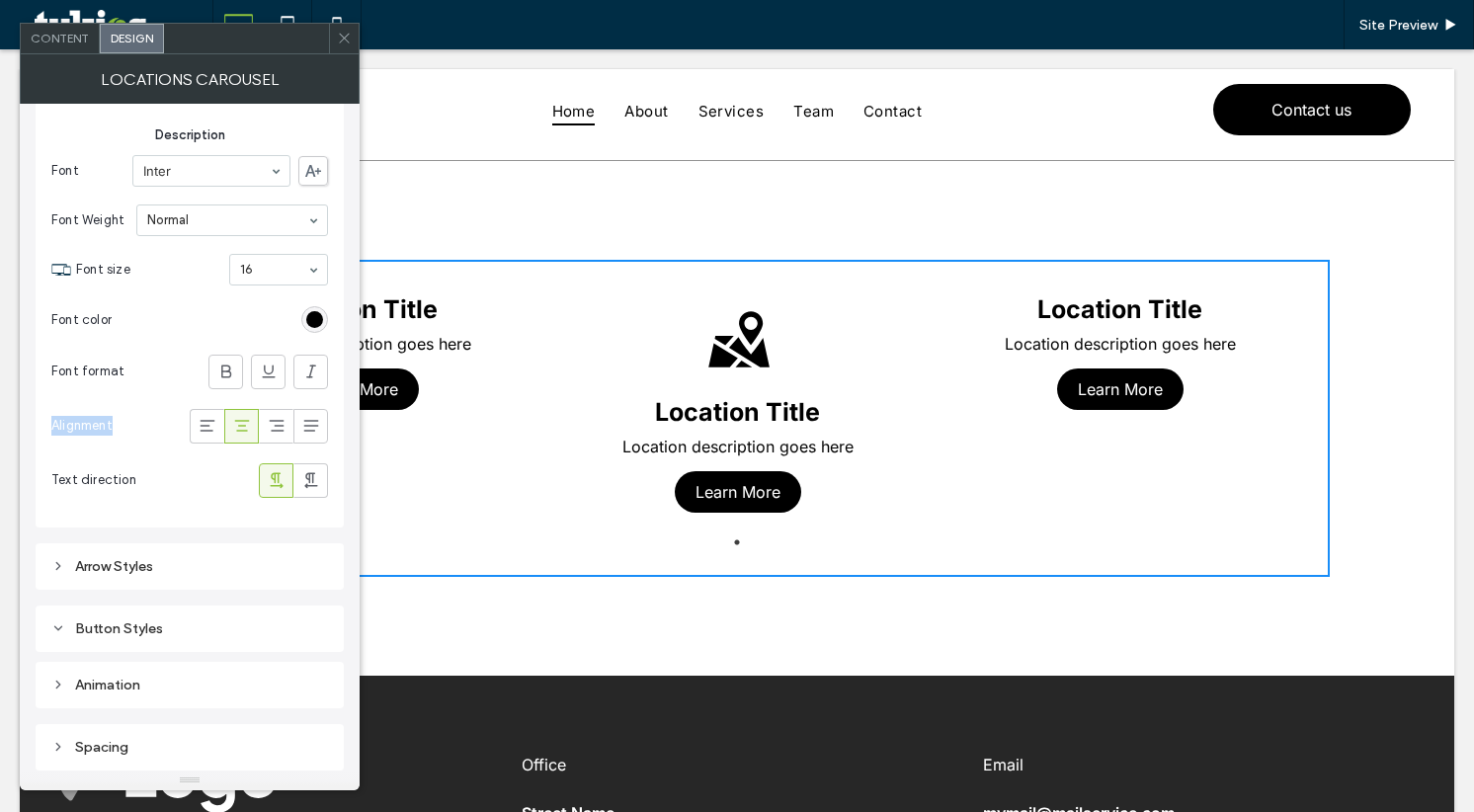 click on "Button Styles" at bounding box center [190, 628] 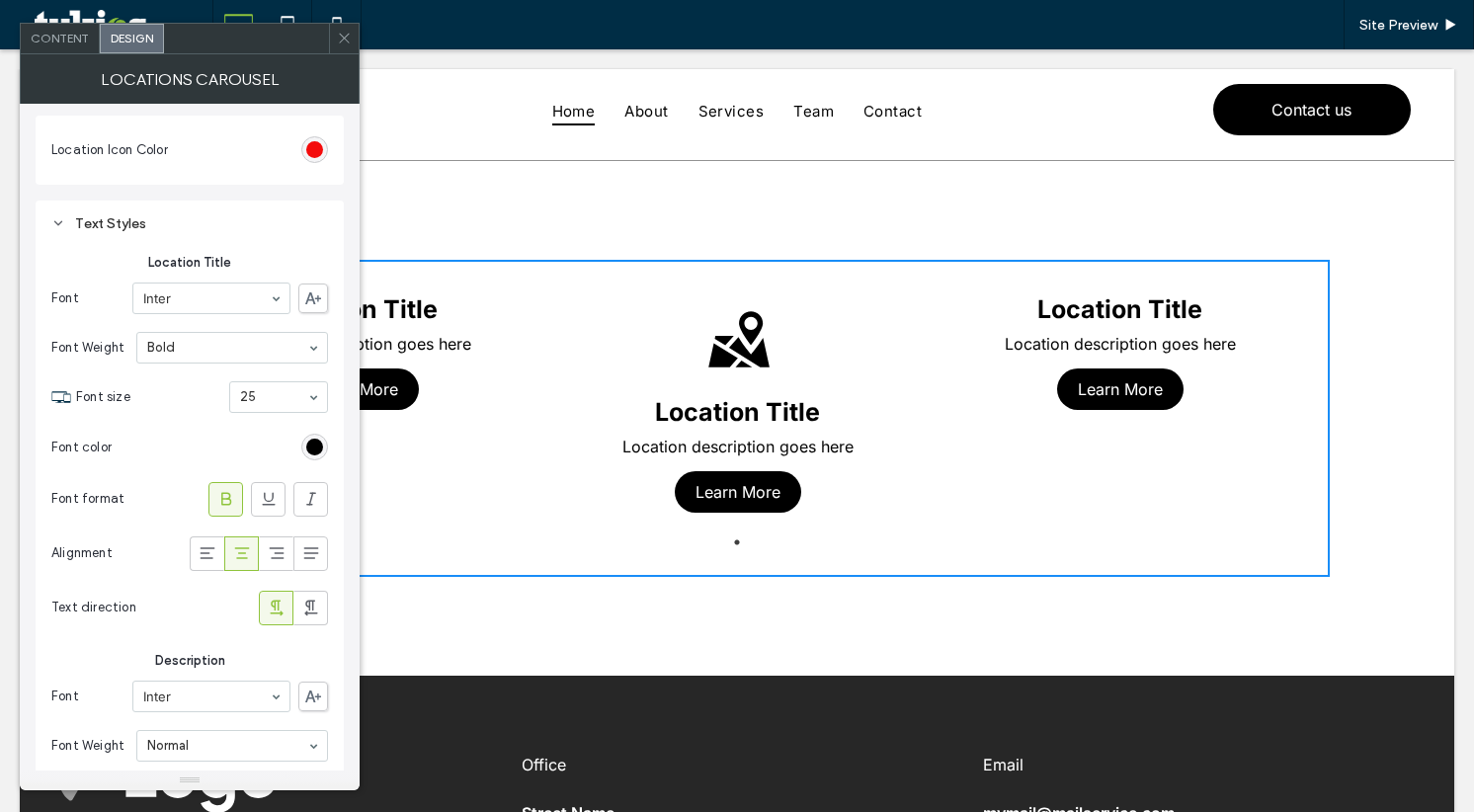 scroll, scrollTop: 0, scrollLeft: 0, axis: both 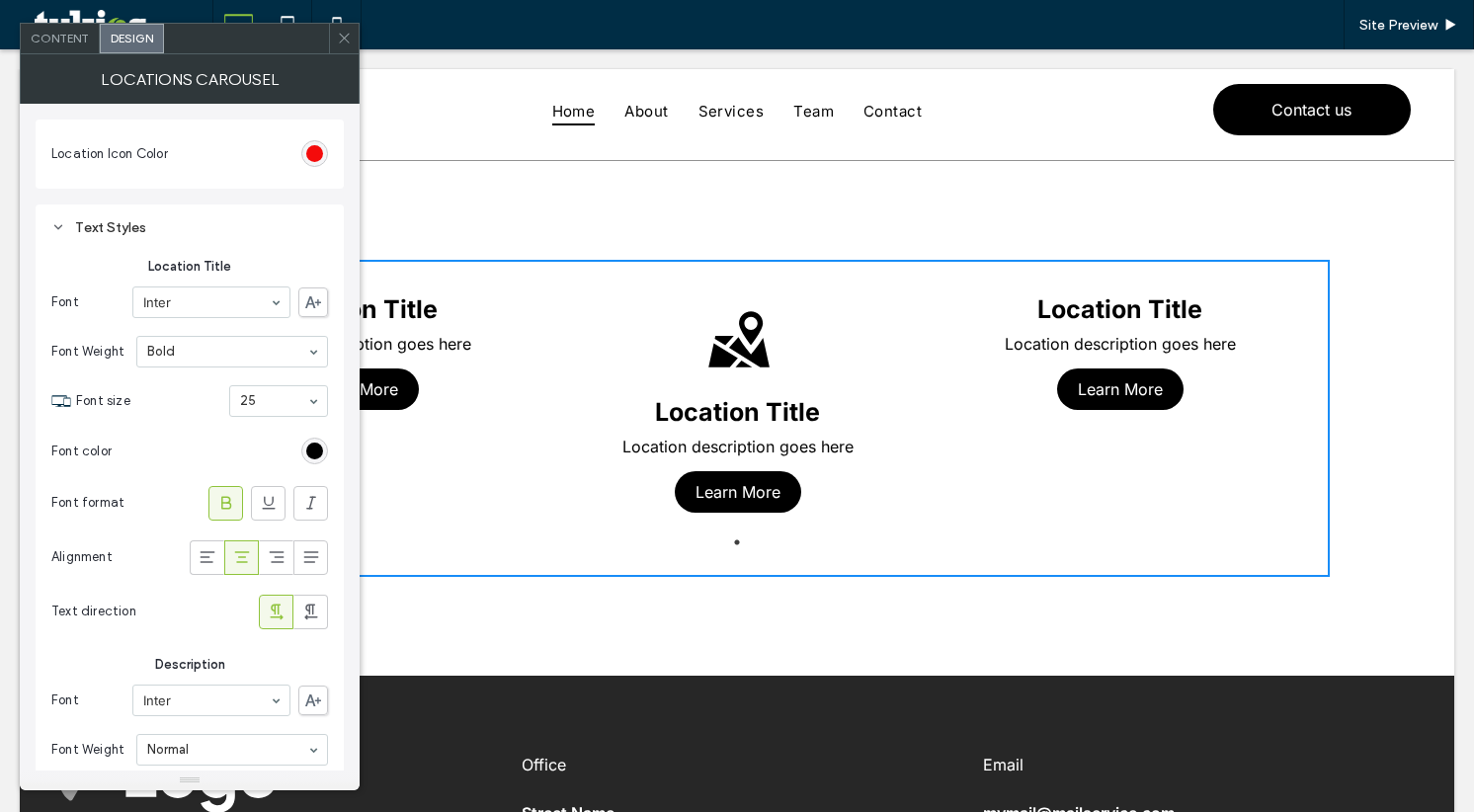 click on "Content" at bounding box center (60, 39) 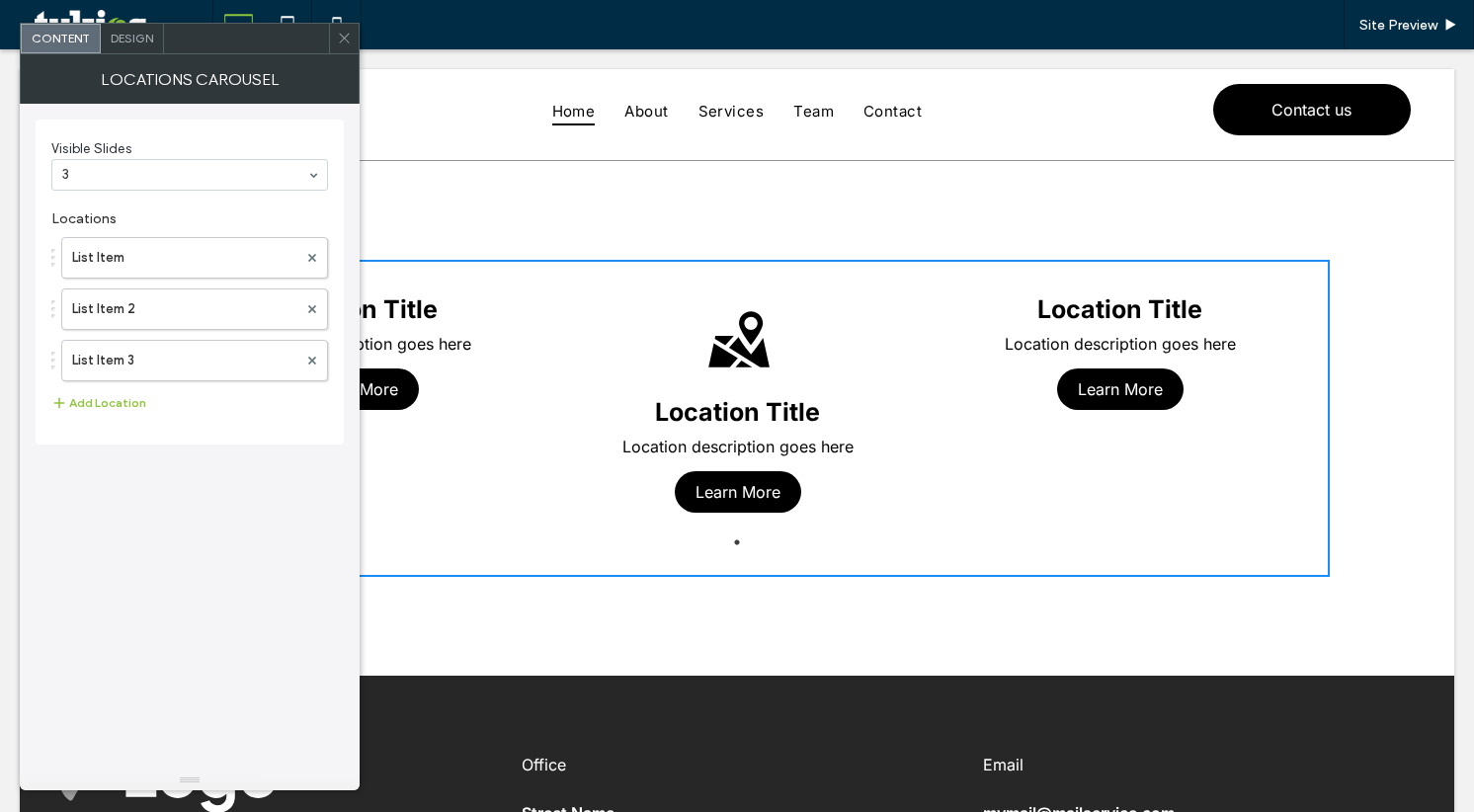 click 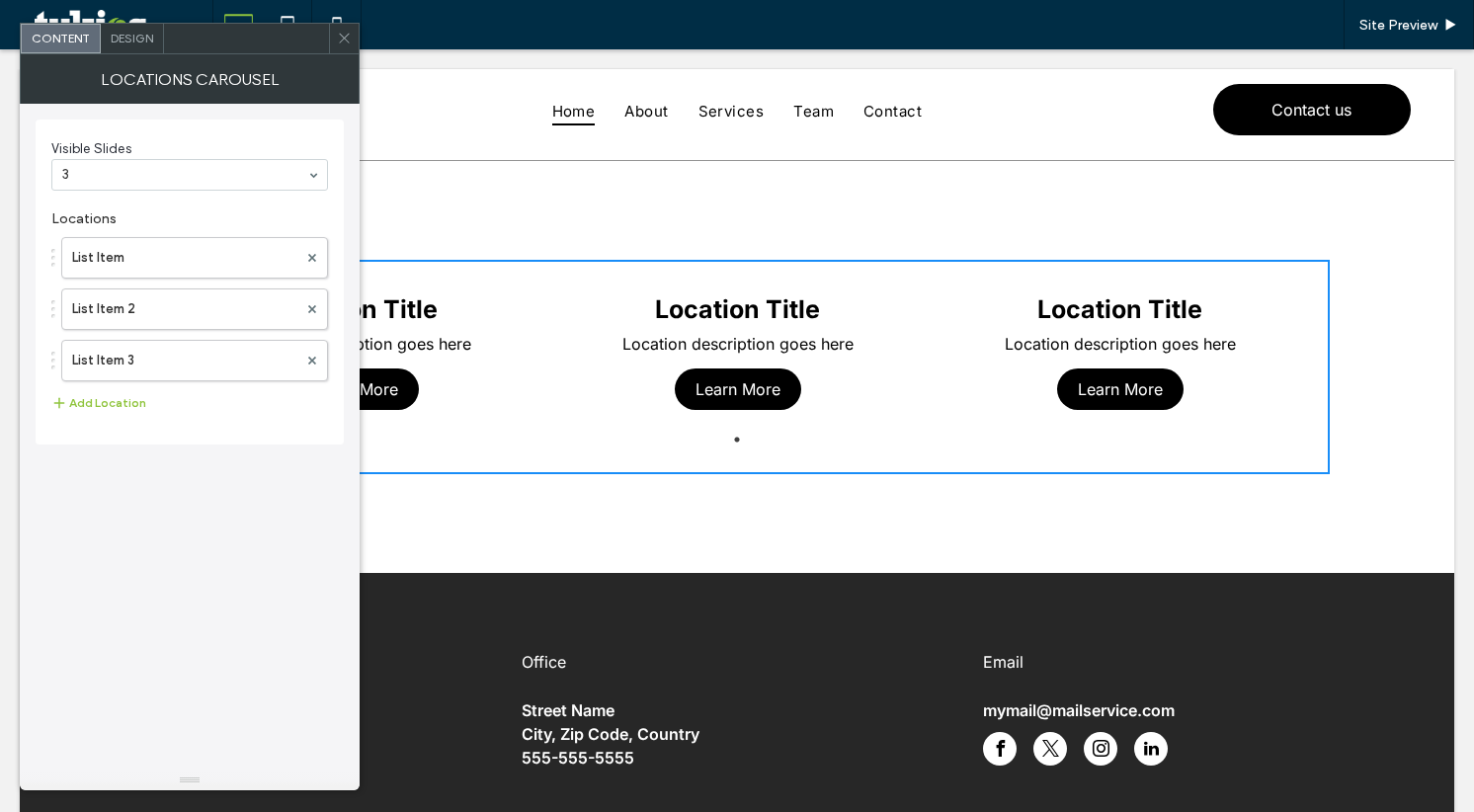 scroll, scrollTop: 0, scrollLeft: 0, axis: both 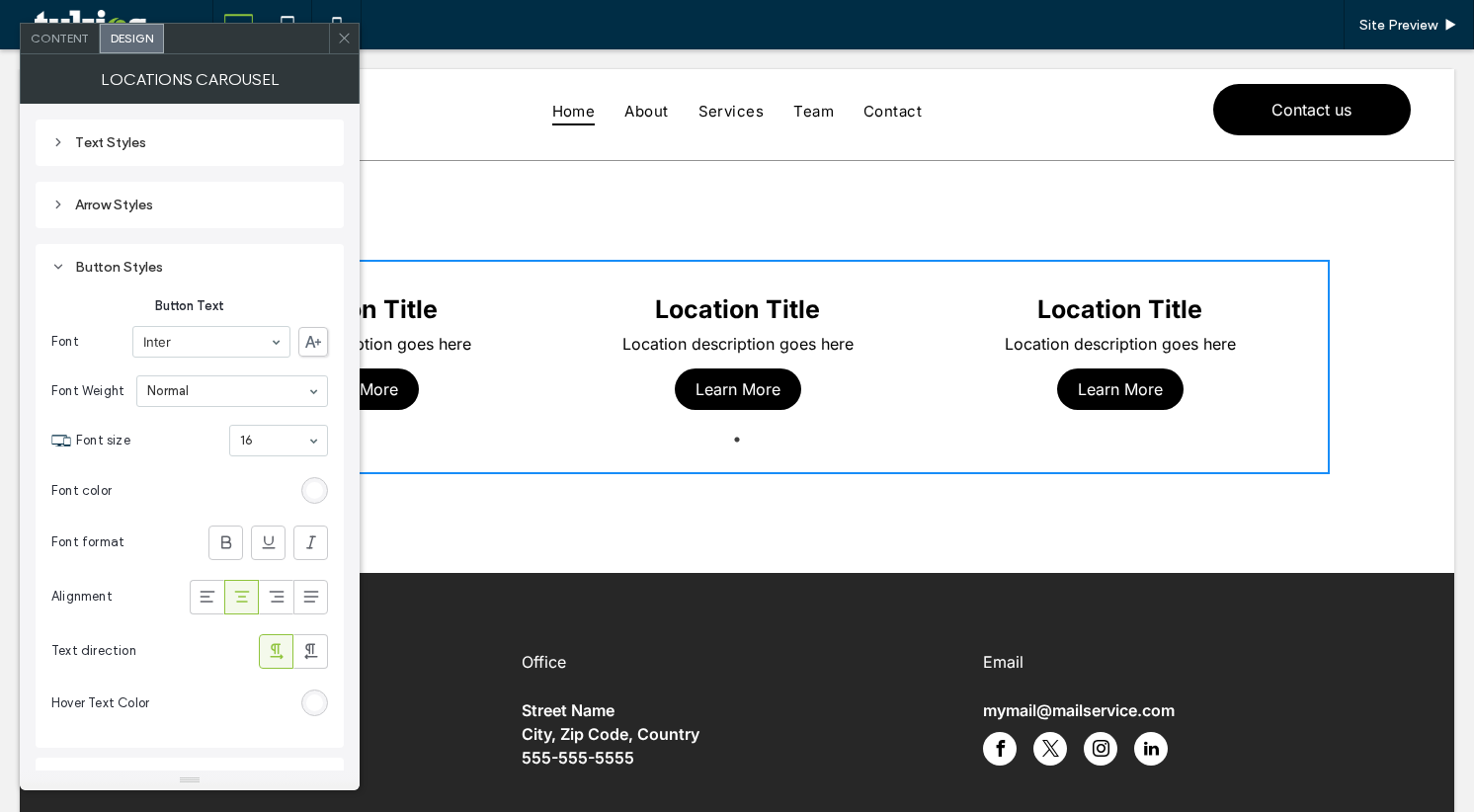click at bounding box center (314, 490) 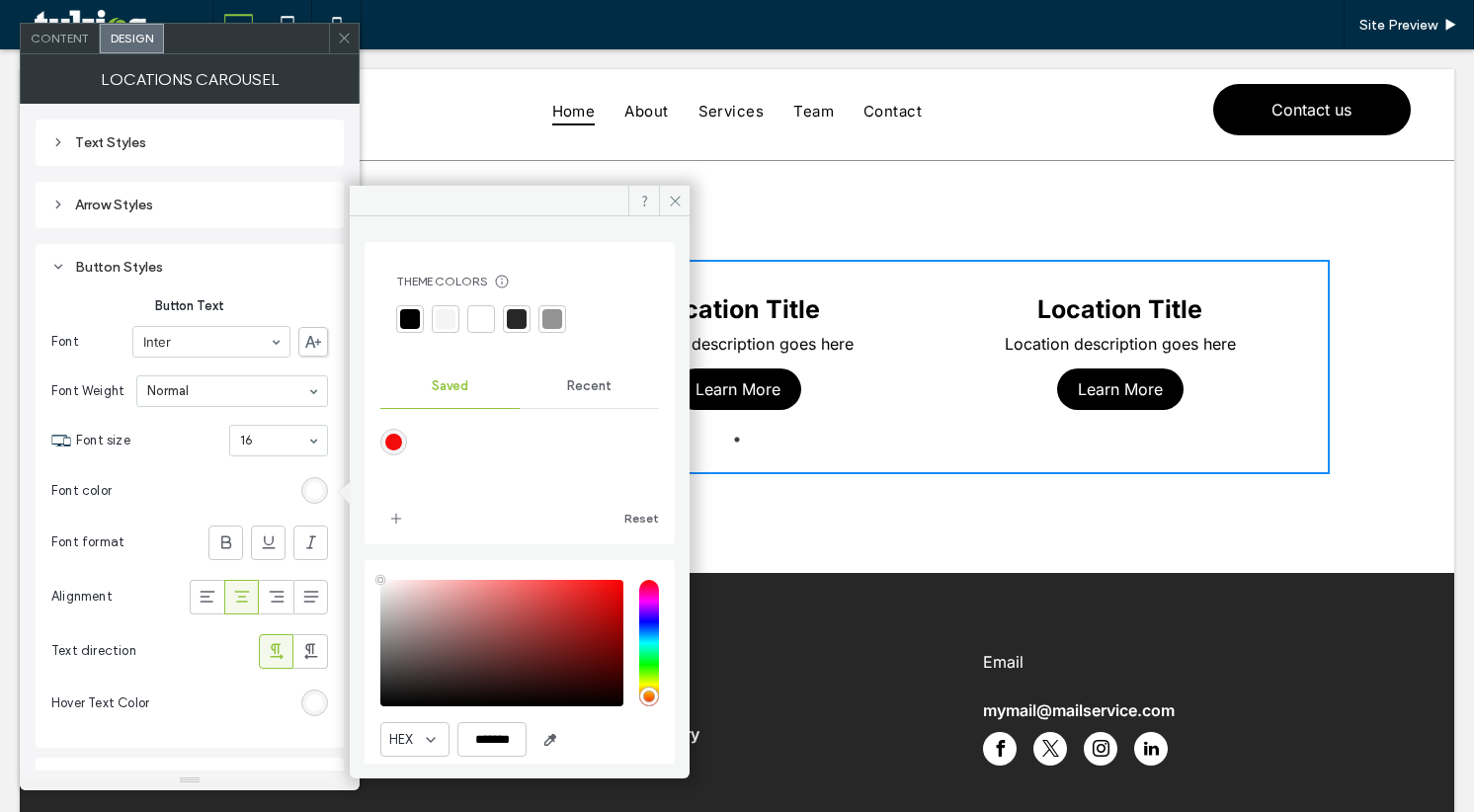 click at bounding box center [393, 442] 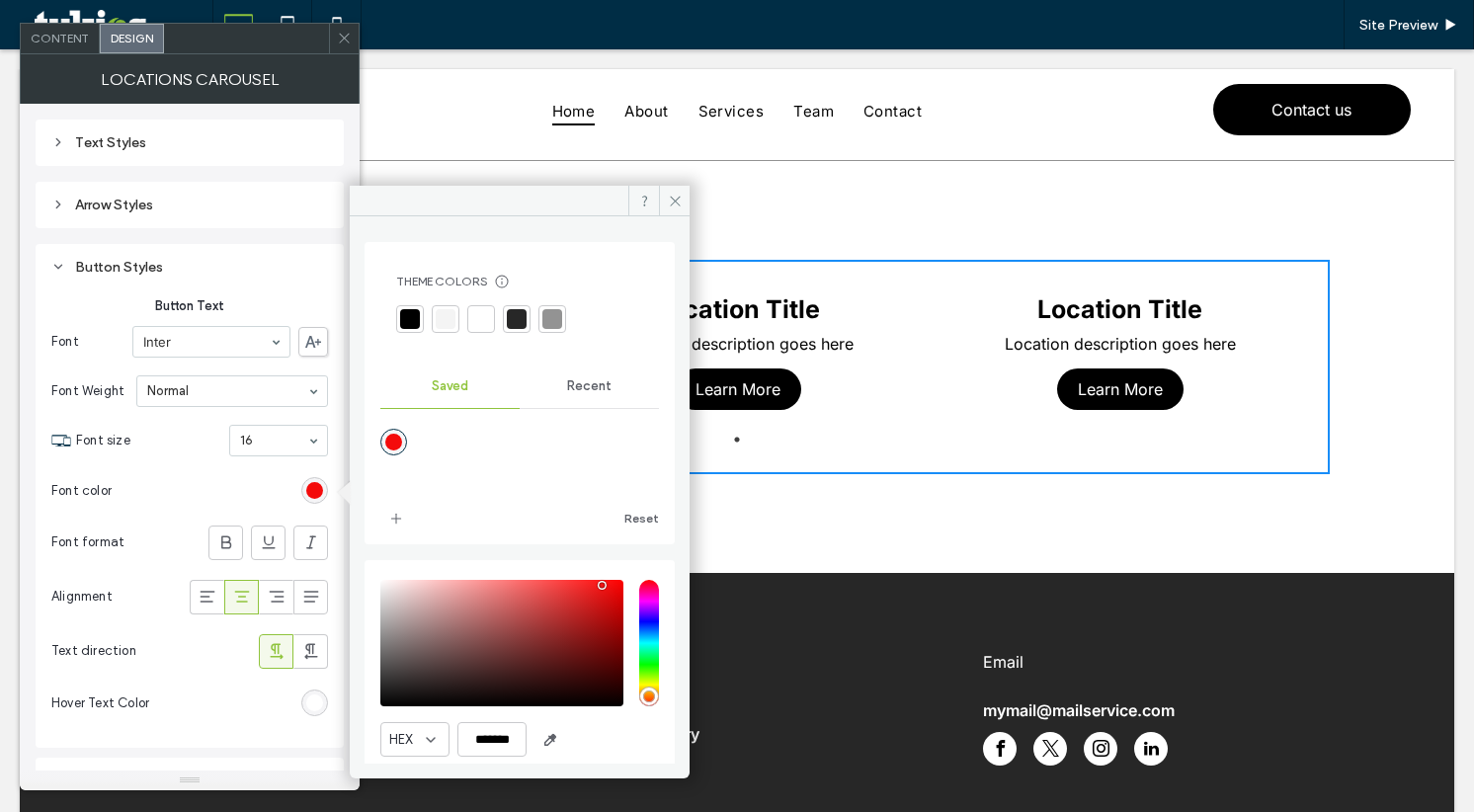click on "Font color" at bounding box center [190, 491] 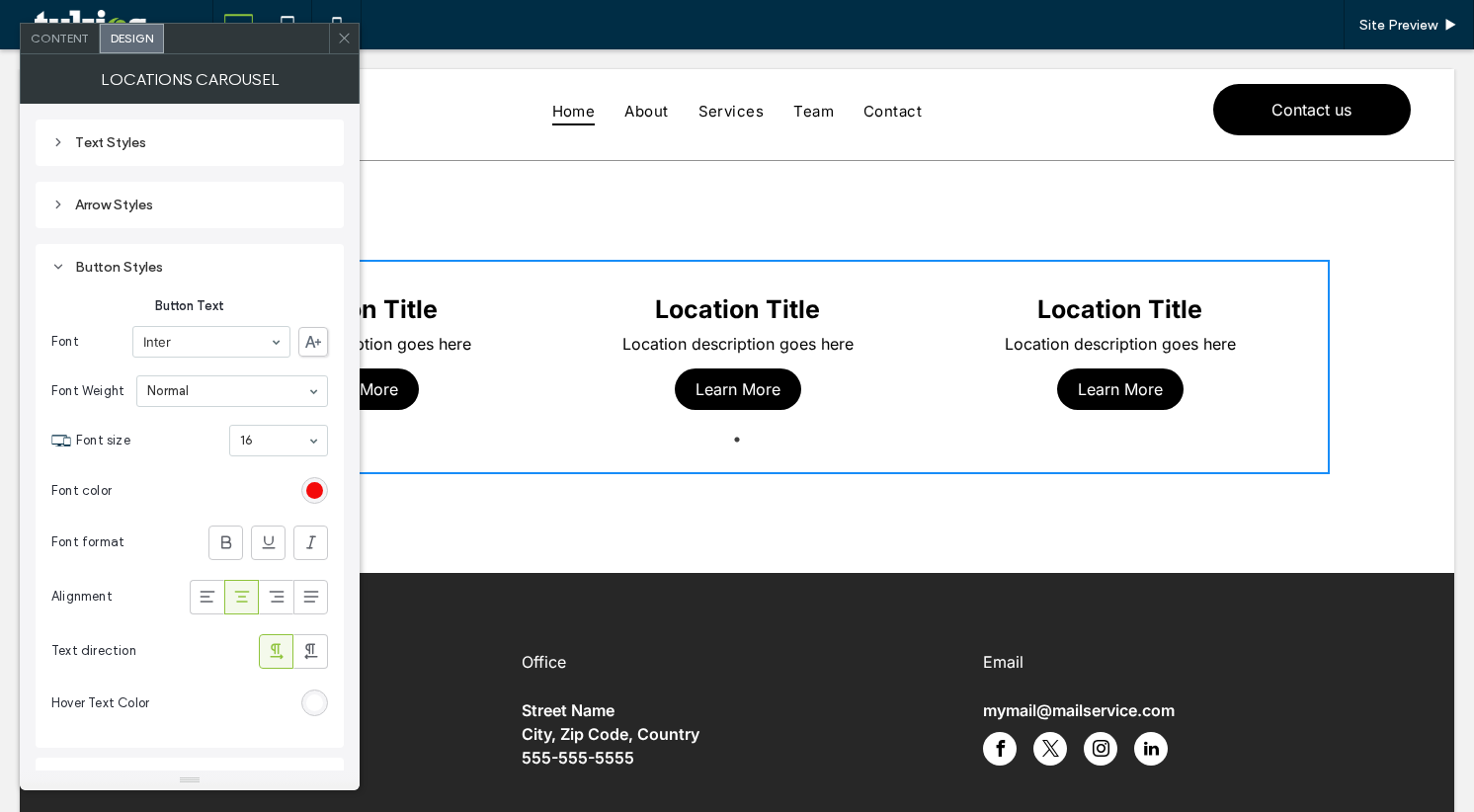 click 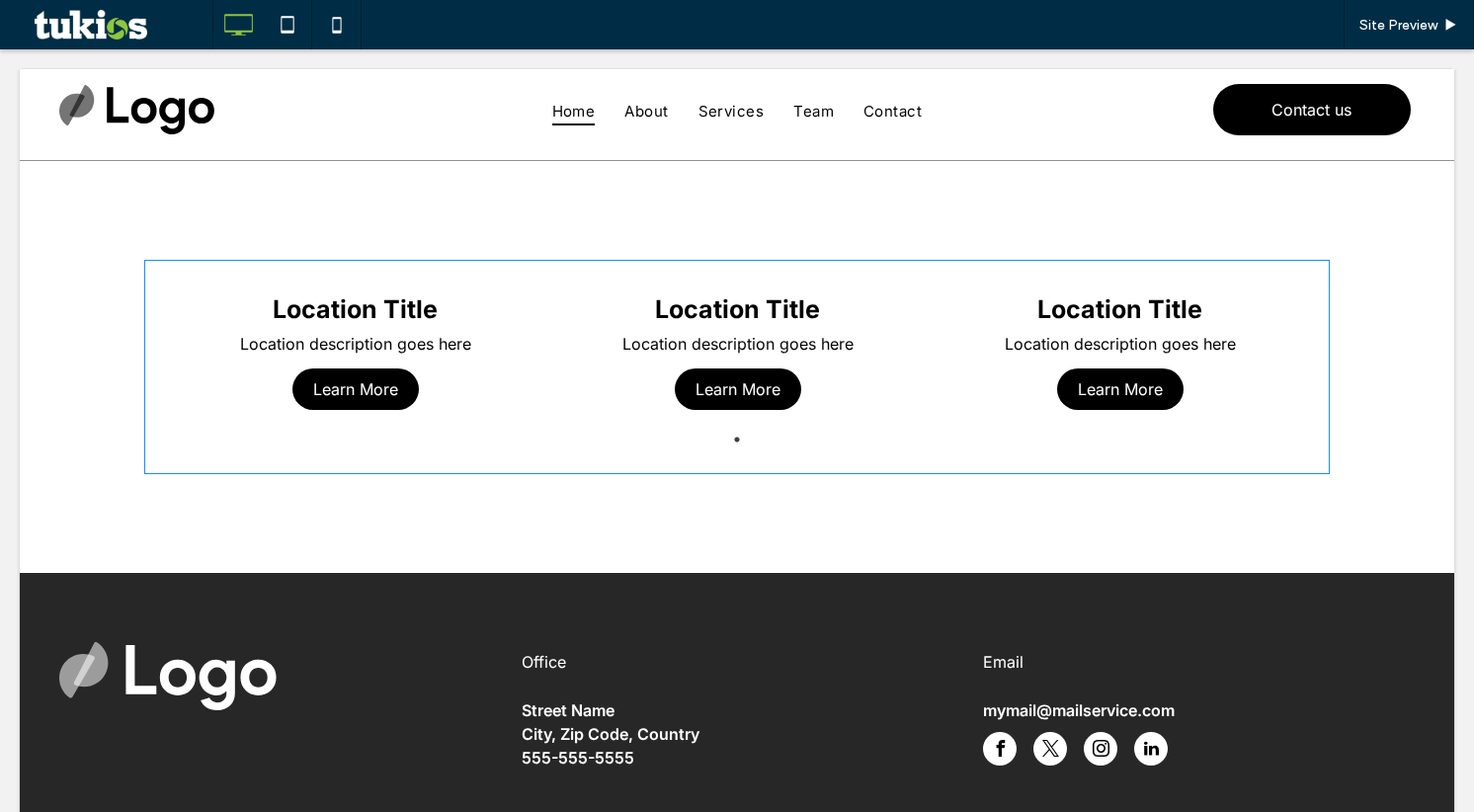 click at bounding box center (737, 366) 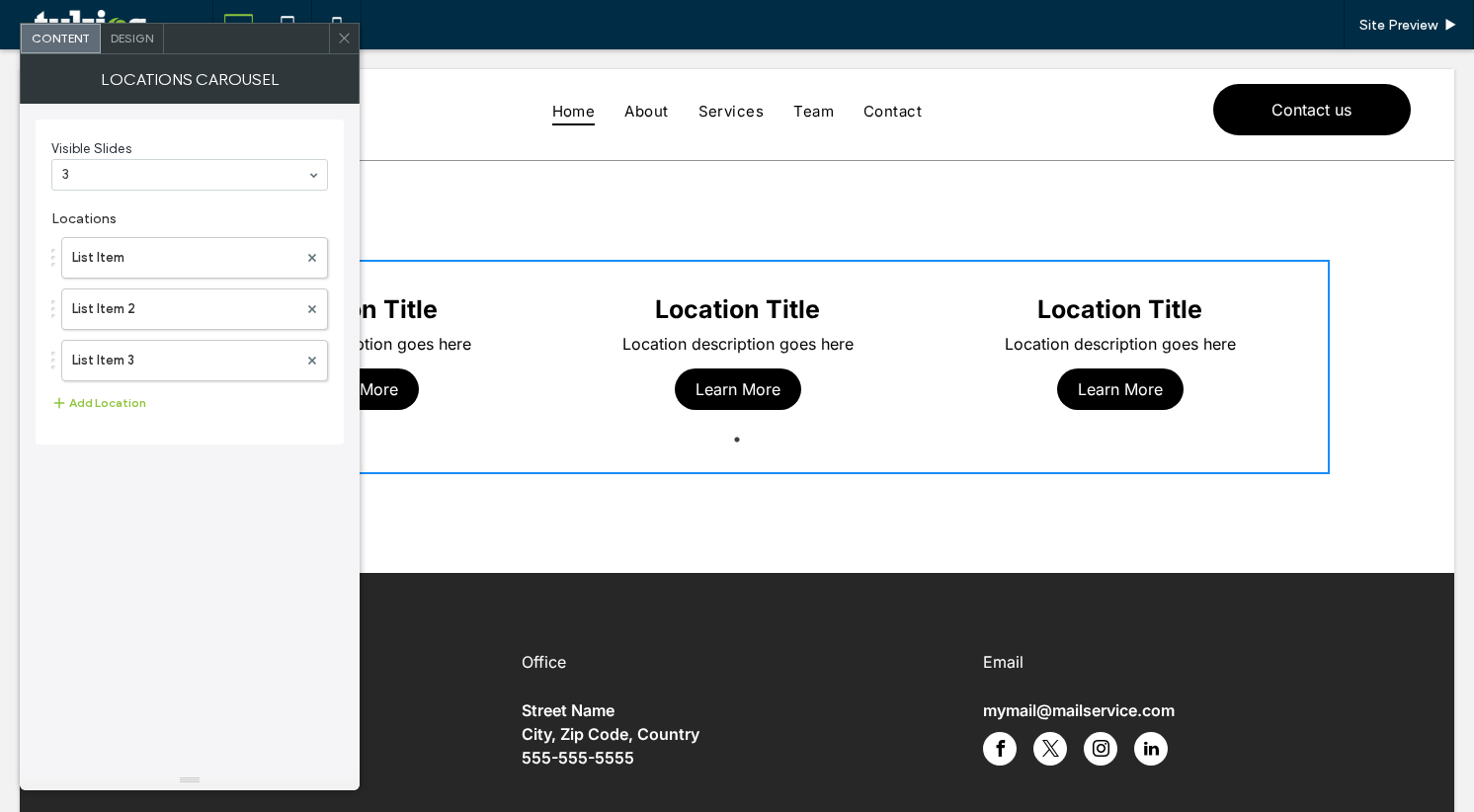 click at bounding box center (344, 39) 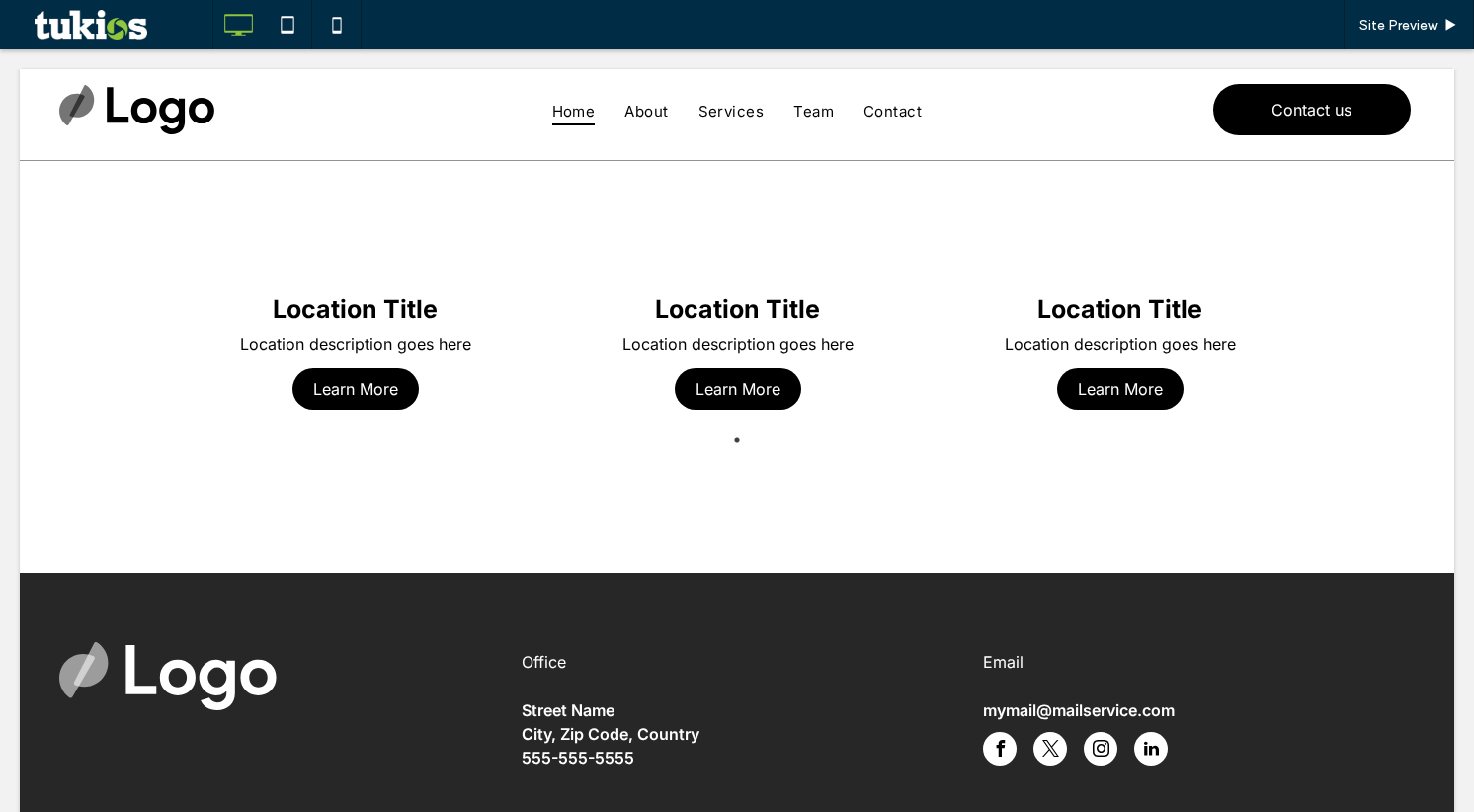 scroll, scrollTop: 0, scrollLeft: 0, axis: both 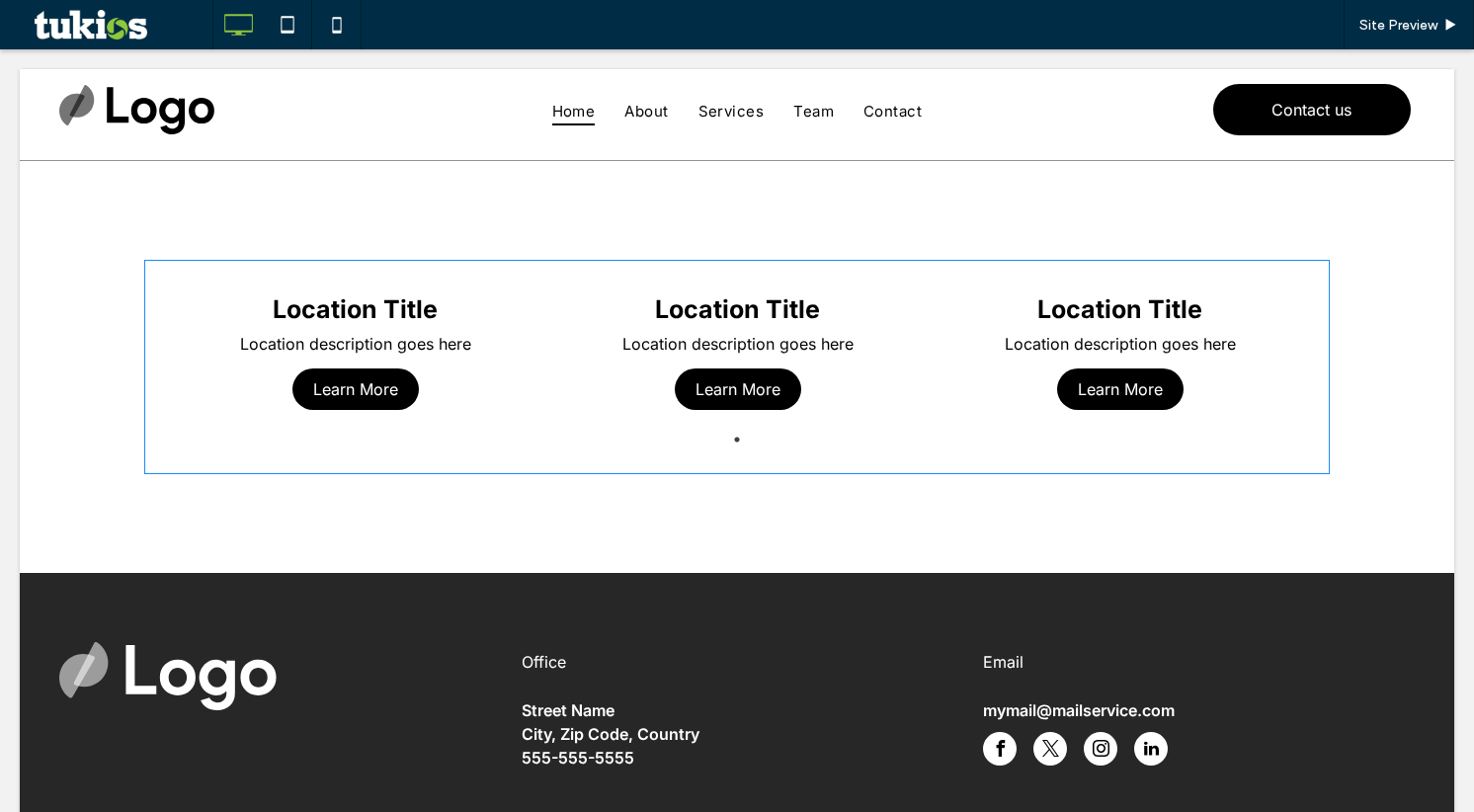 click at bounding box center [737, 366] 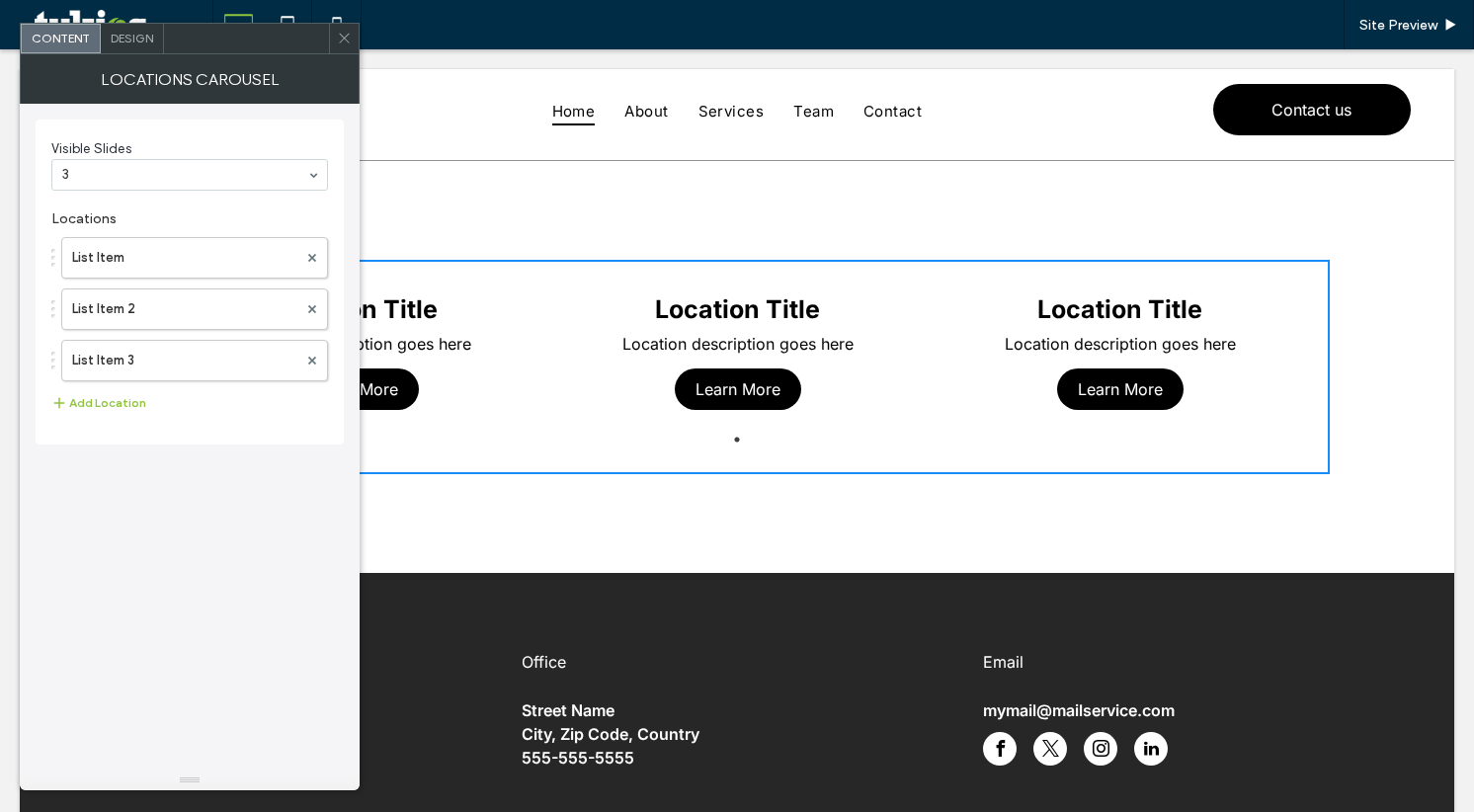 click on "Design" at bounding box center (131, 38) 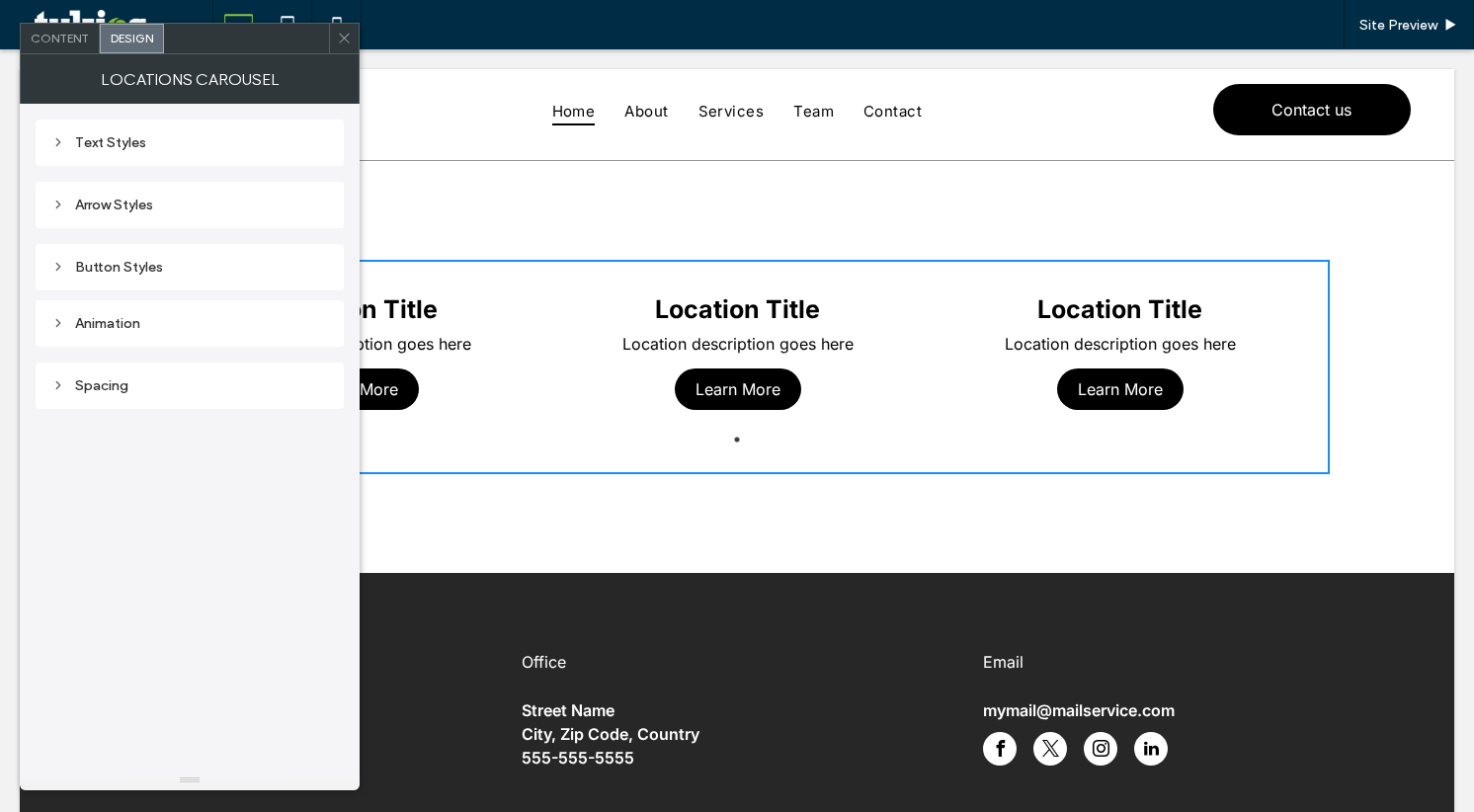 click on "Button Styles" at bounding box center [190, 267] 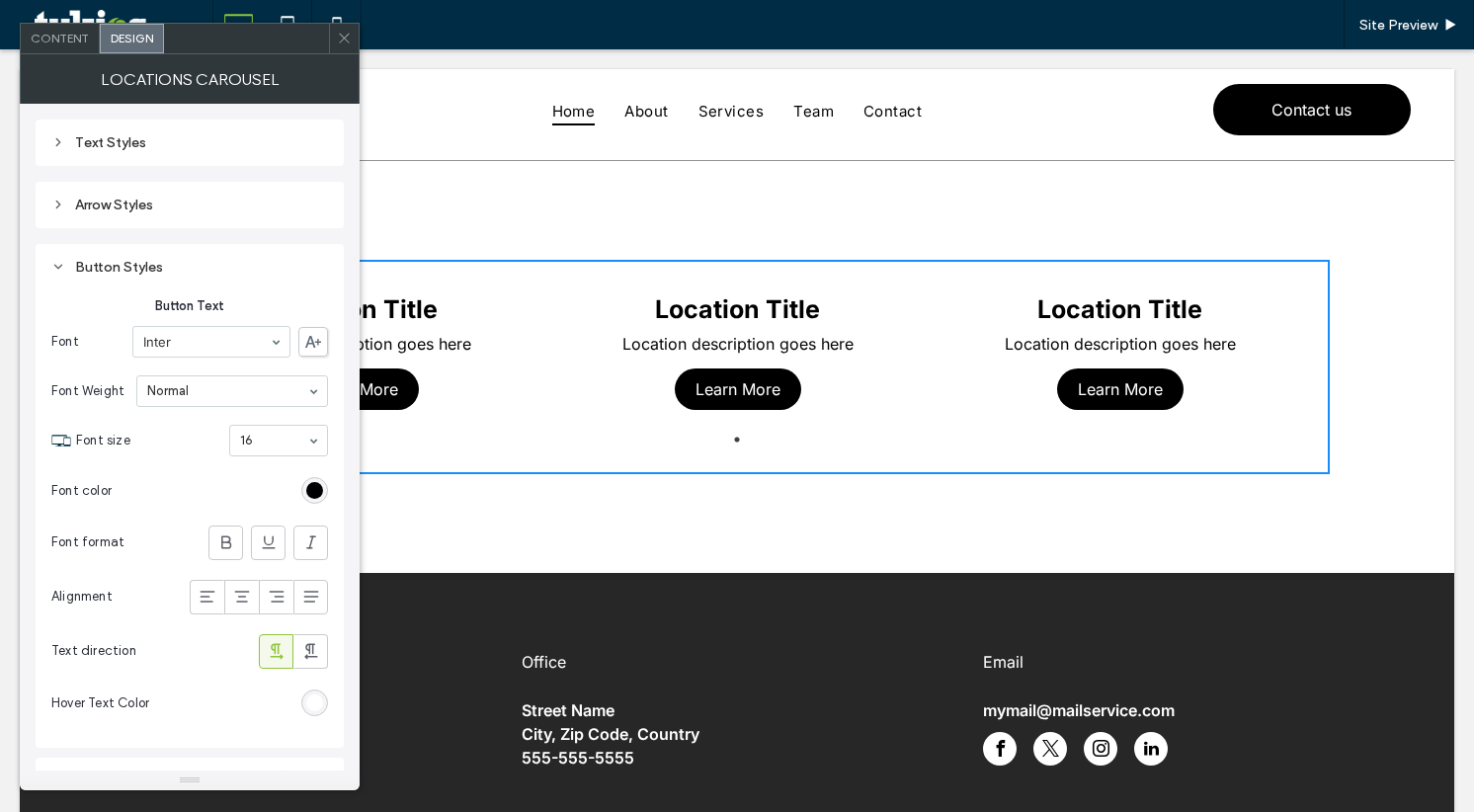 click 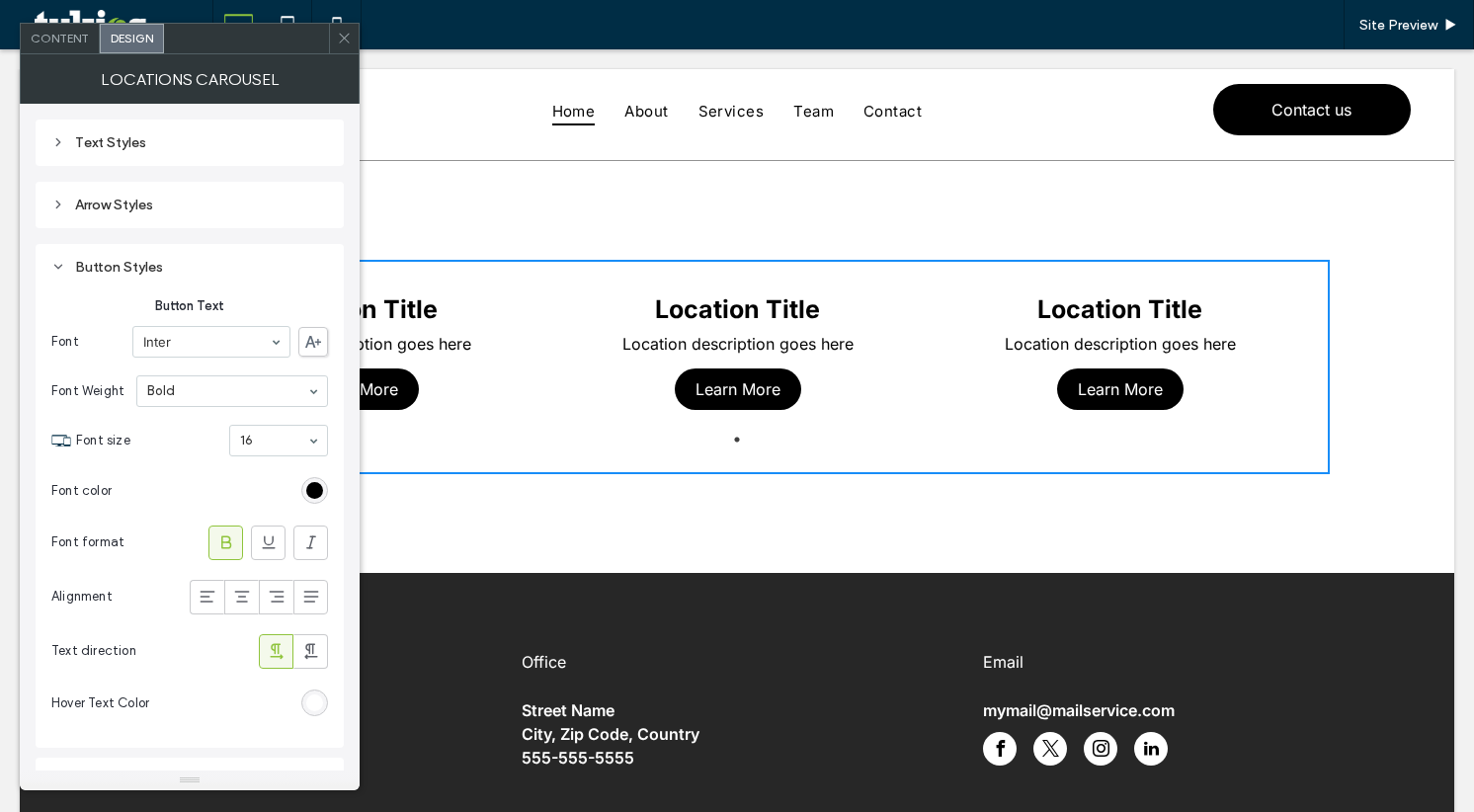click 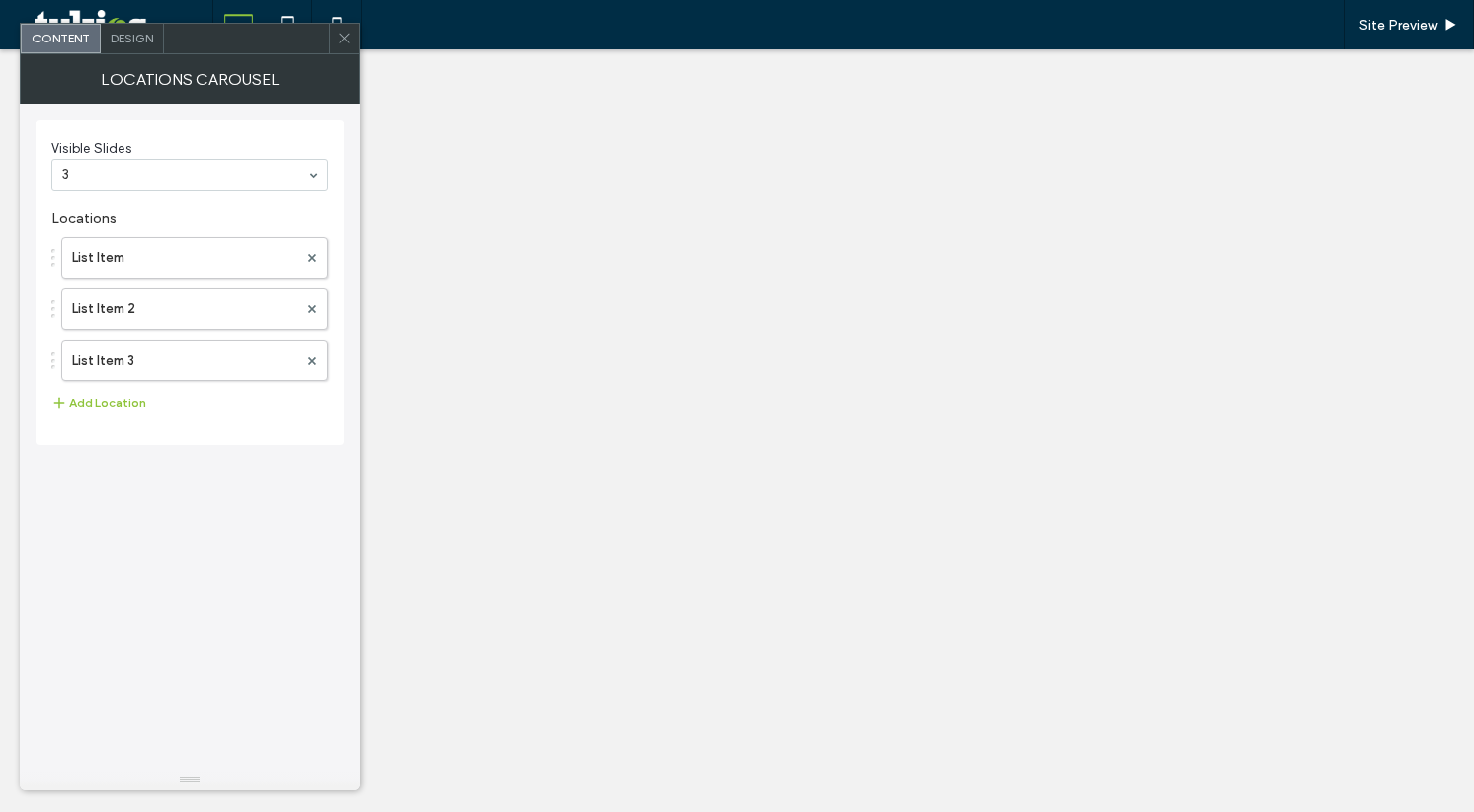 click on "Design" at bounding box center [131, 38] 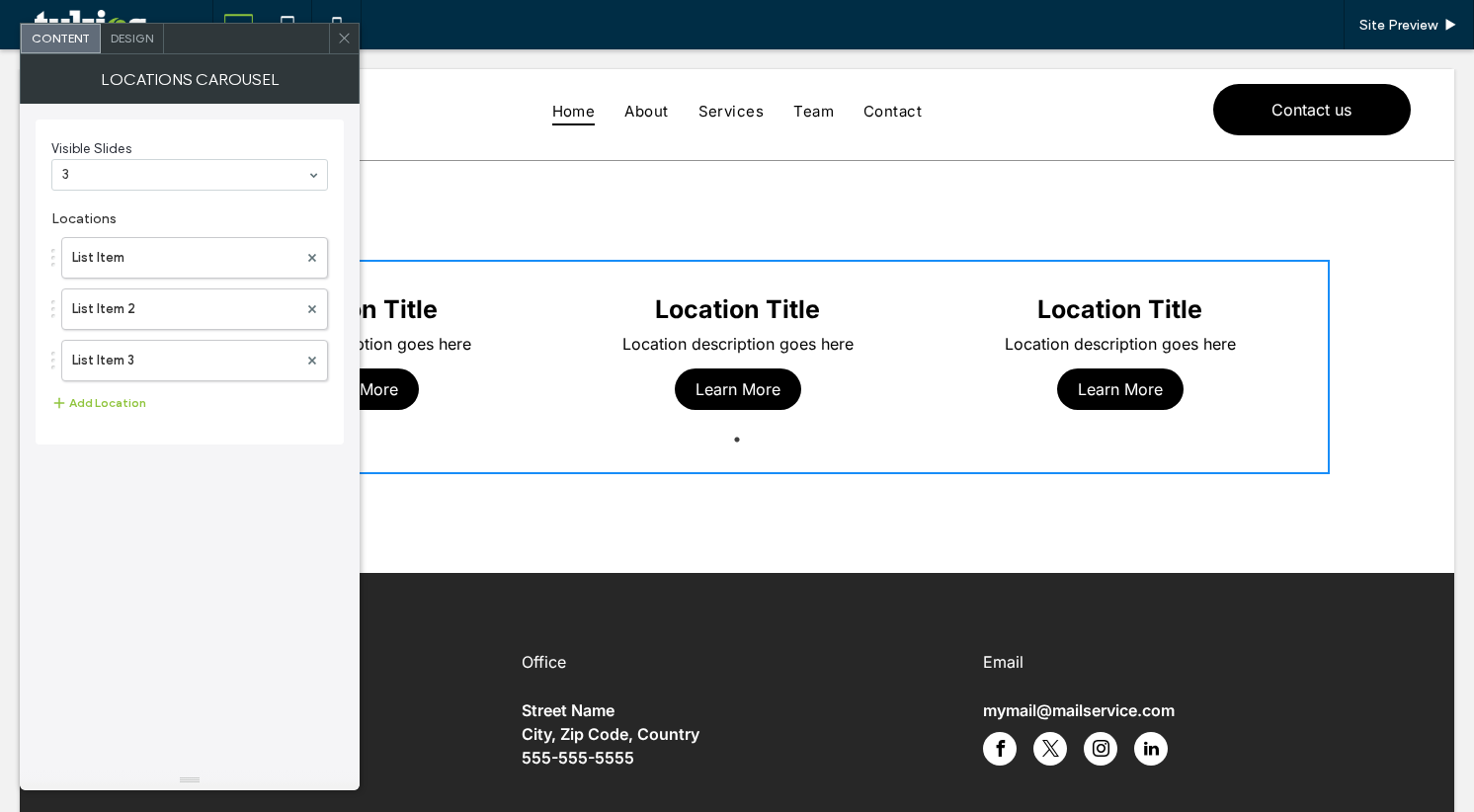 scroll, scrollTop: 0, scrollLeft: 0, axis: both 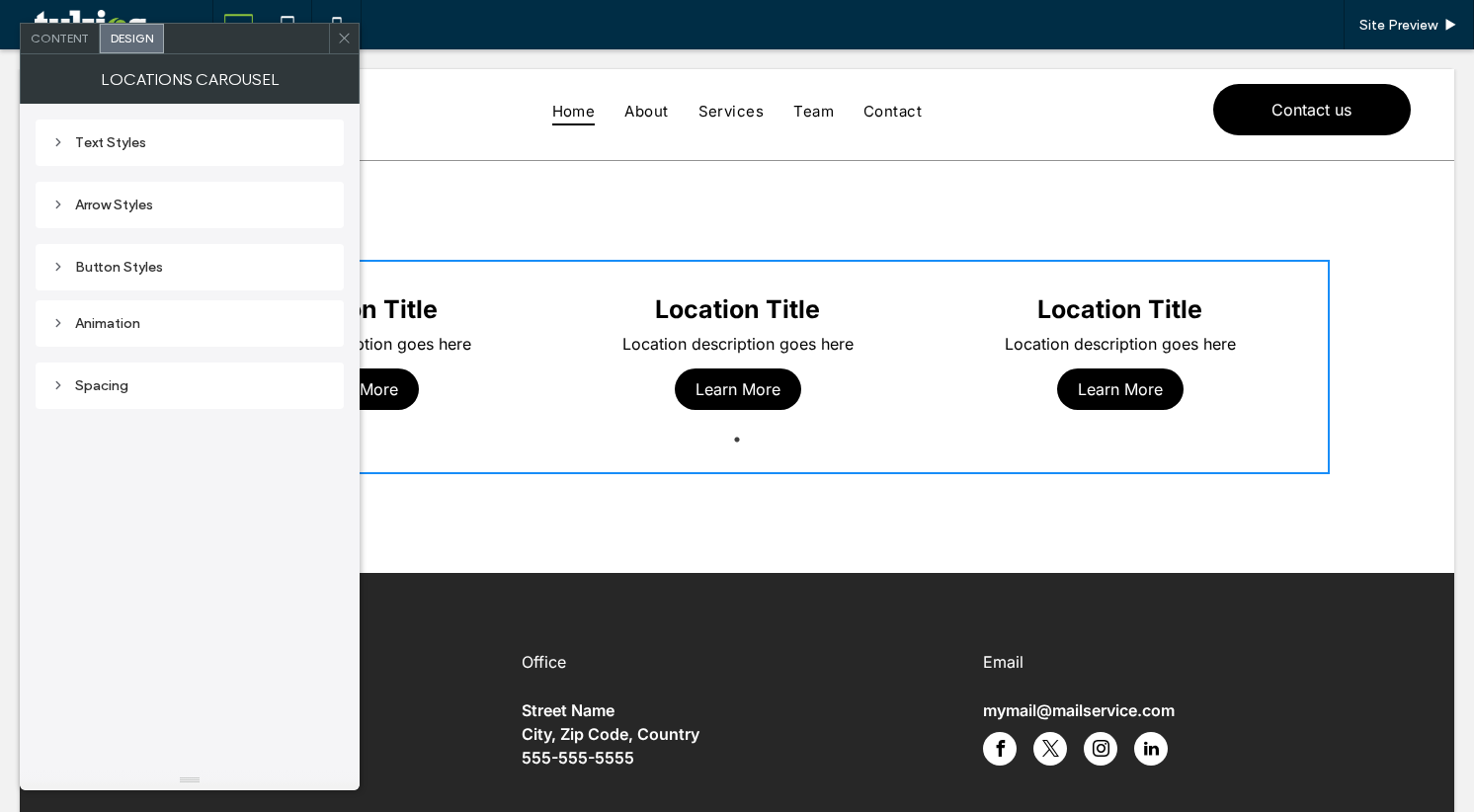 click on "Button Styles" at bounding box center (190, 267) 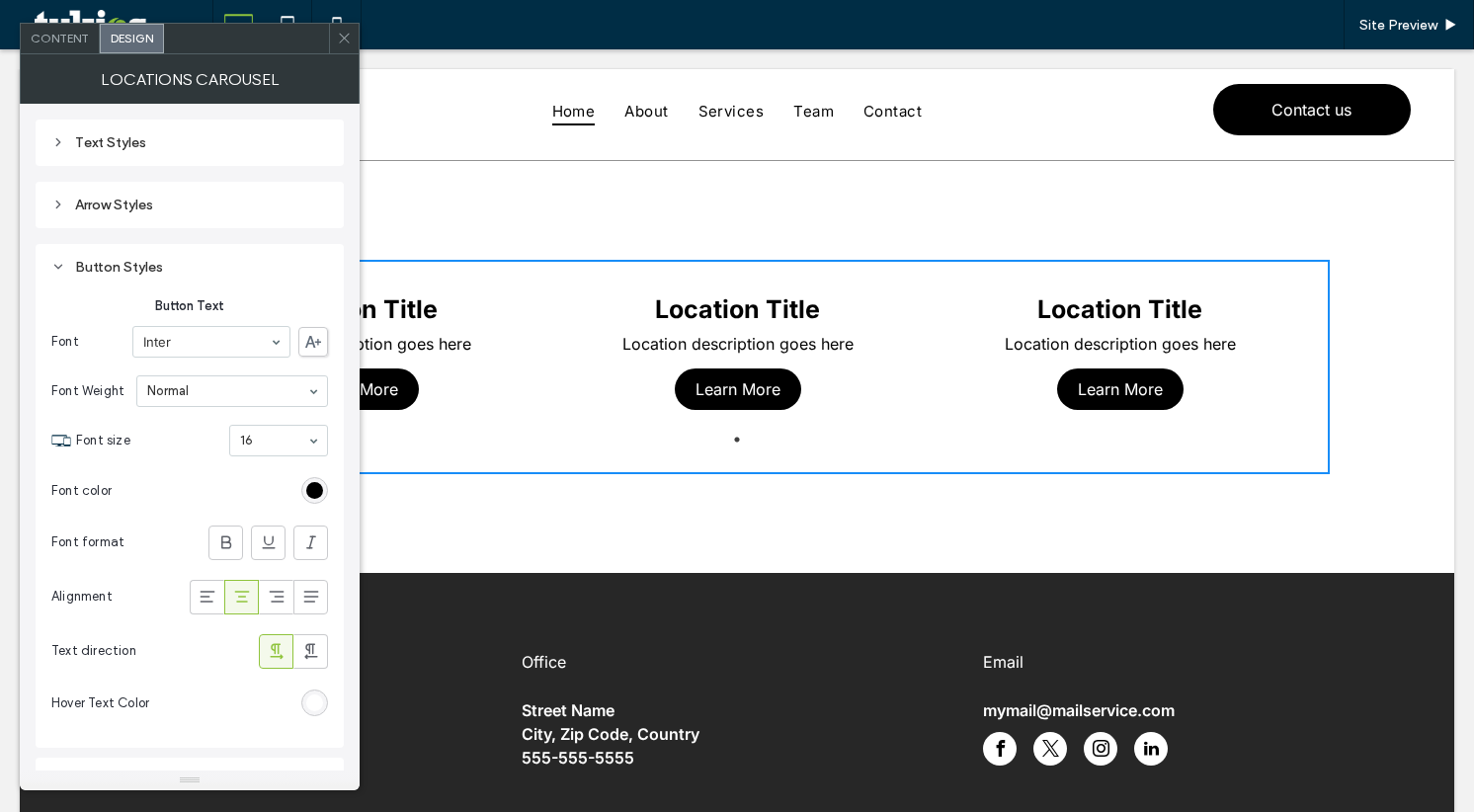 click 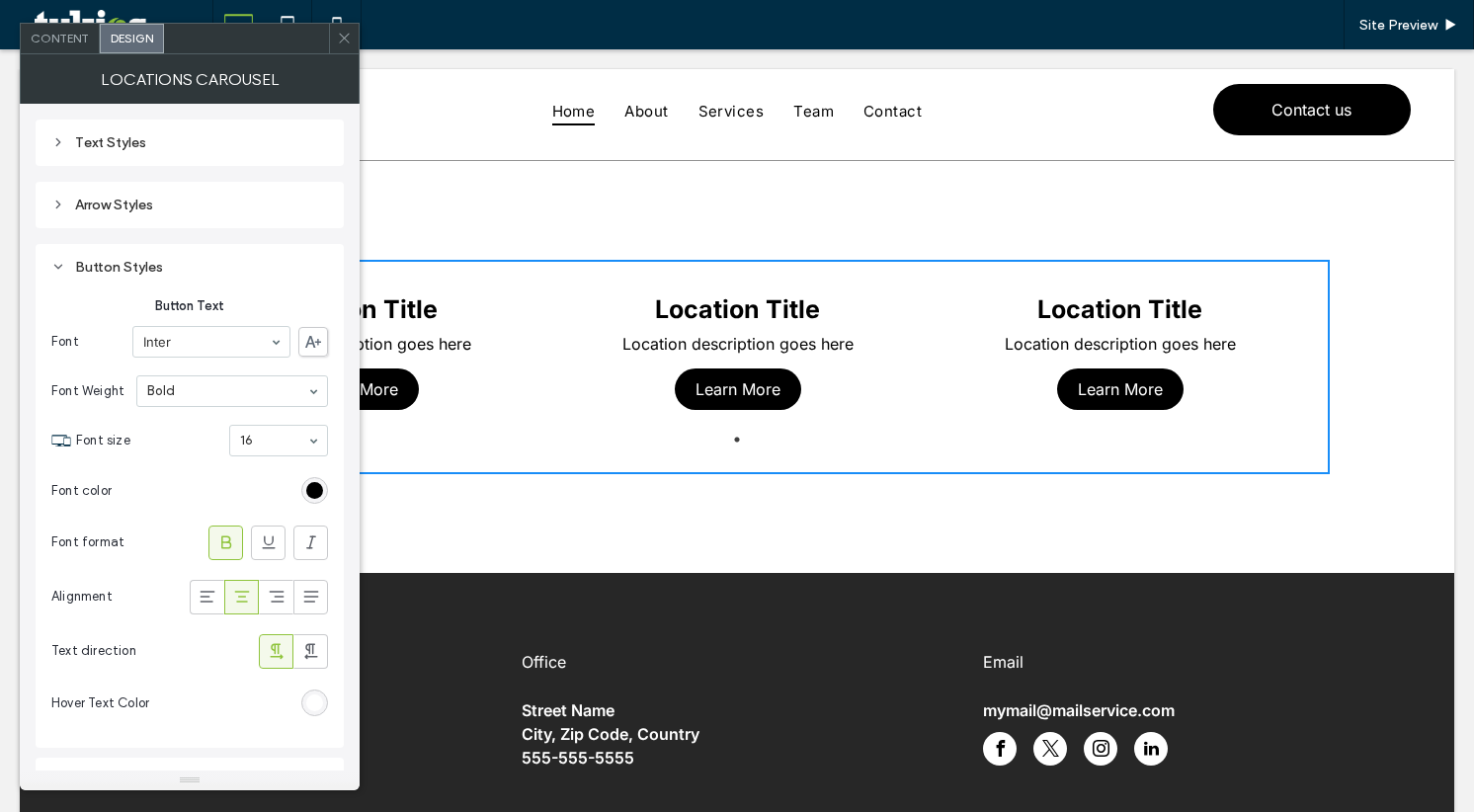 click 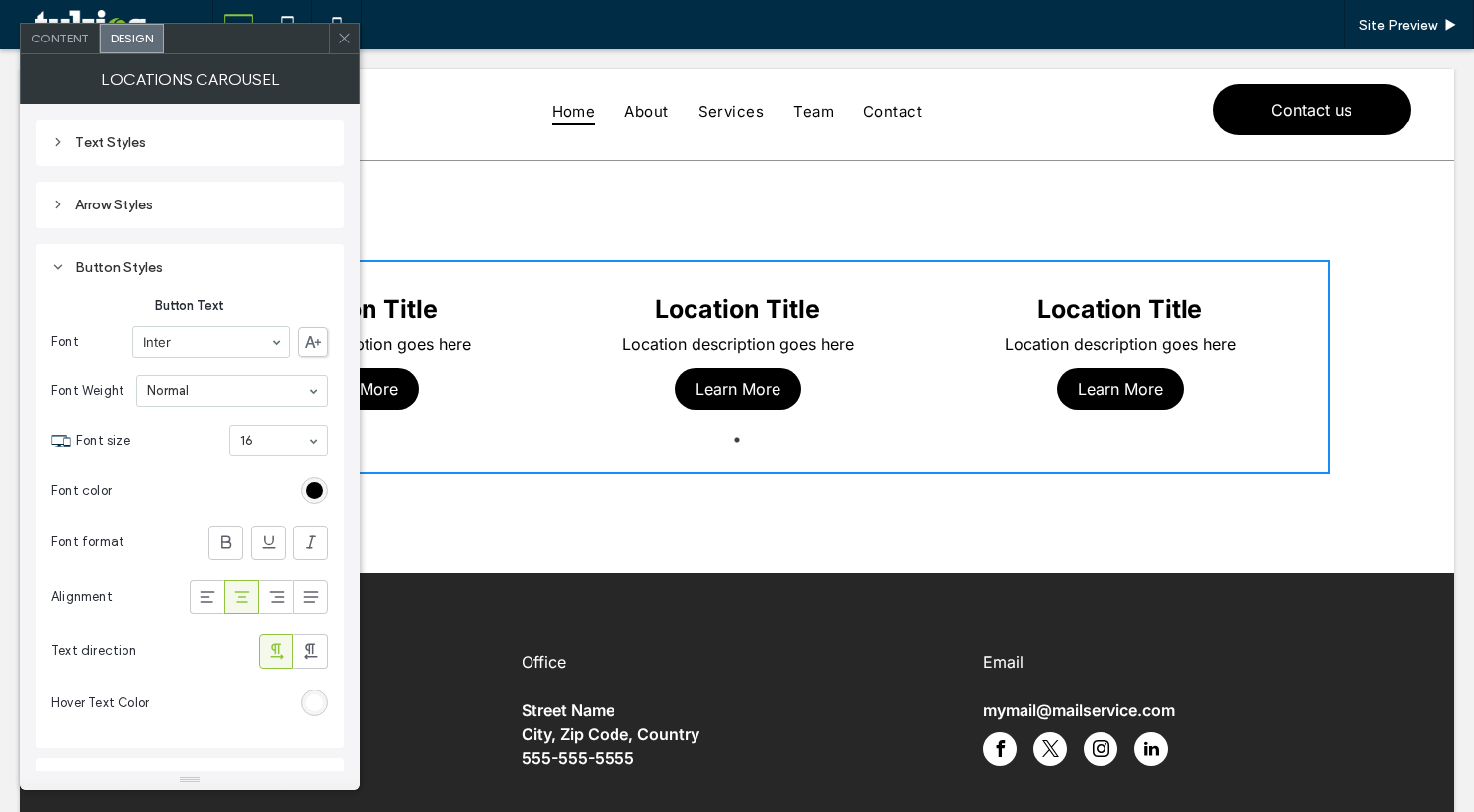 click at bounding box center (314, 702) 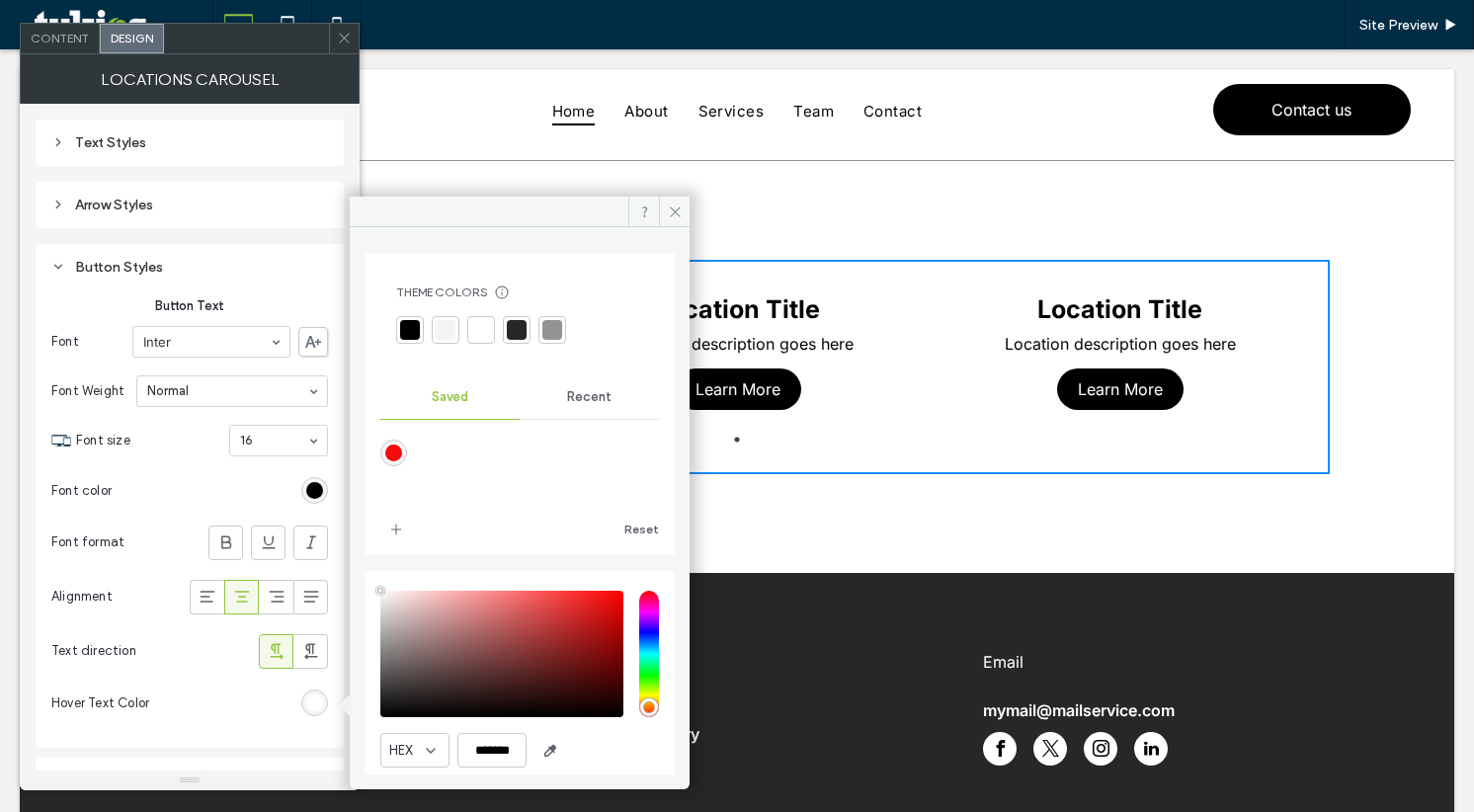 click at bounding box center [393, 452] 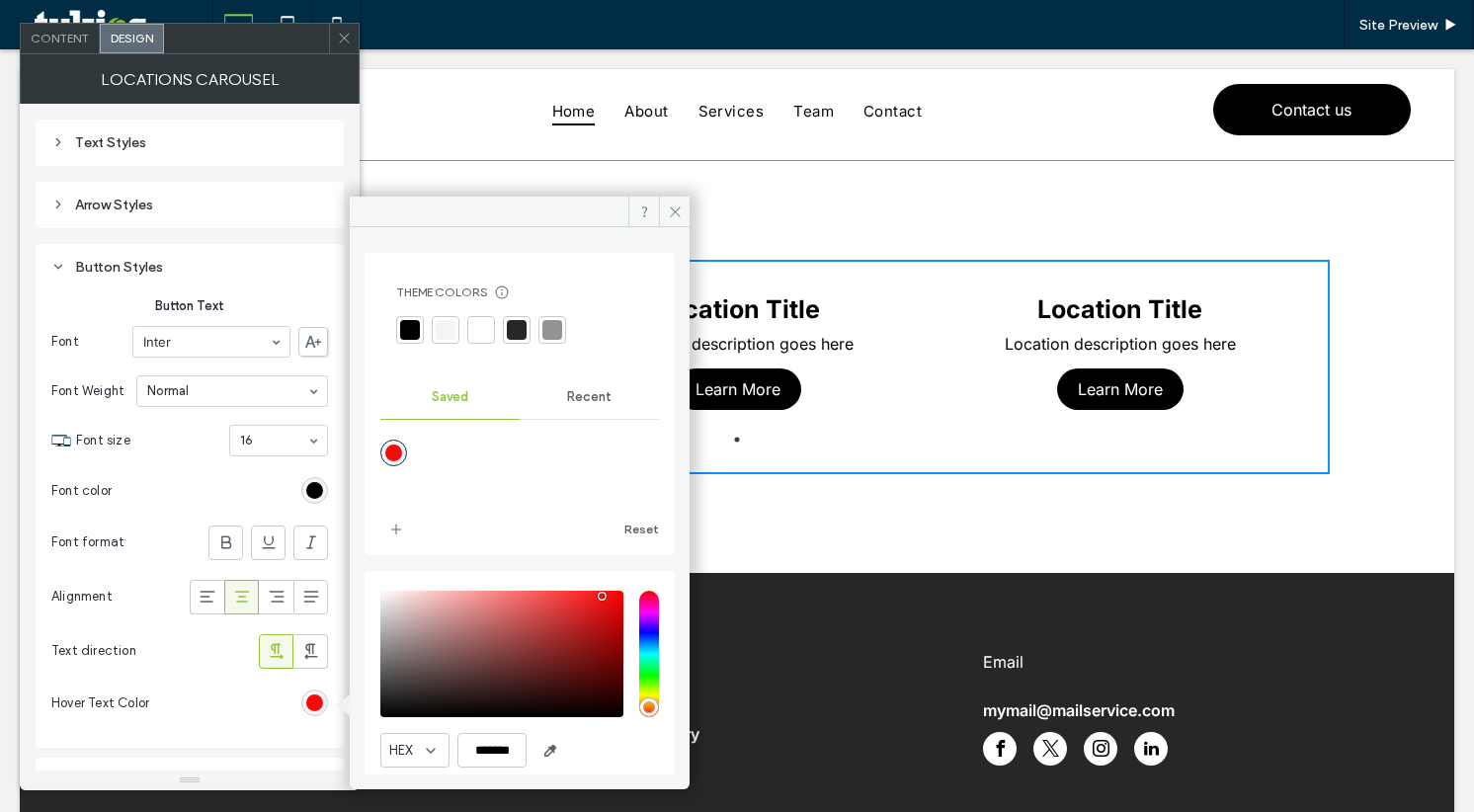 click on "Font color" at bounding box center [190, 491] 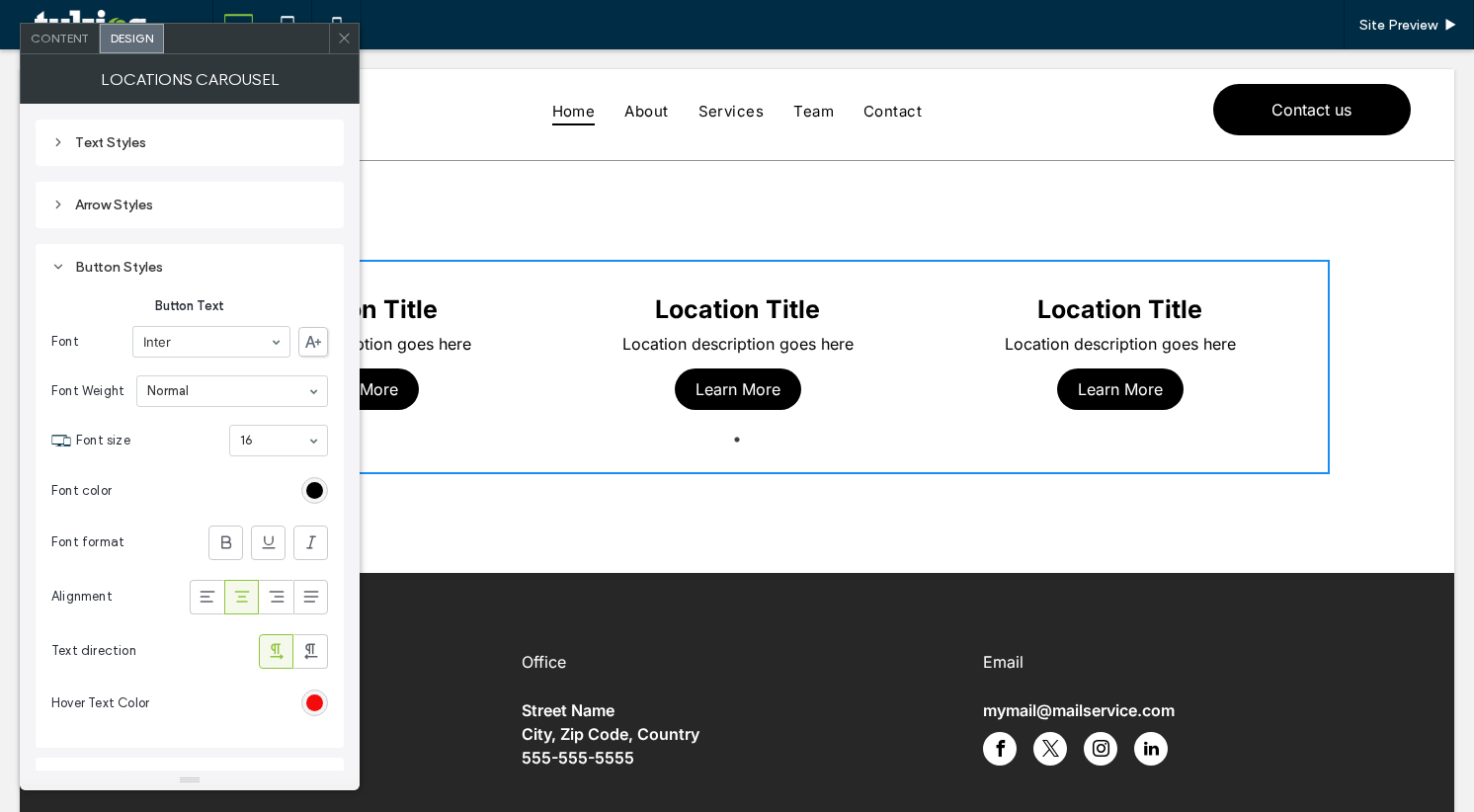 click at bounding box center [344, 39] 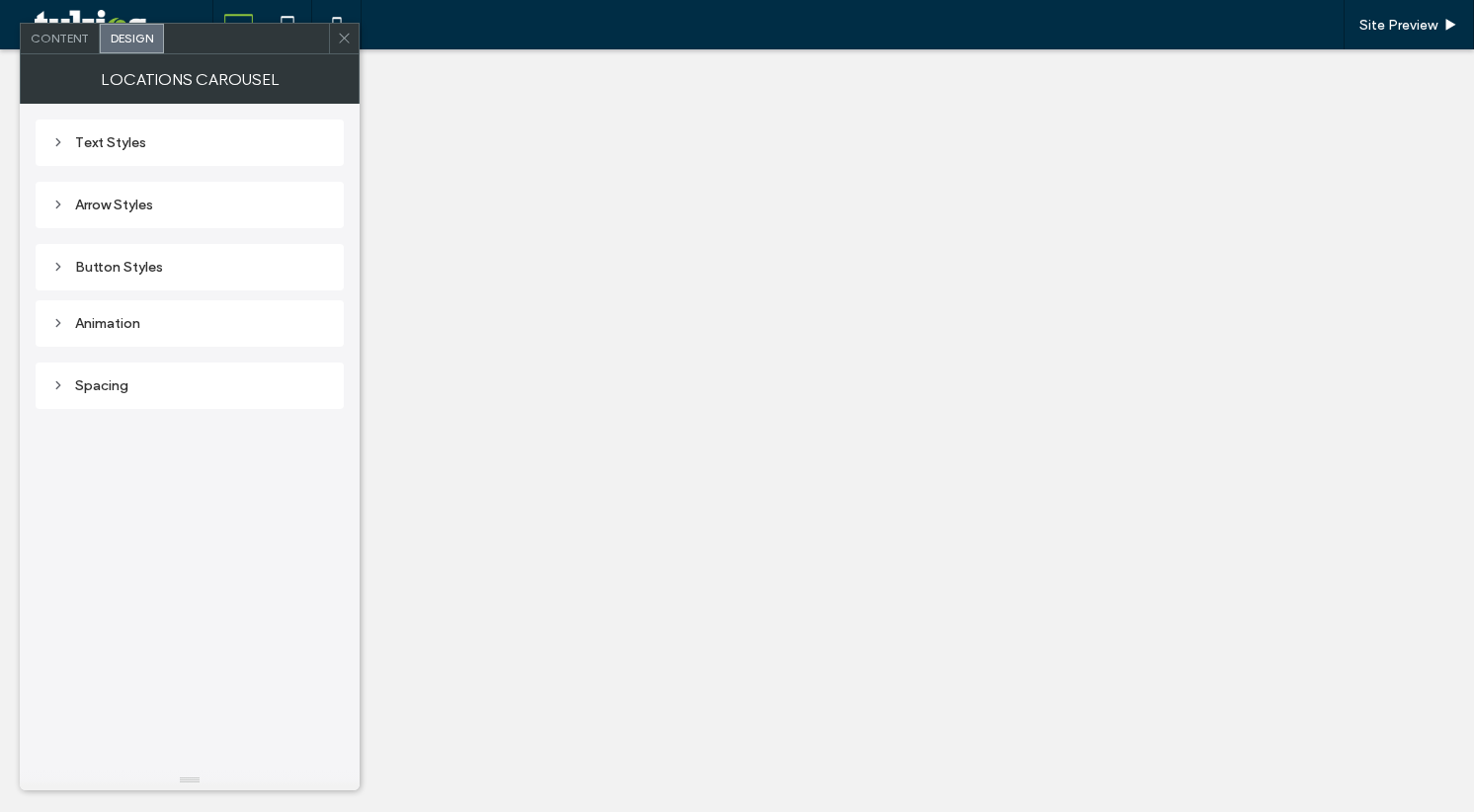 click on "Button Styles" at bounding box center (190, 267) 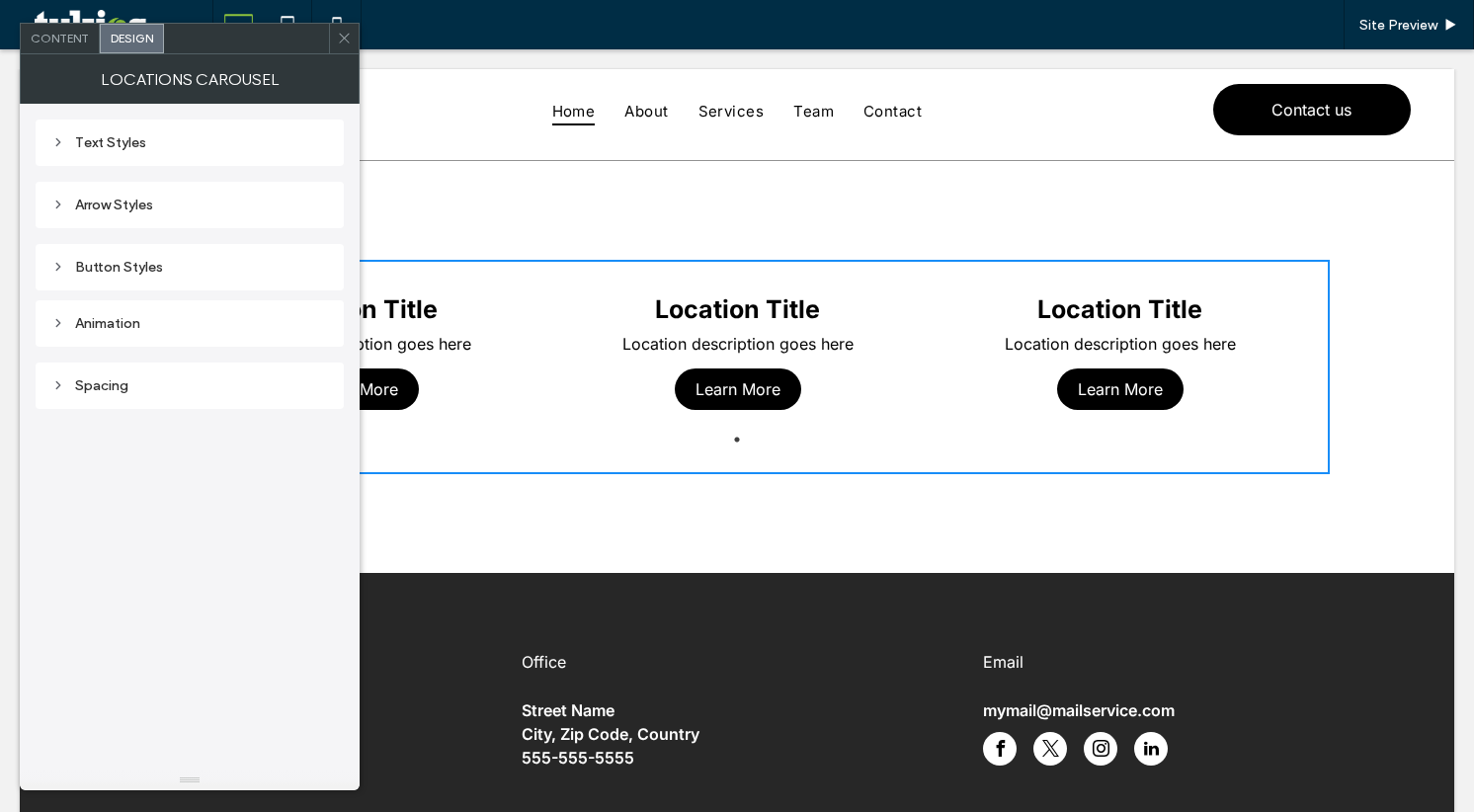 scroll, scrollTop: 0, scrollLeft: 0, axis: both 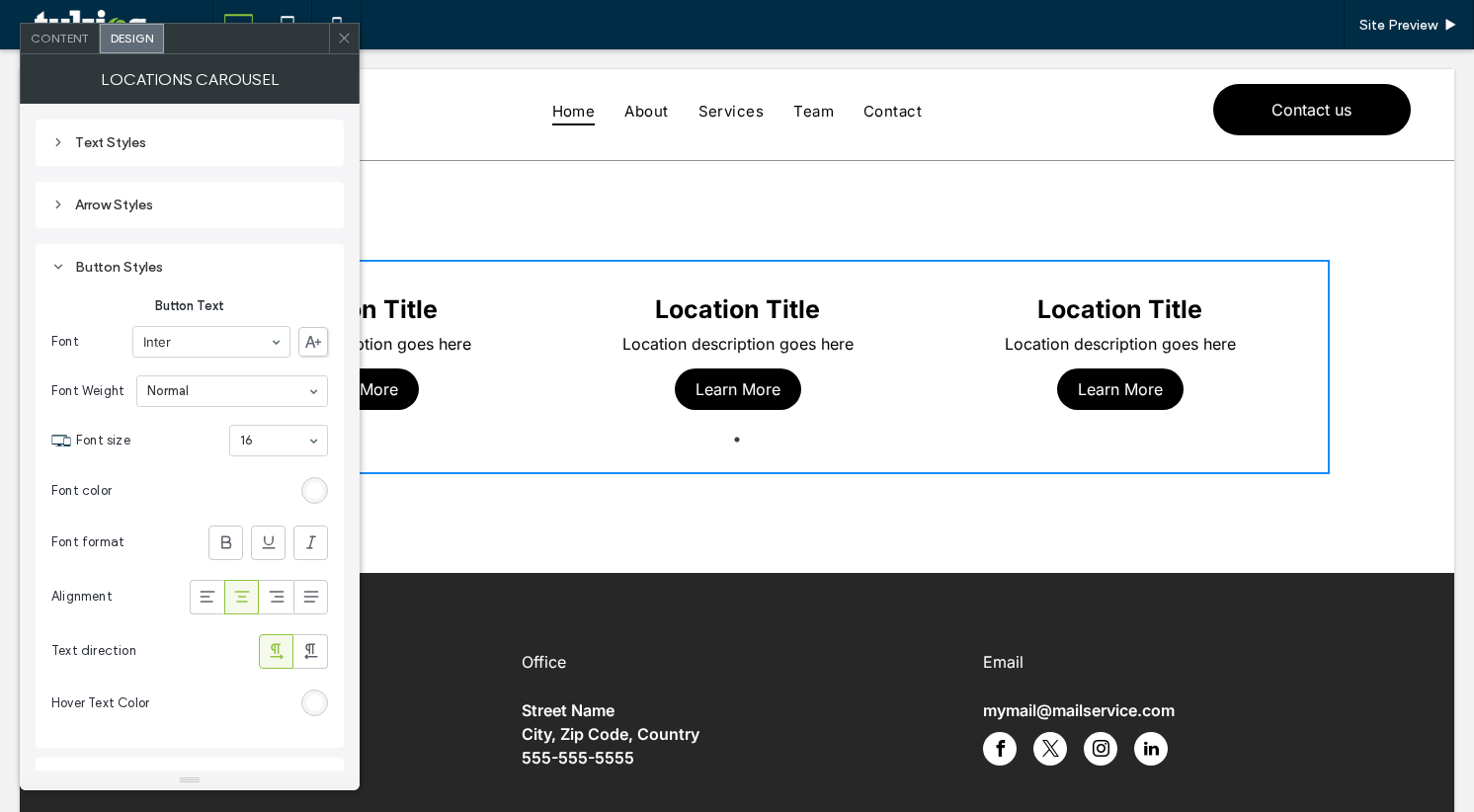 click at bounding box center (226, 542) 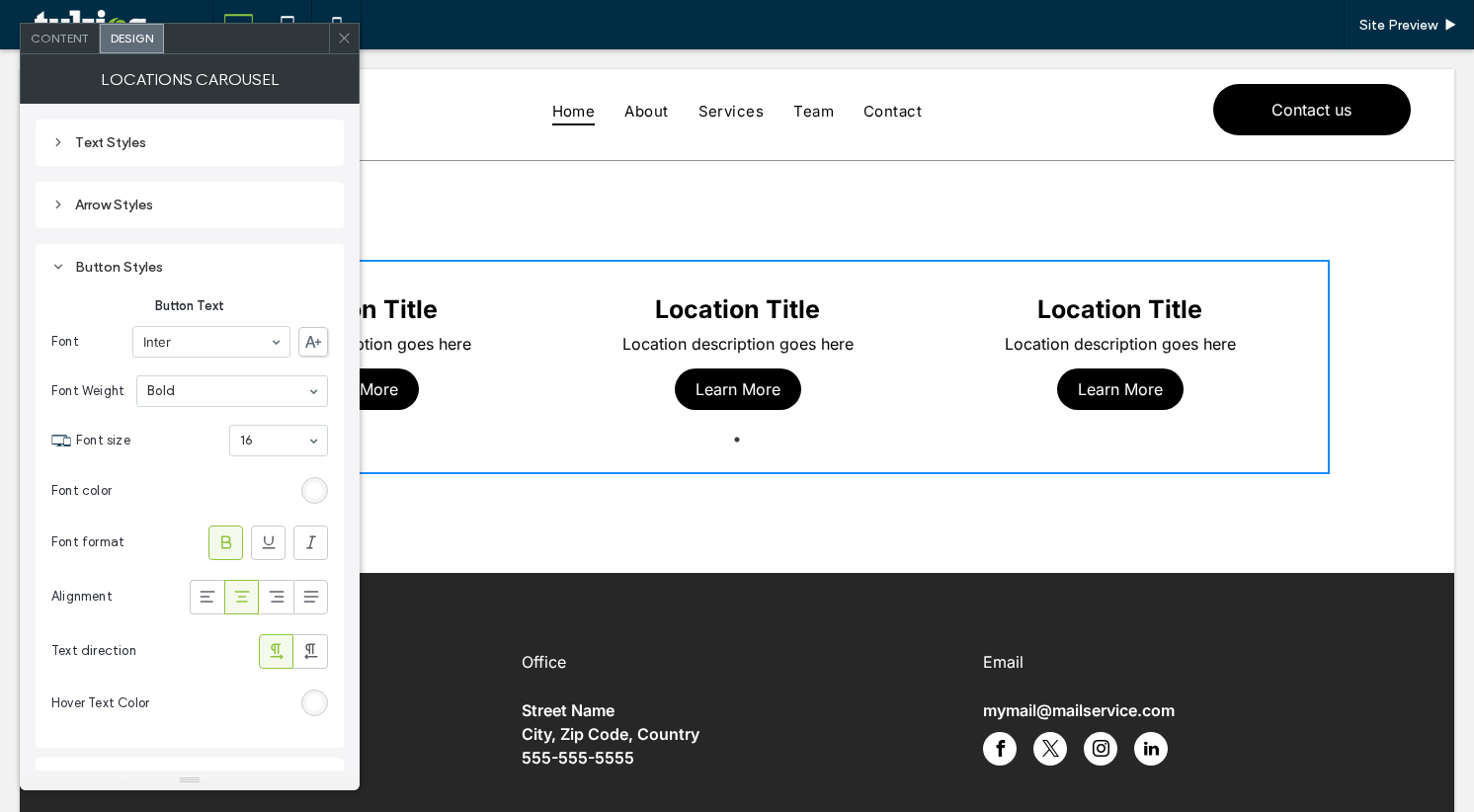 click at bounding box center [226, 542] 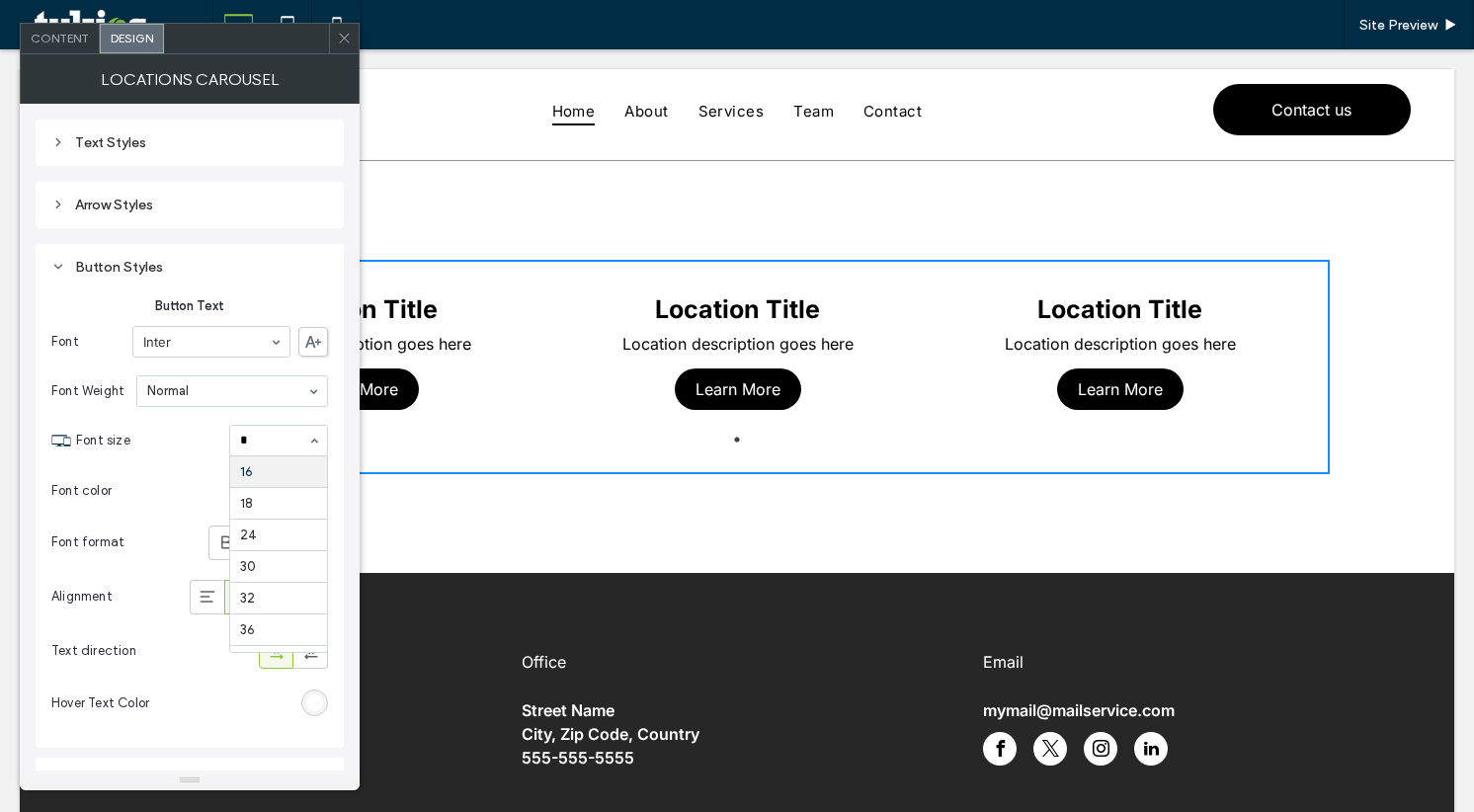 scroll, scrollTop: 0, scrollLeft: 0, axis: both 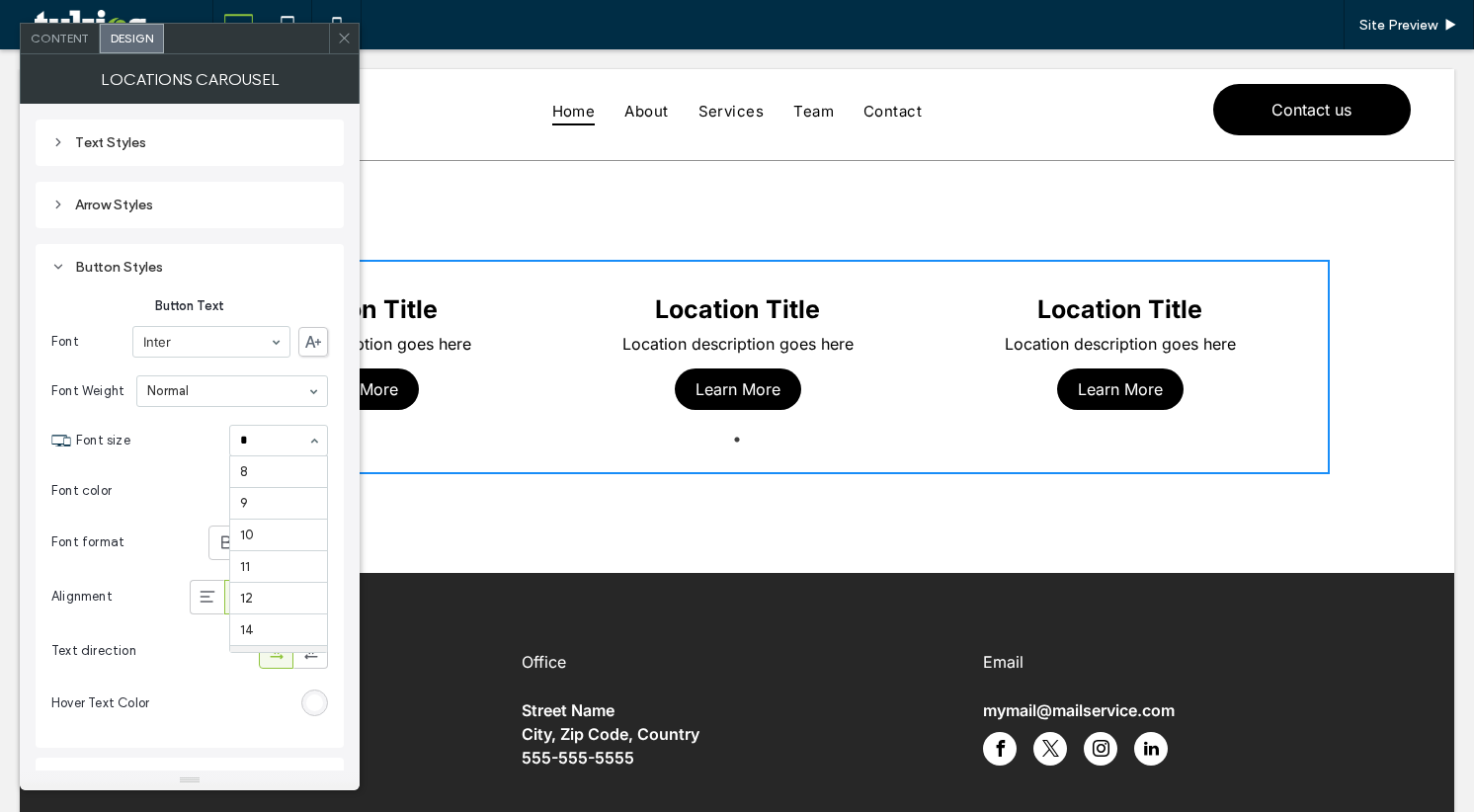 type on "**" 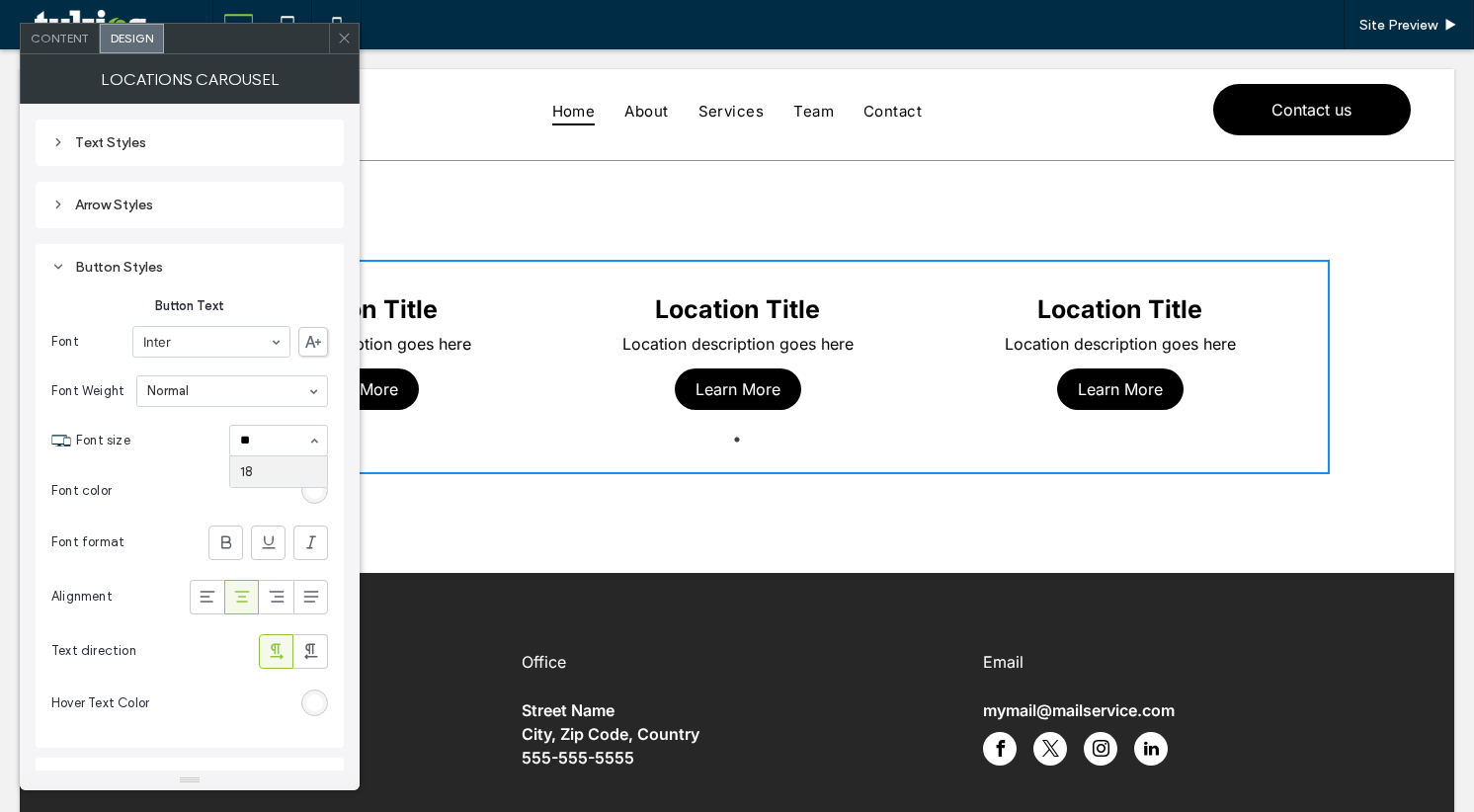 type 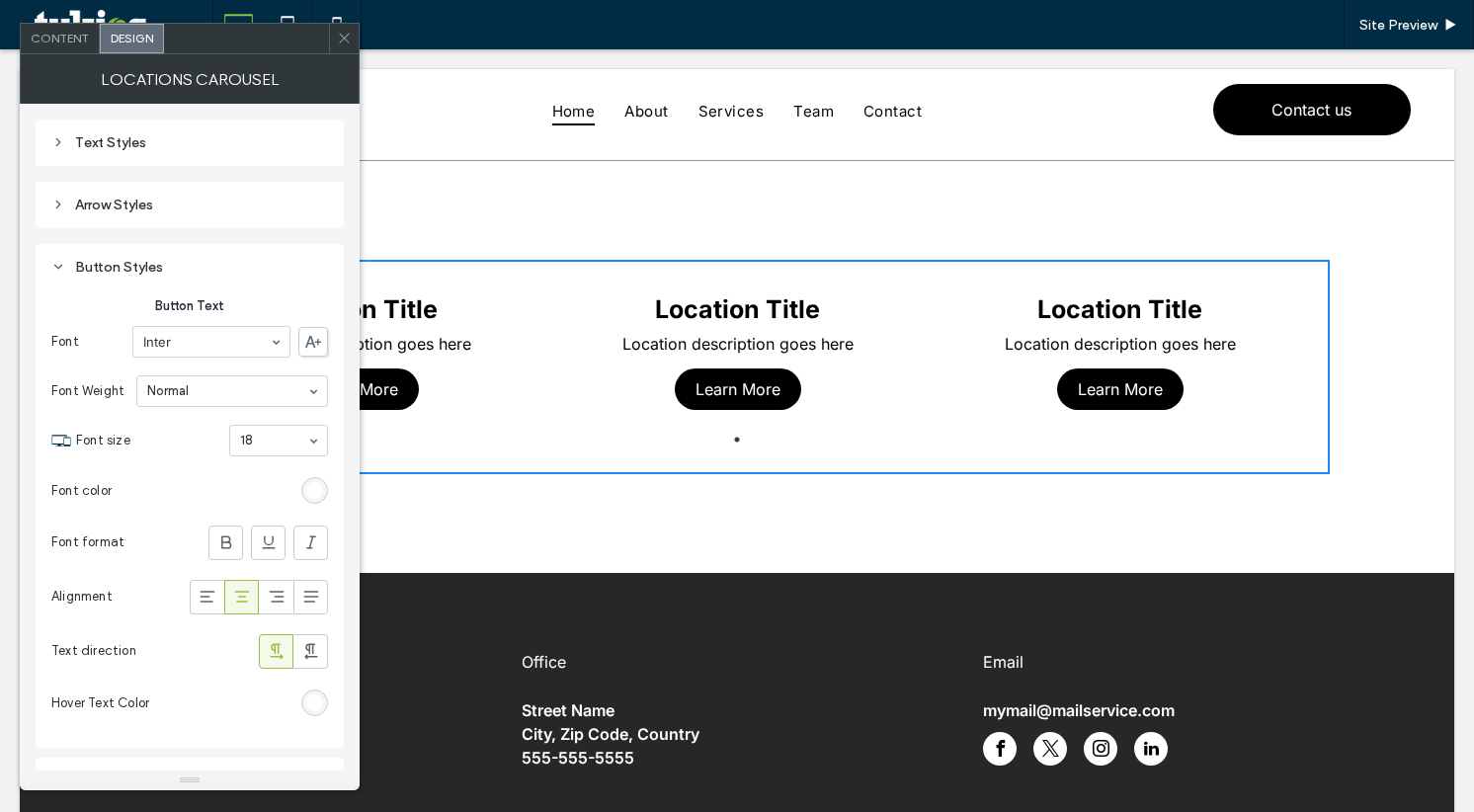 click at bounding box center [314, 490] 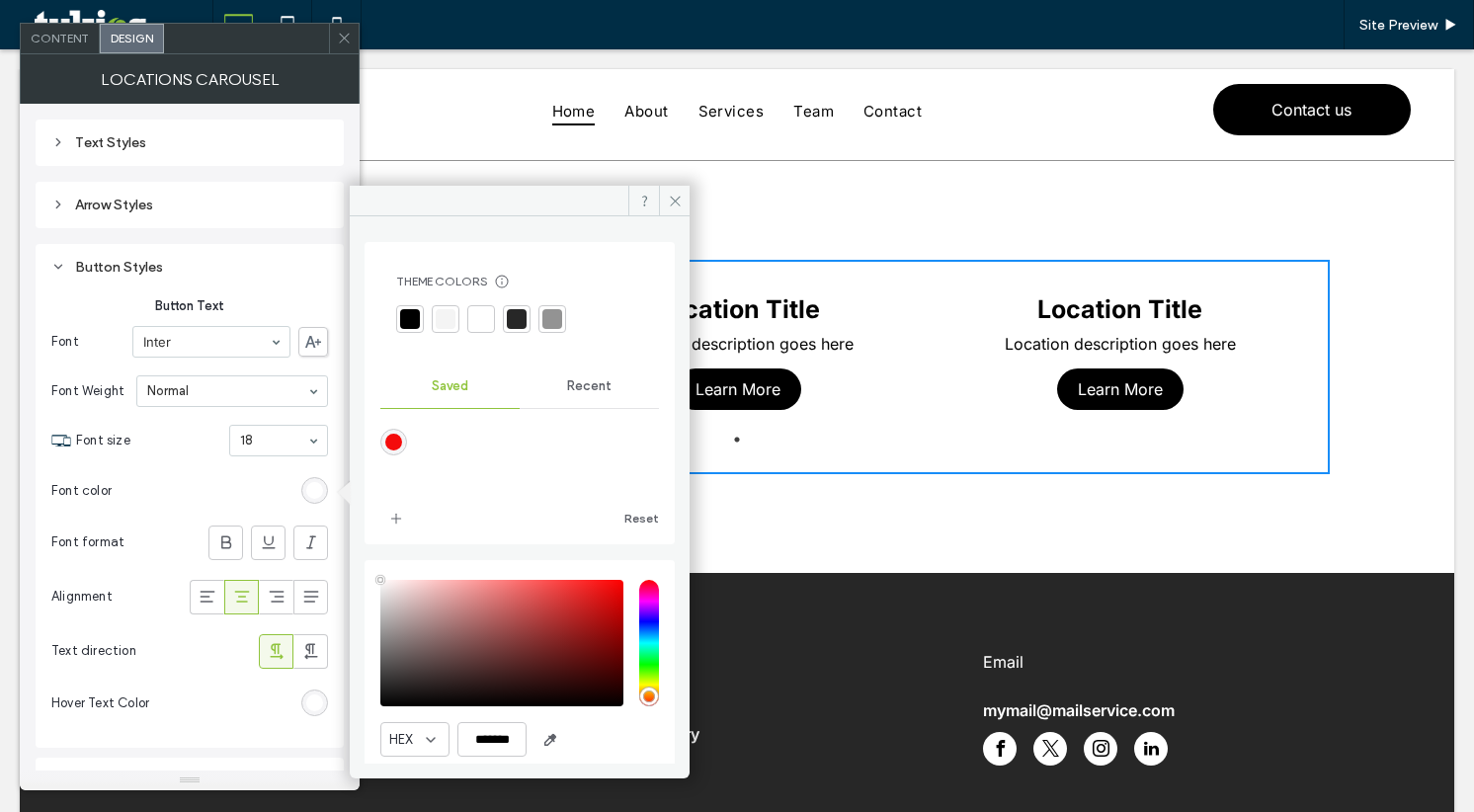 click at bounding box center (520, 455) 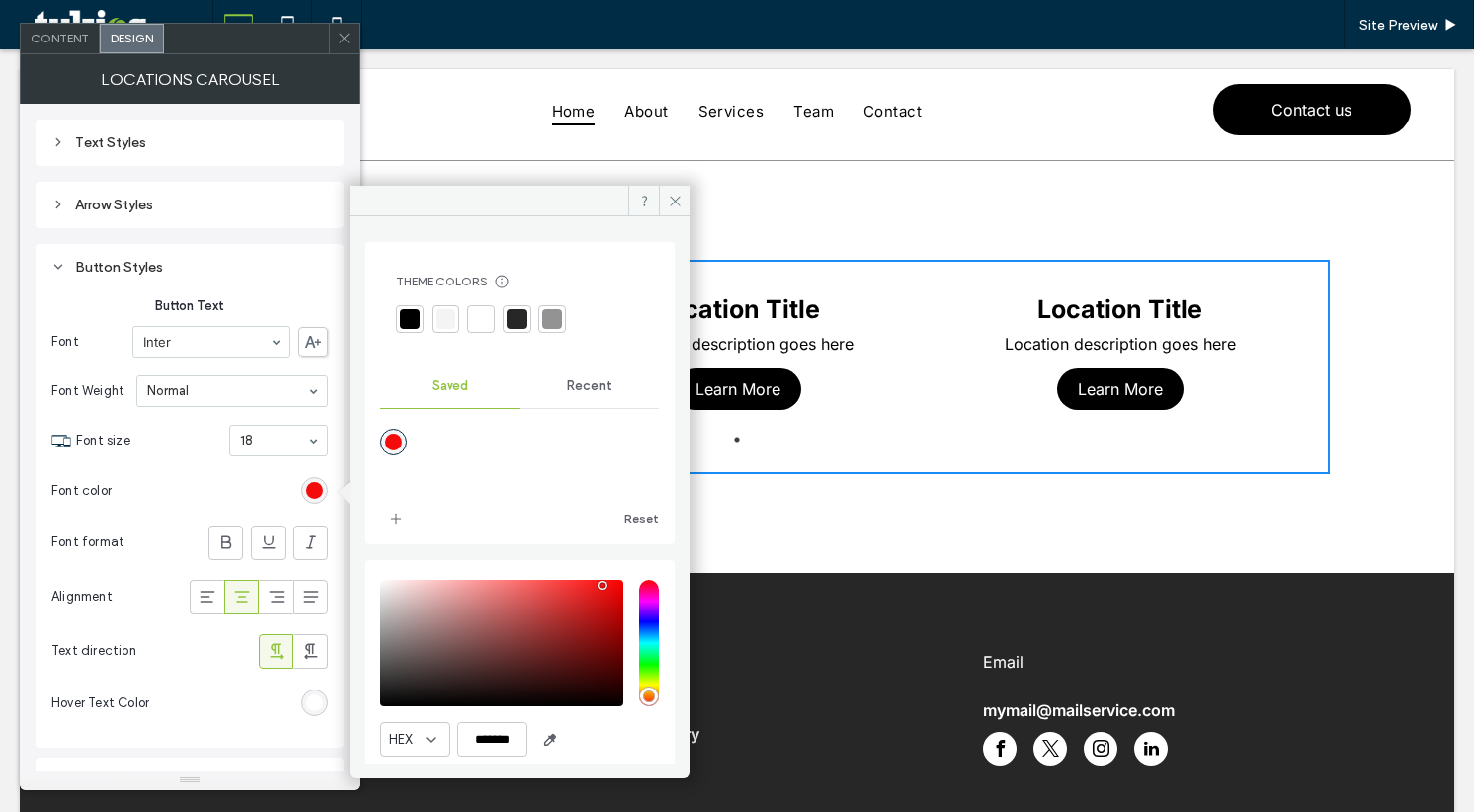 click on "Font color" at bounding box center [190, 491] 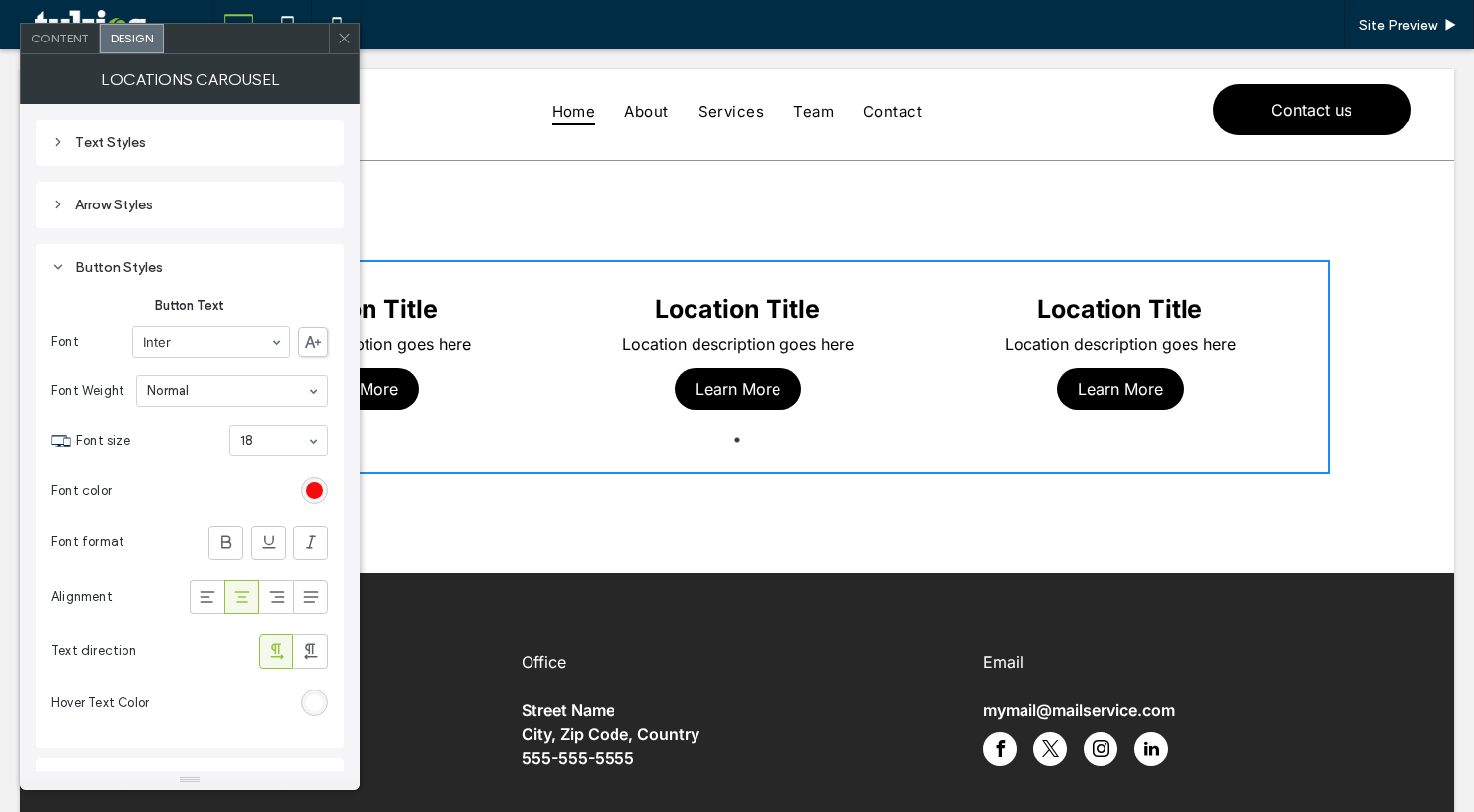click at bounding box center (314, 702) 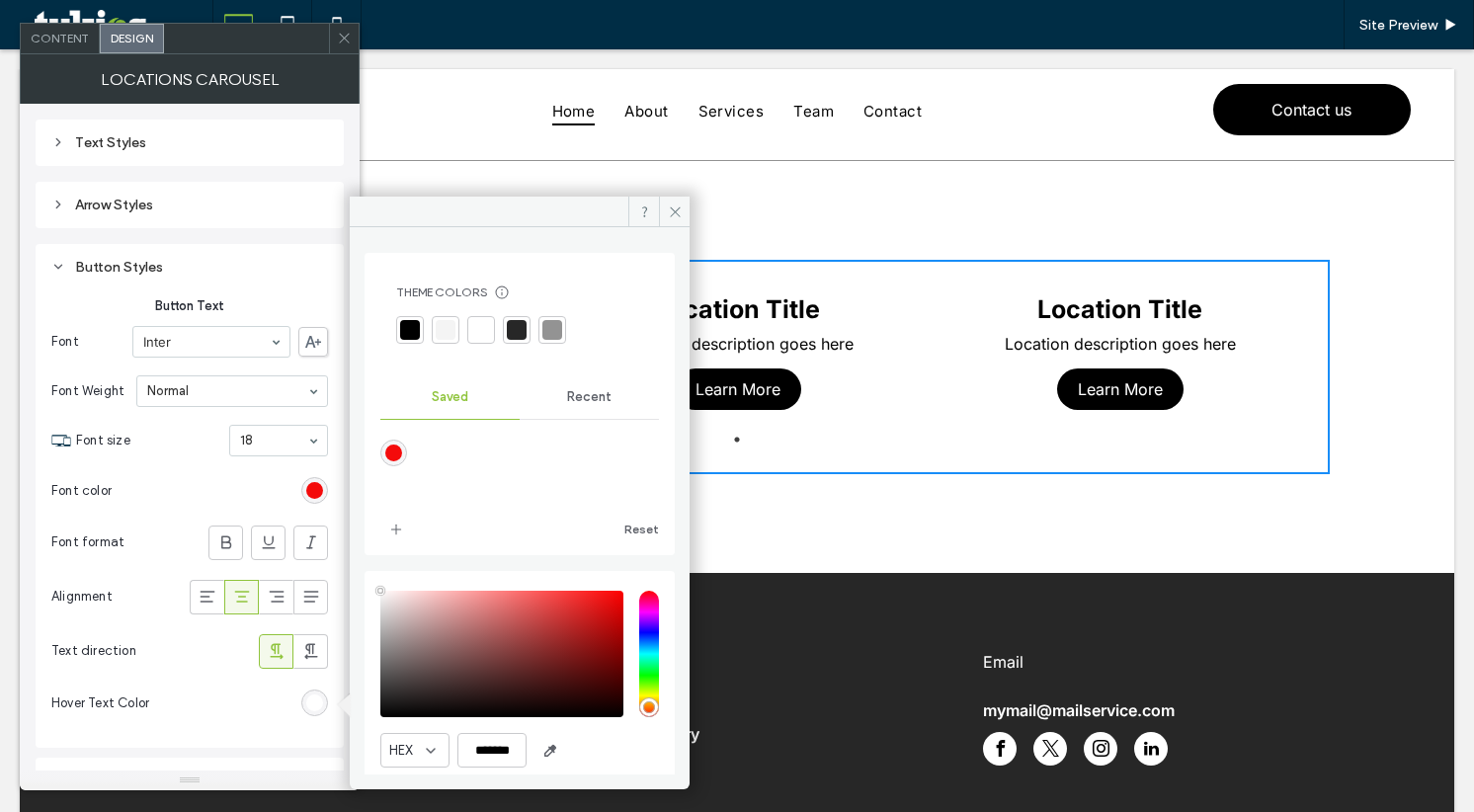 click on "Theme Colors Save time with Theme Colors Create a color palette to instantly add or change colors of connected site elements.    Learn more Saved Recent Reset" at bounding box center [520, 404] 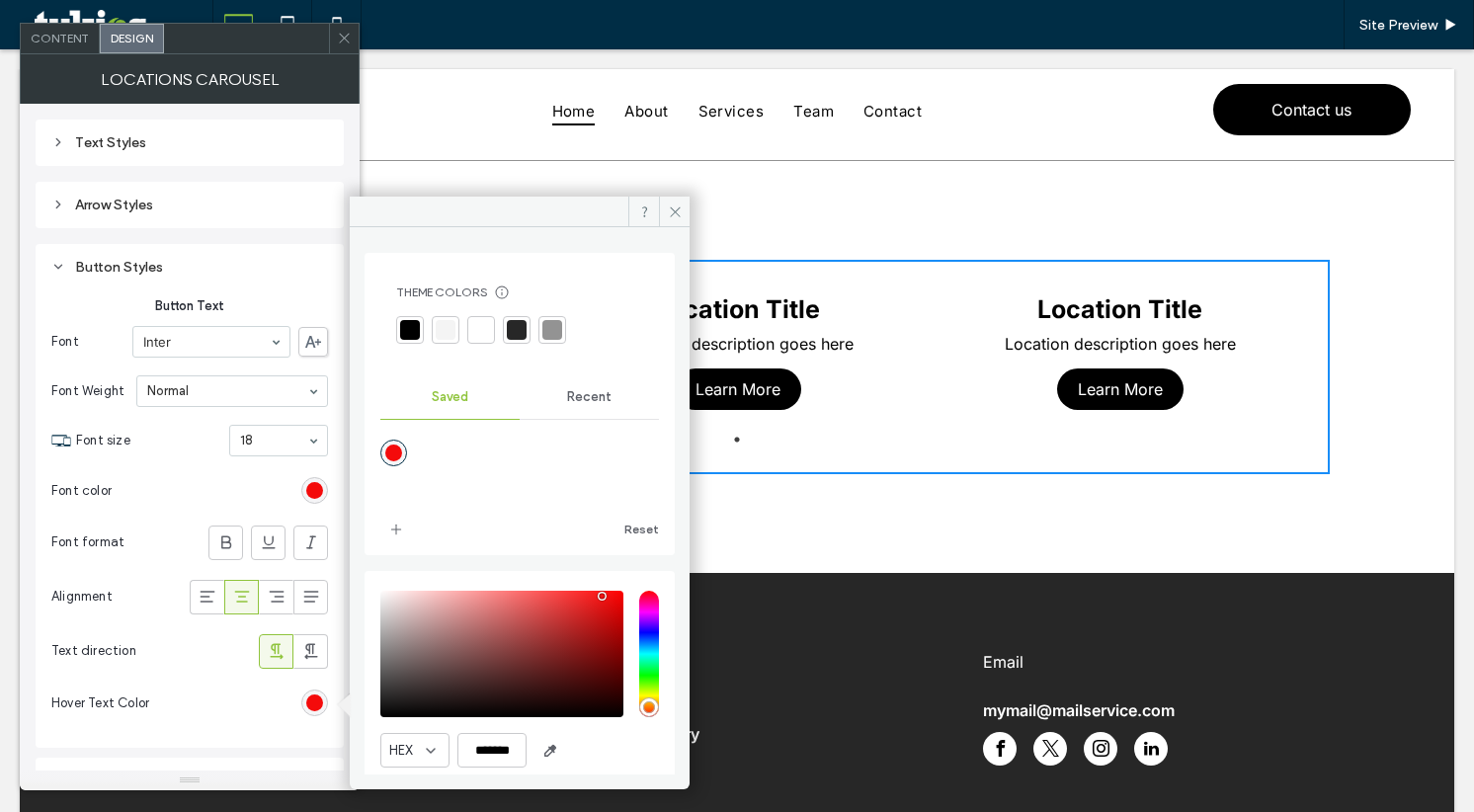 click on "Font color" at bounding box center [190, 491] 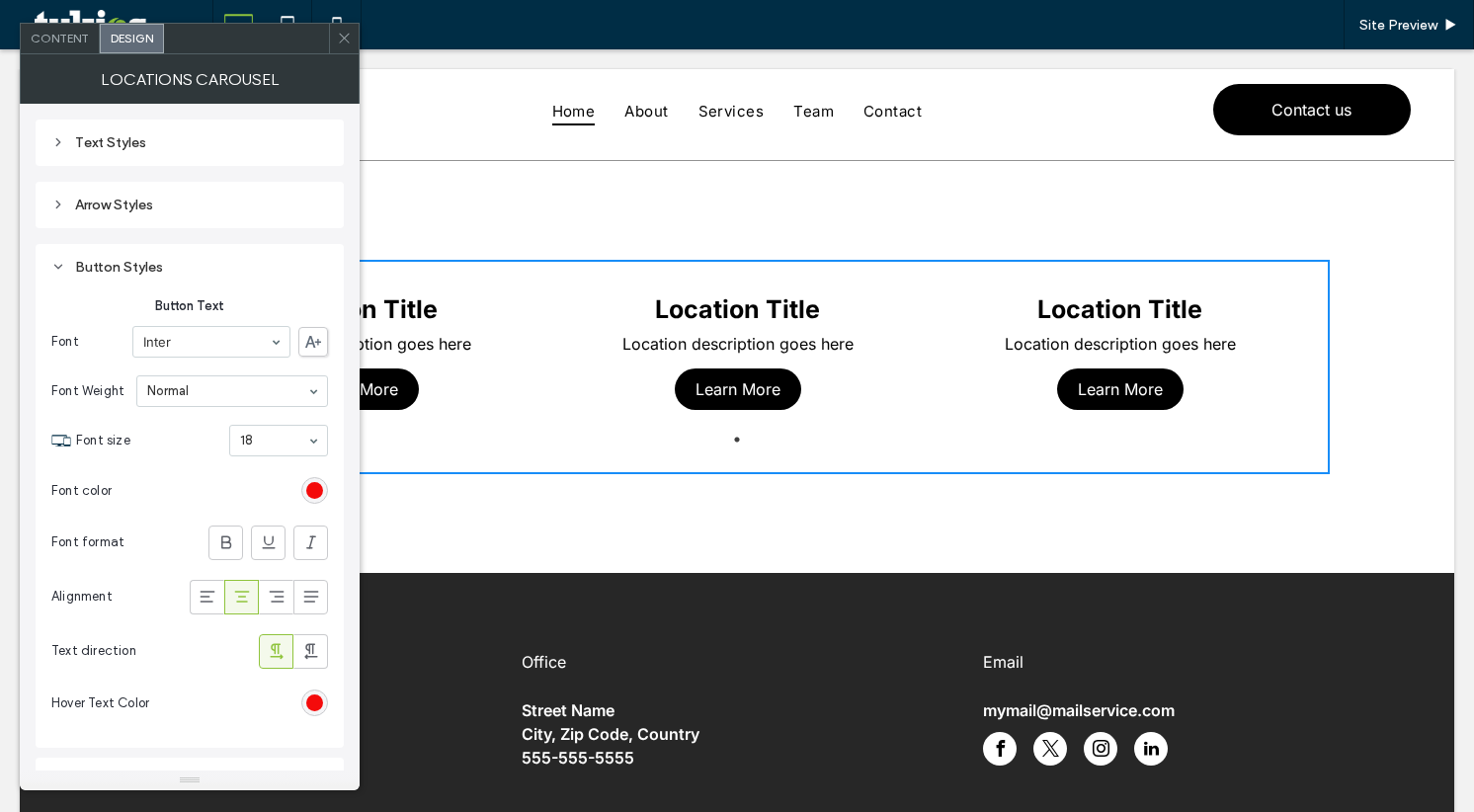 click at bounding box center [344, 39] 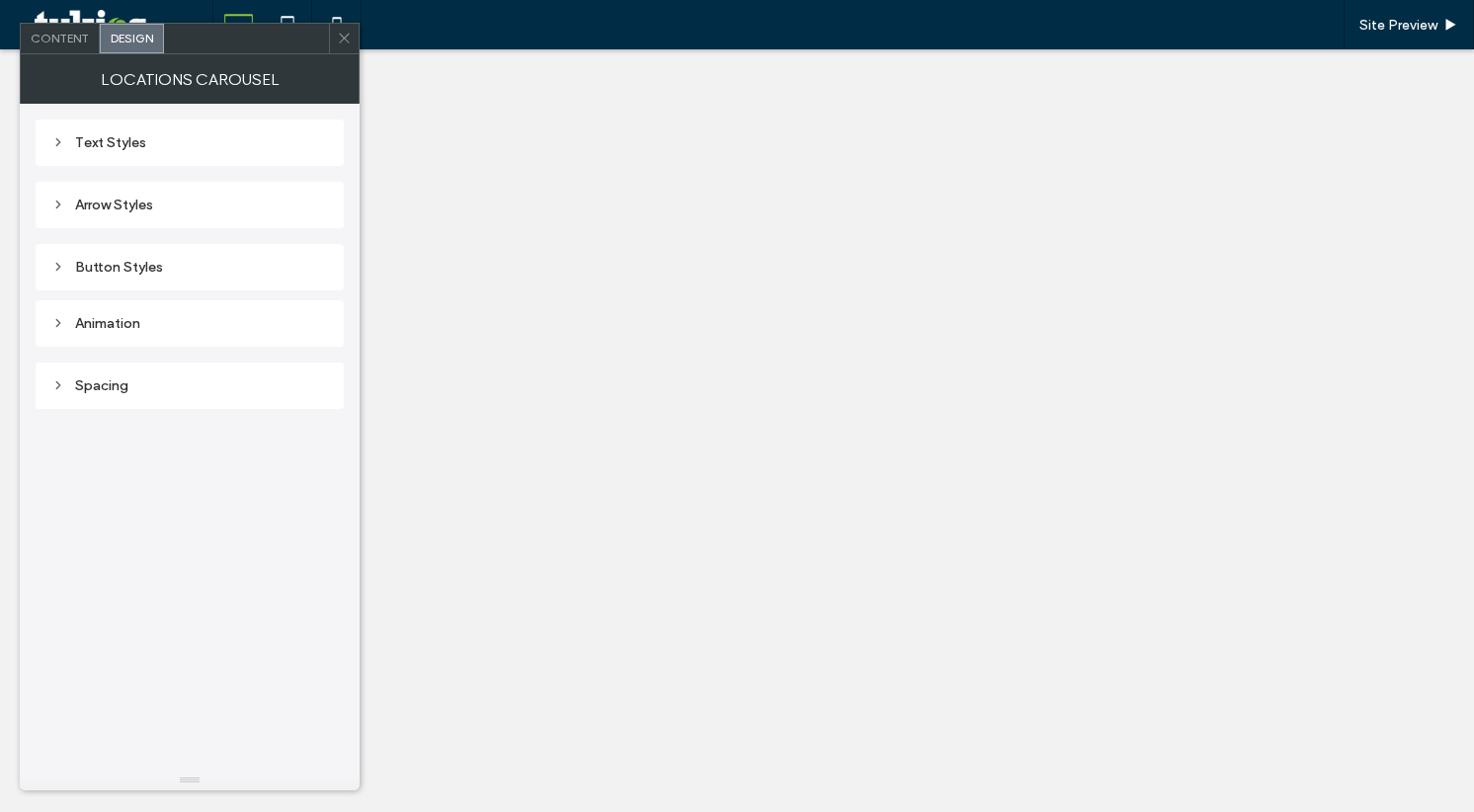 click on "Button Styles" at bounding box center (190, 267) 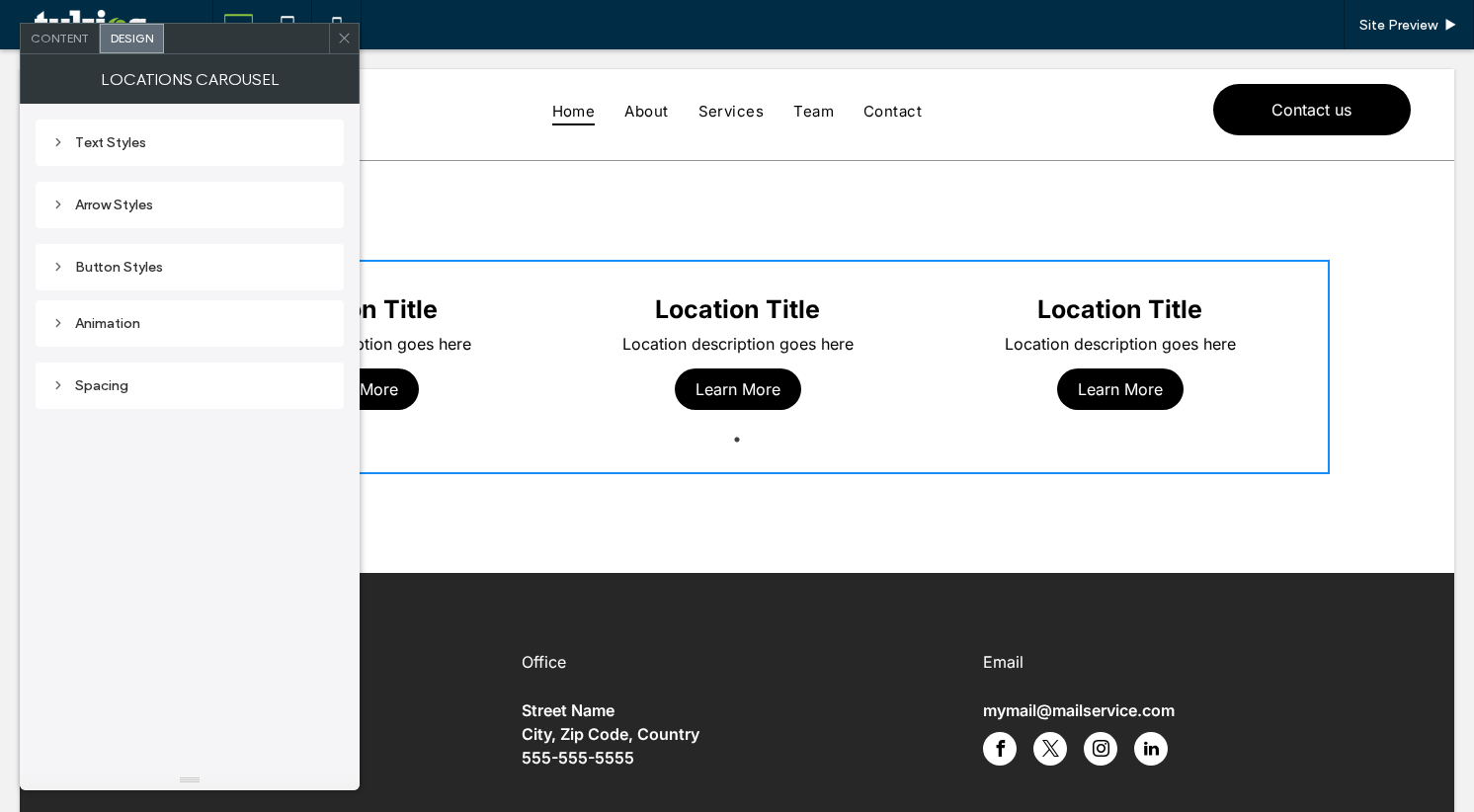 scroll, scrollTop: 0, scrollLeft: 0, axis: both 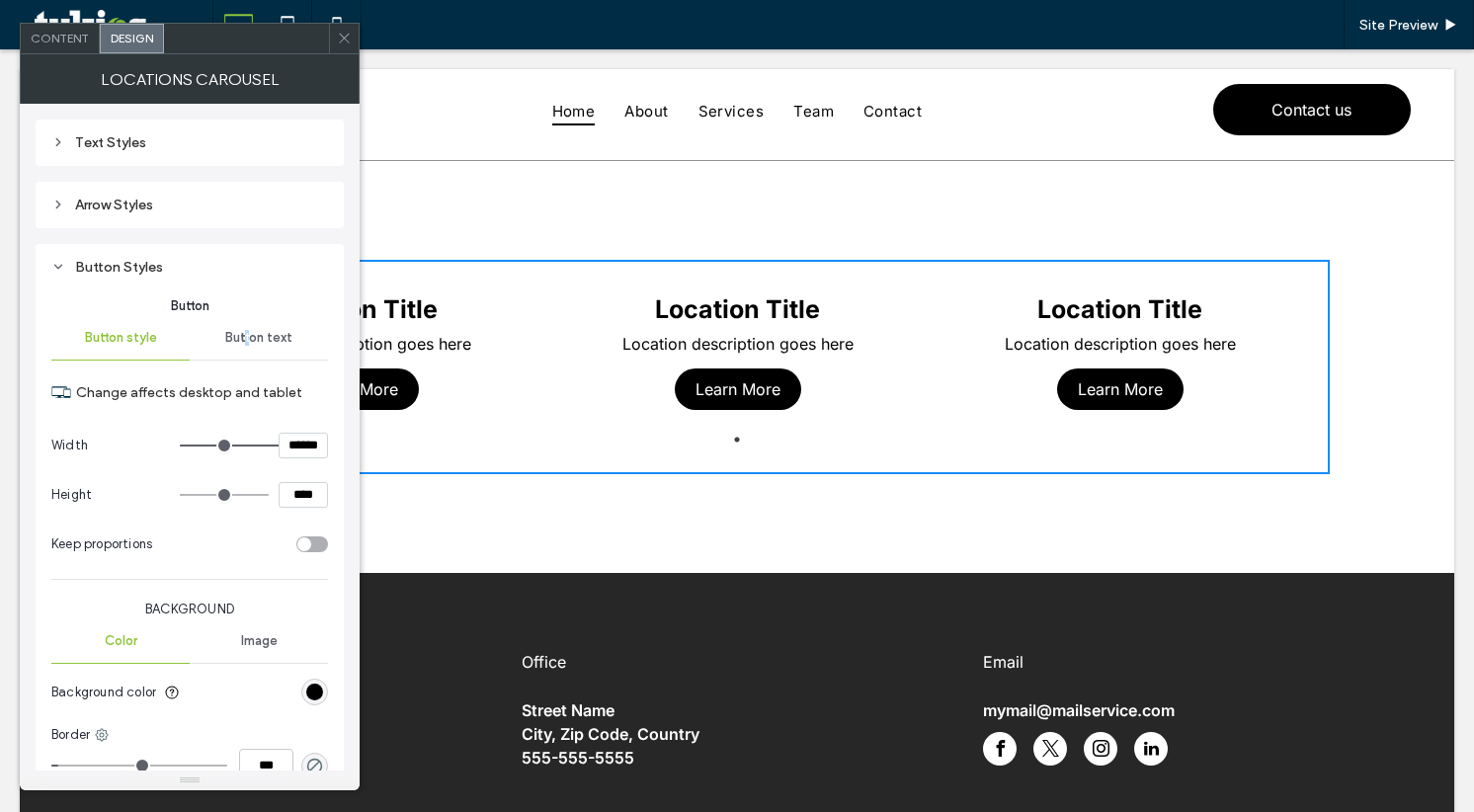 click on "Button text" at bounding box center (259, 338) 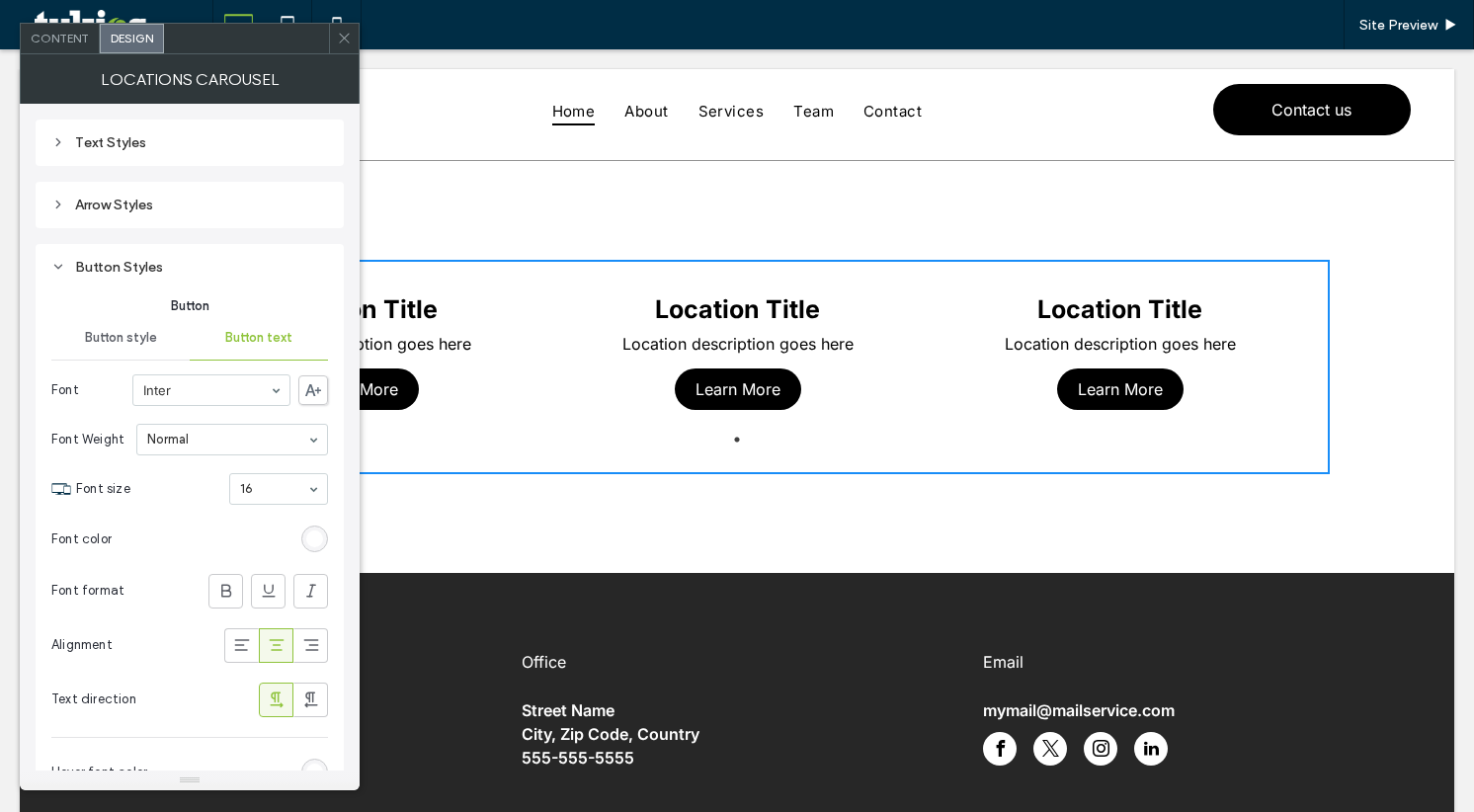 click 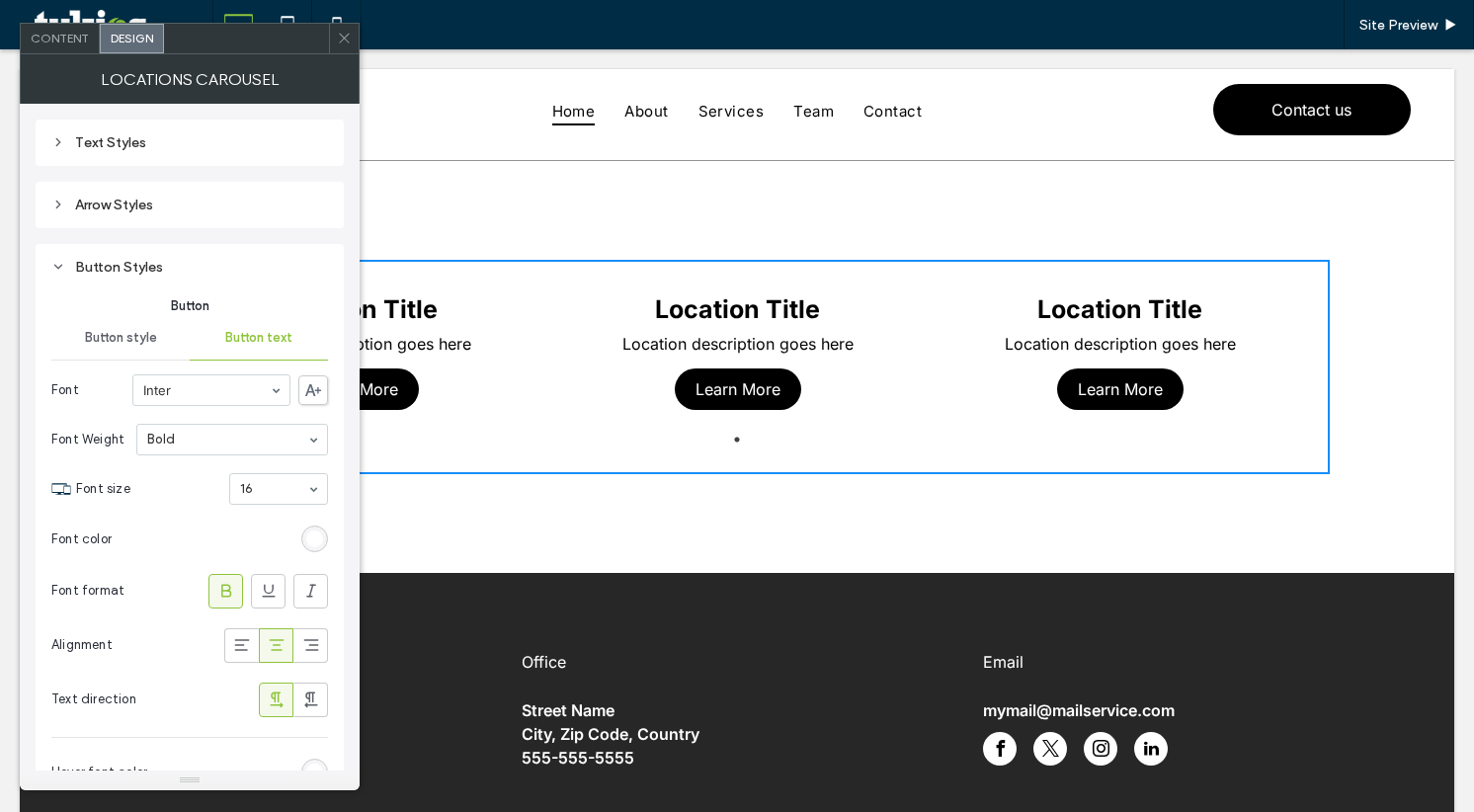 click 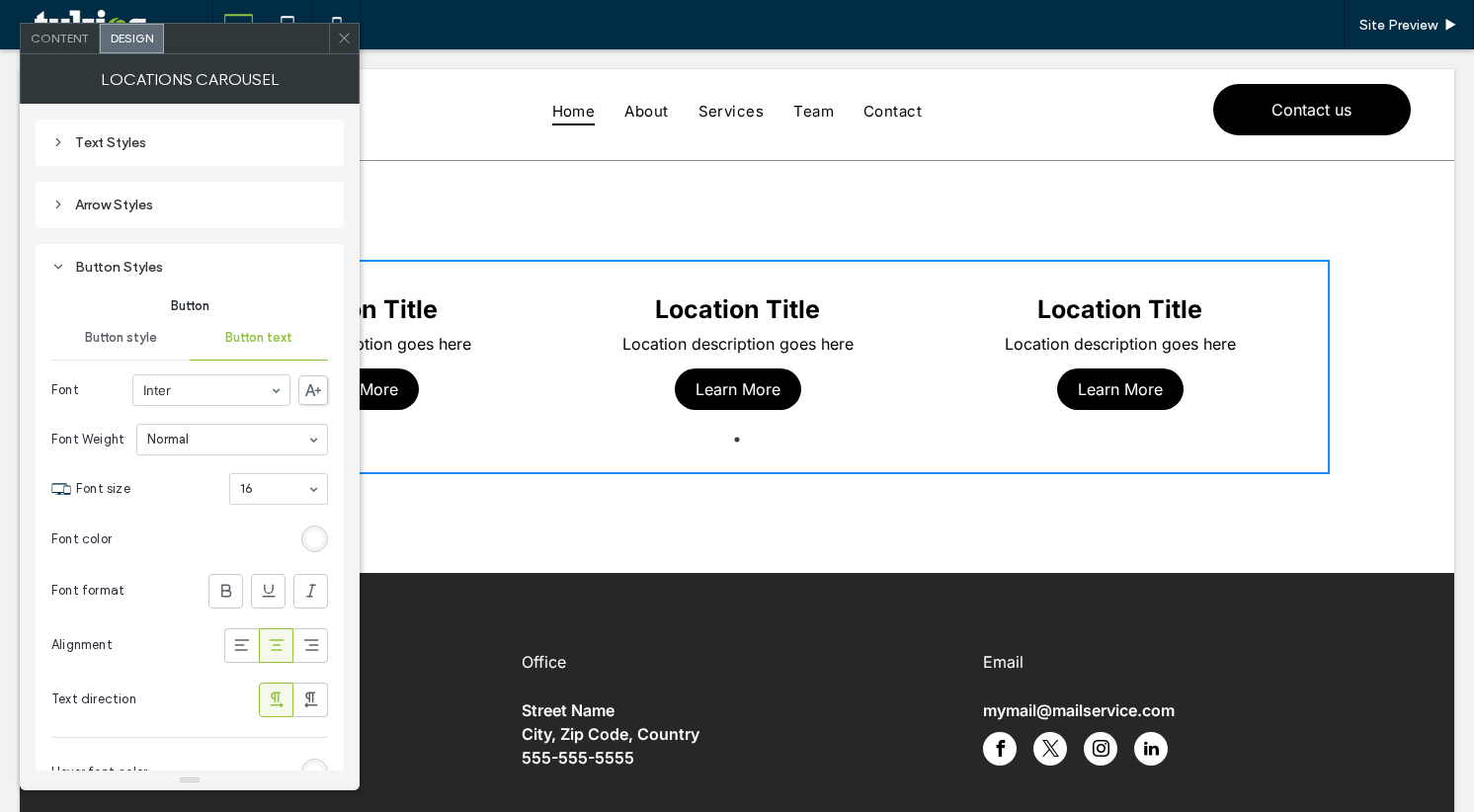 click at bounding box center [314, 538] 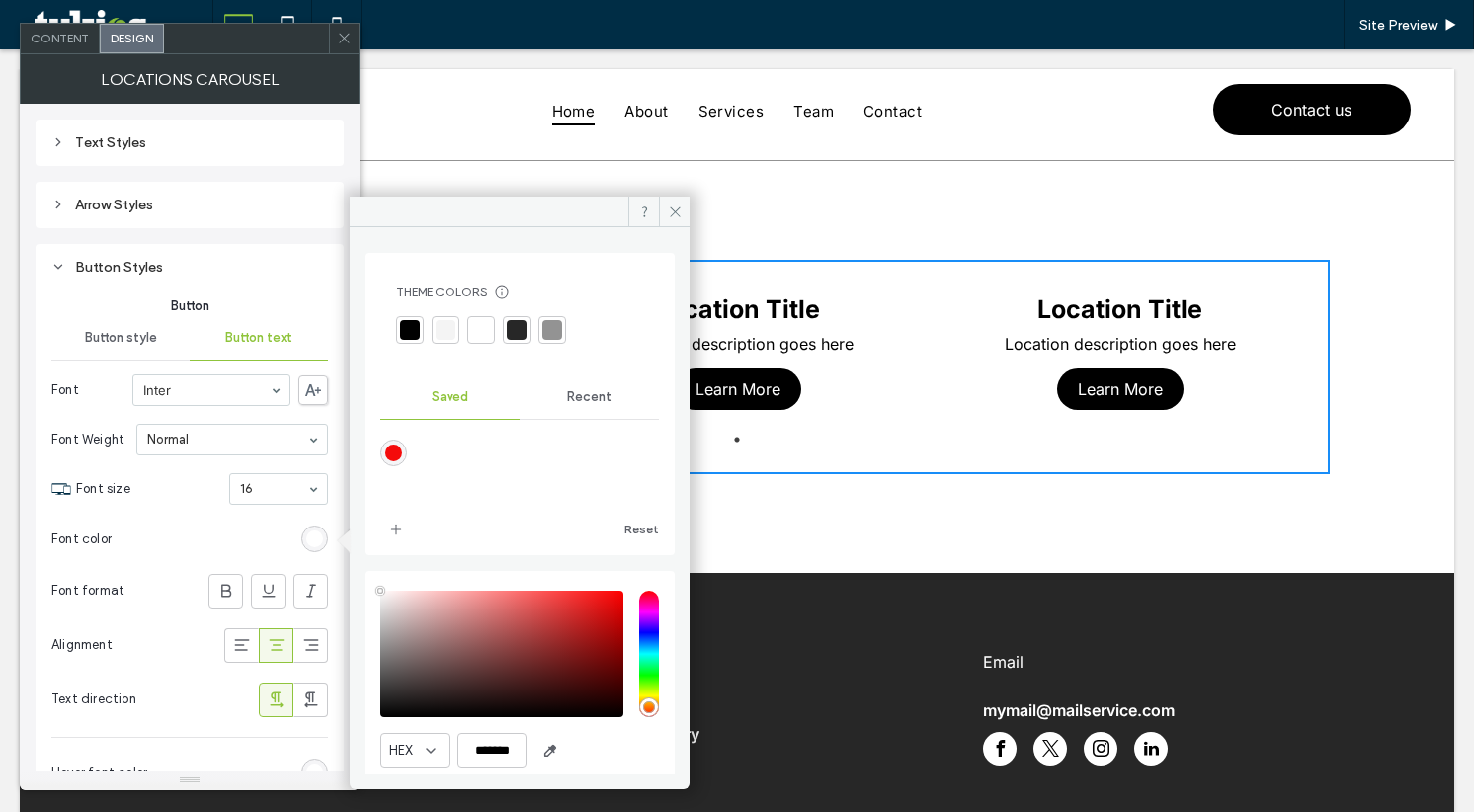 click at bounding box center (393, 452) 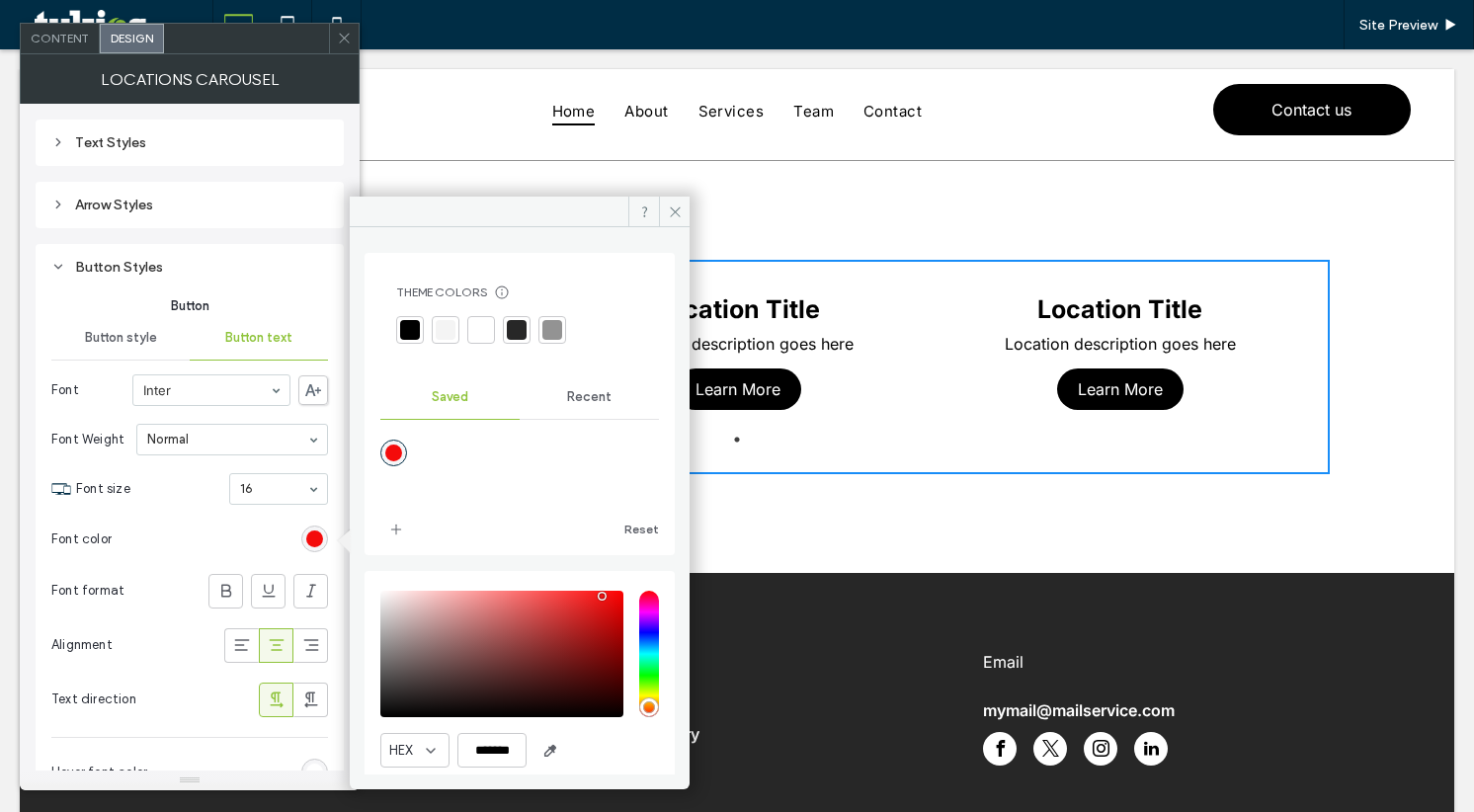 click on "Font color" at bounding box center (190, 539) 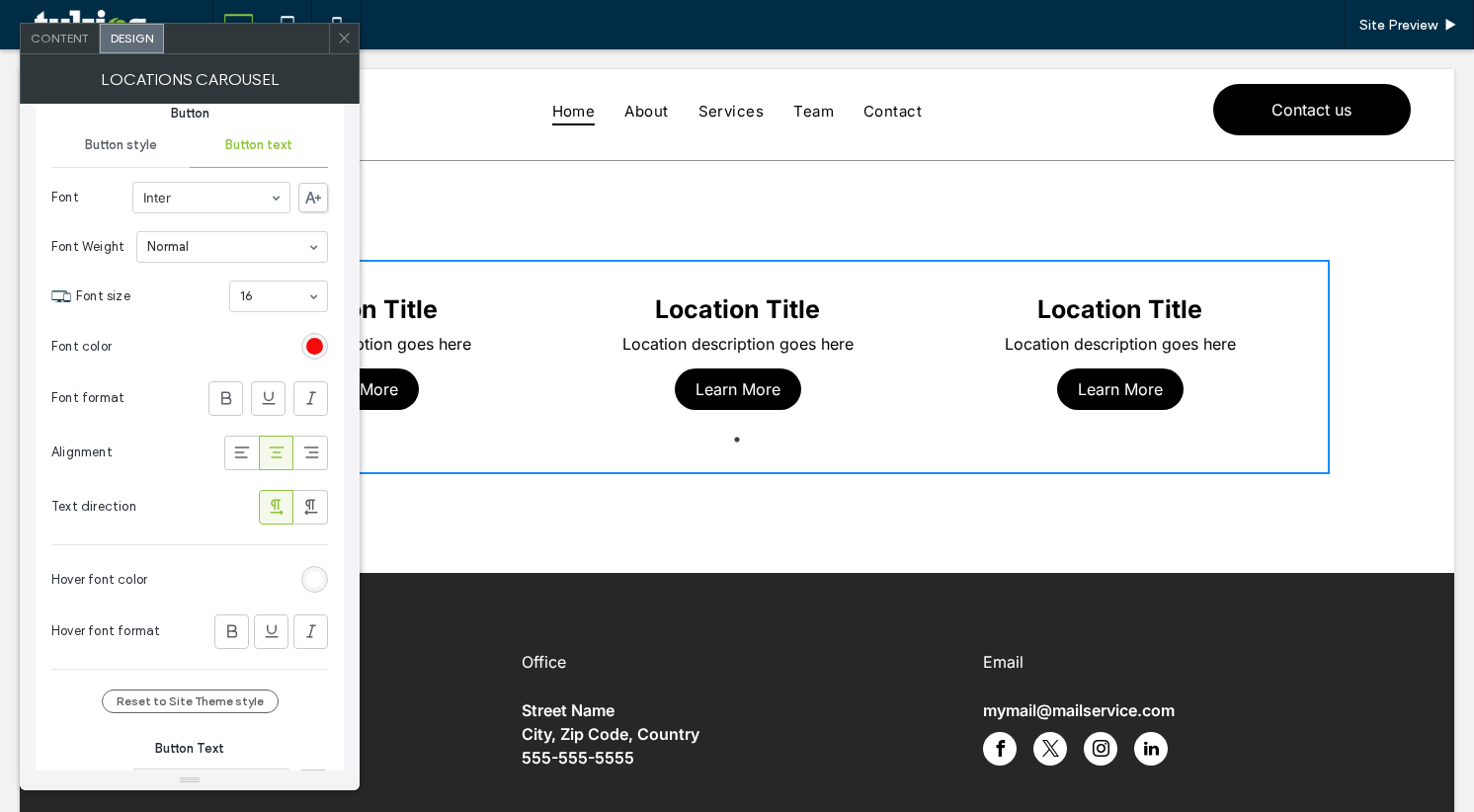 scroll, scrollTop: 198, scrollLeft: 0, axis: vertical 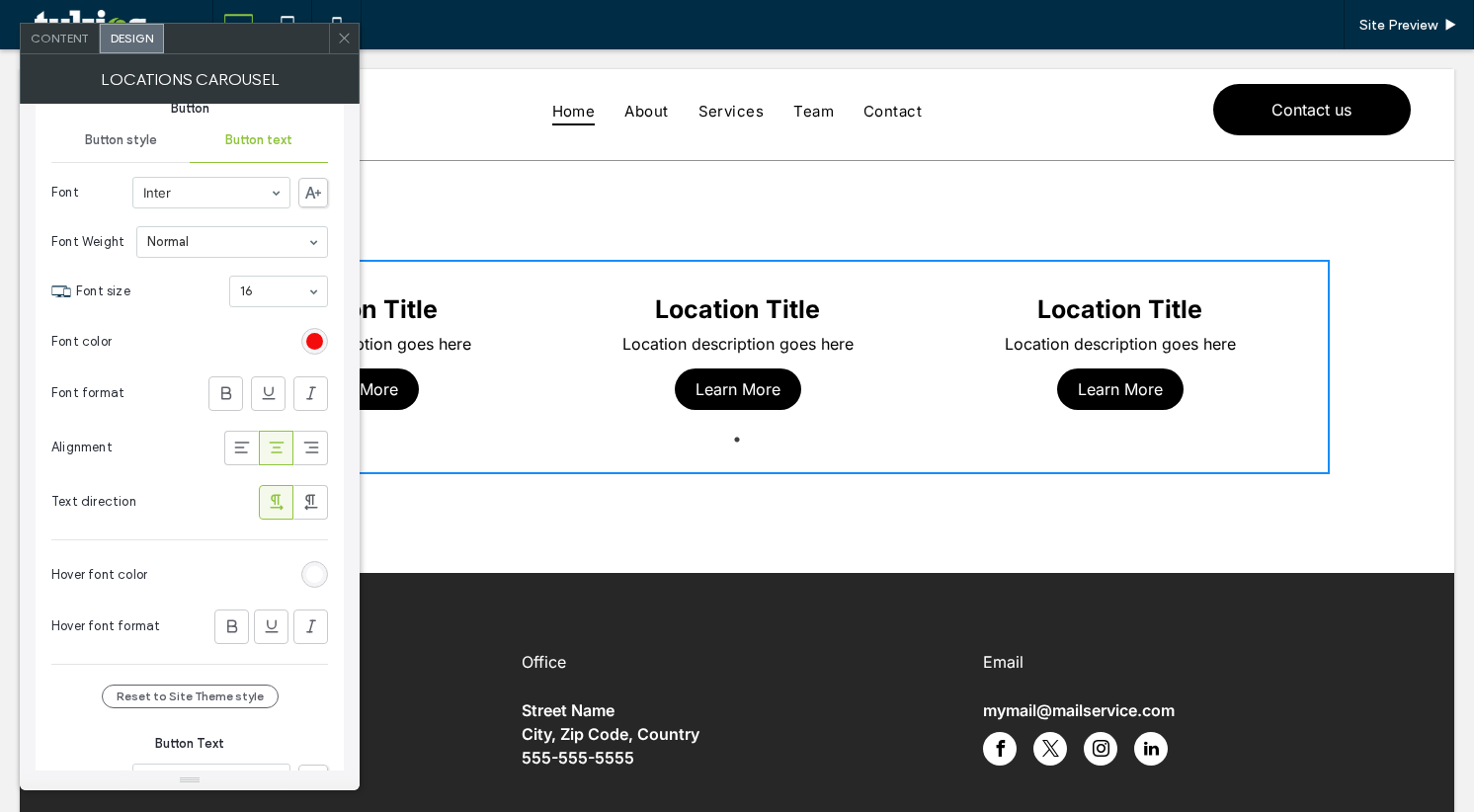 click at bounding box center [314, 574] 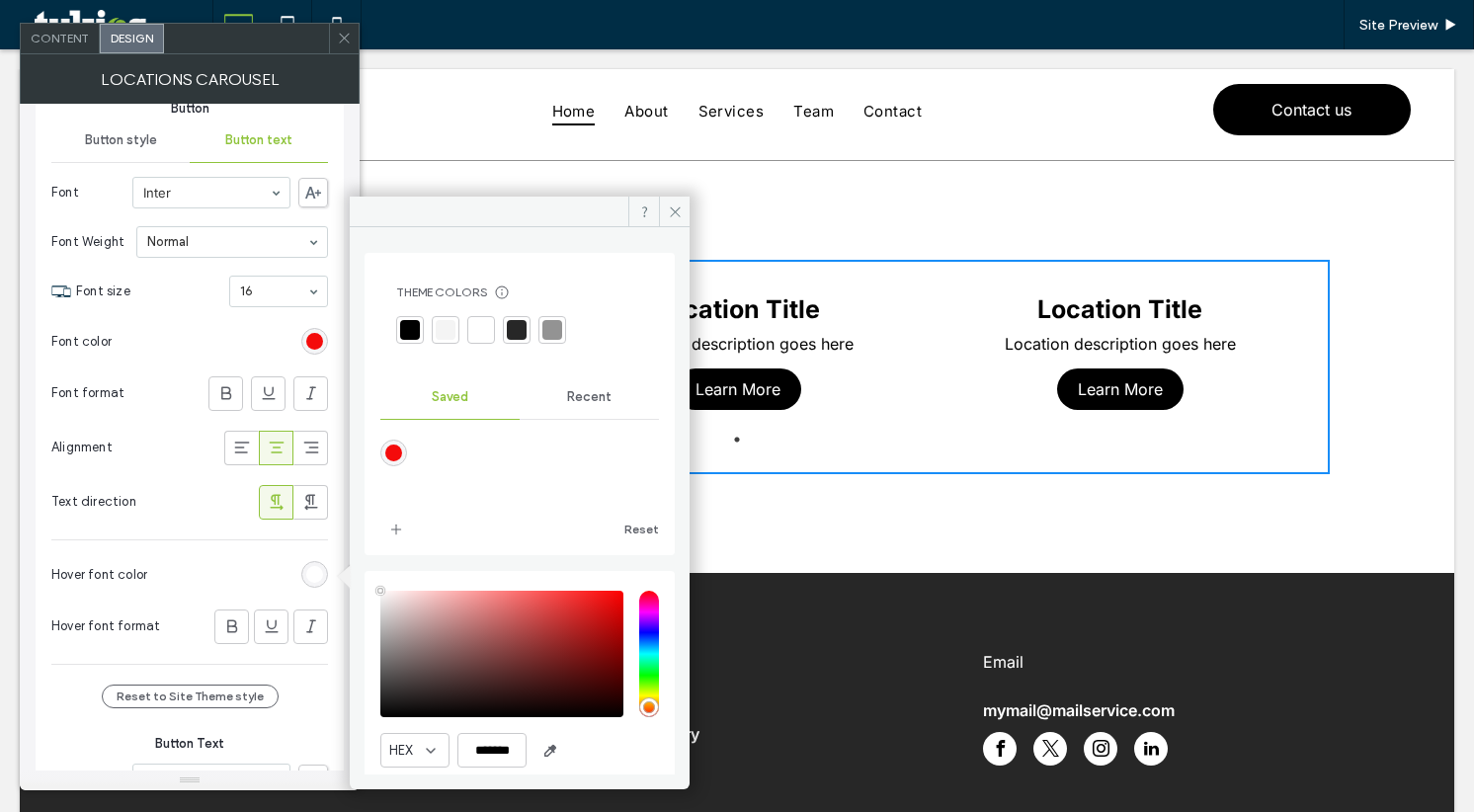 click at bounding box center [393, 452] 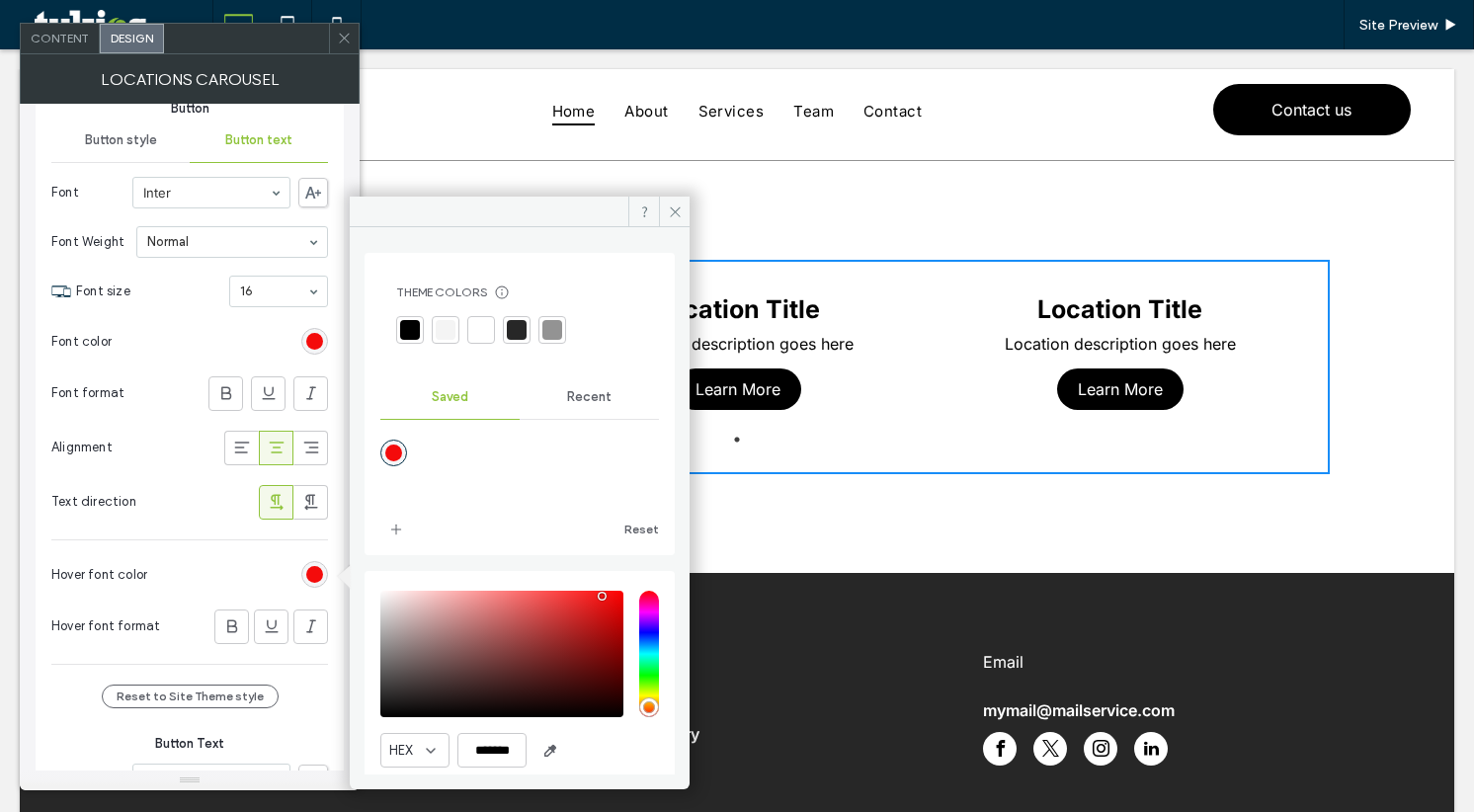 type on "*******" 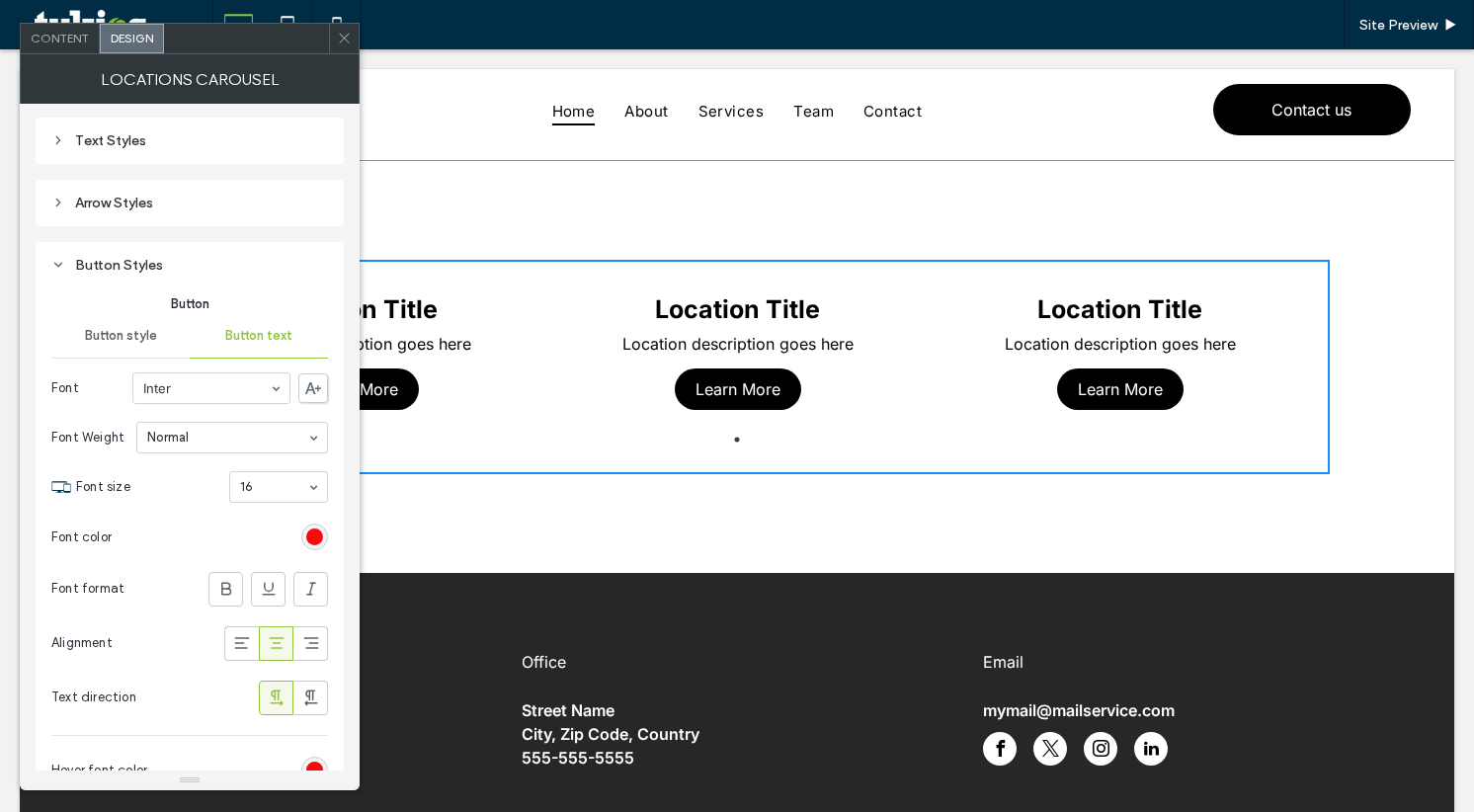 scroll, scrollTop: 0, scrollLeft: 0, axis: both 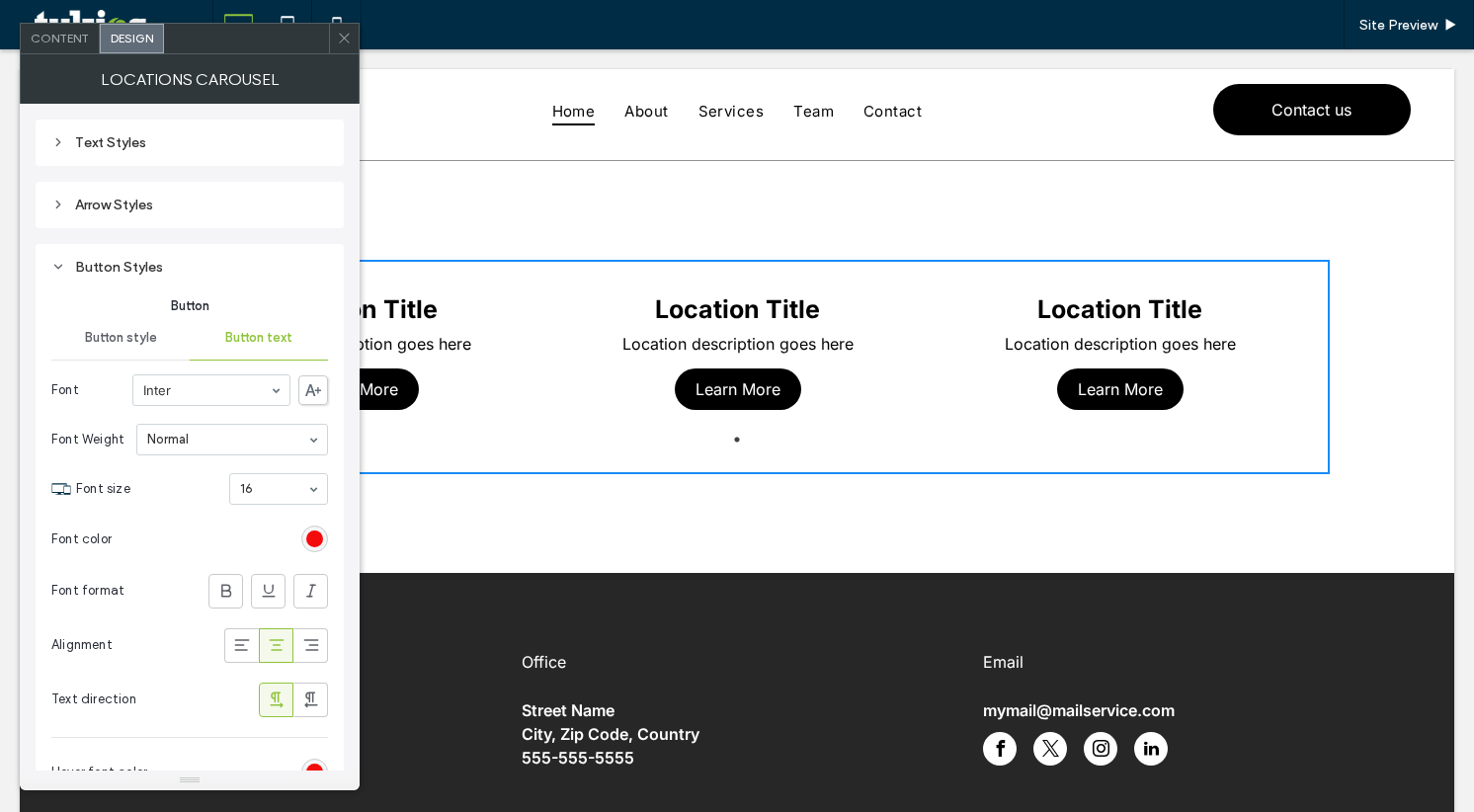 click on "Button style" at bounding box center (121, 338) 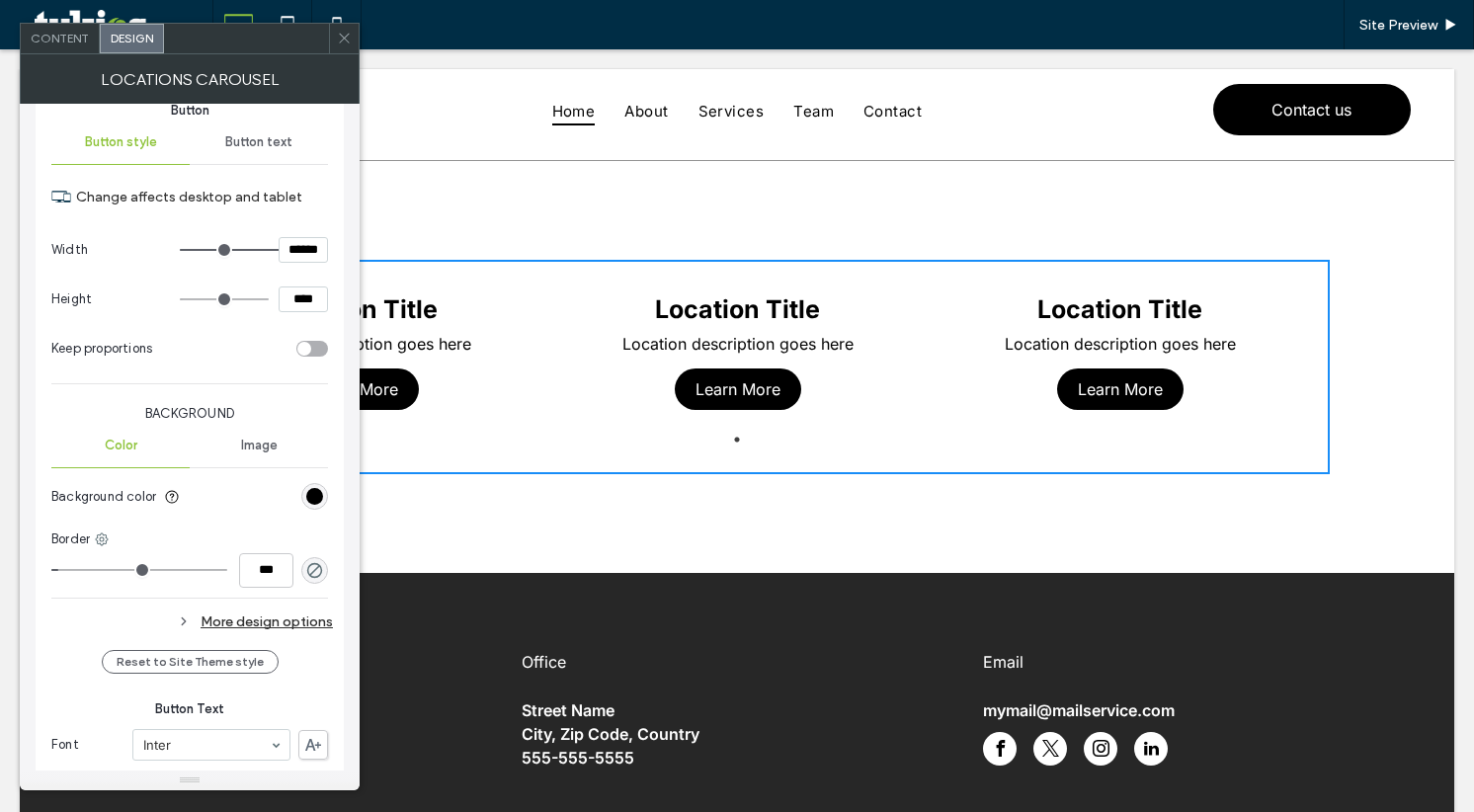 scroll, scrollTop: 198, scrollLeft: 0, axis: vertical 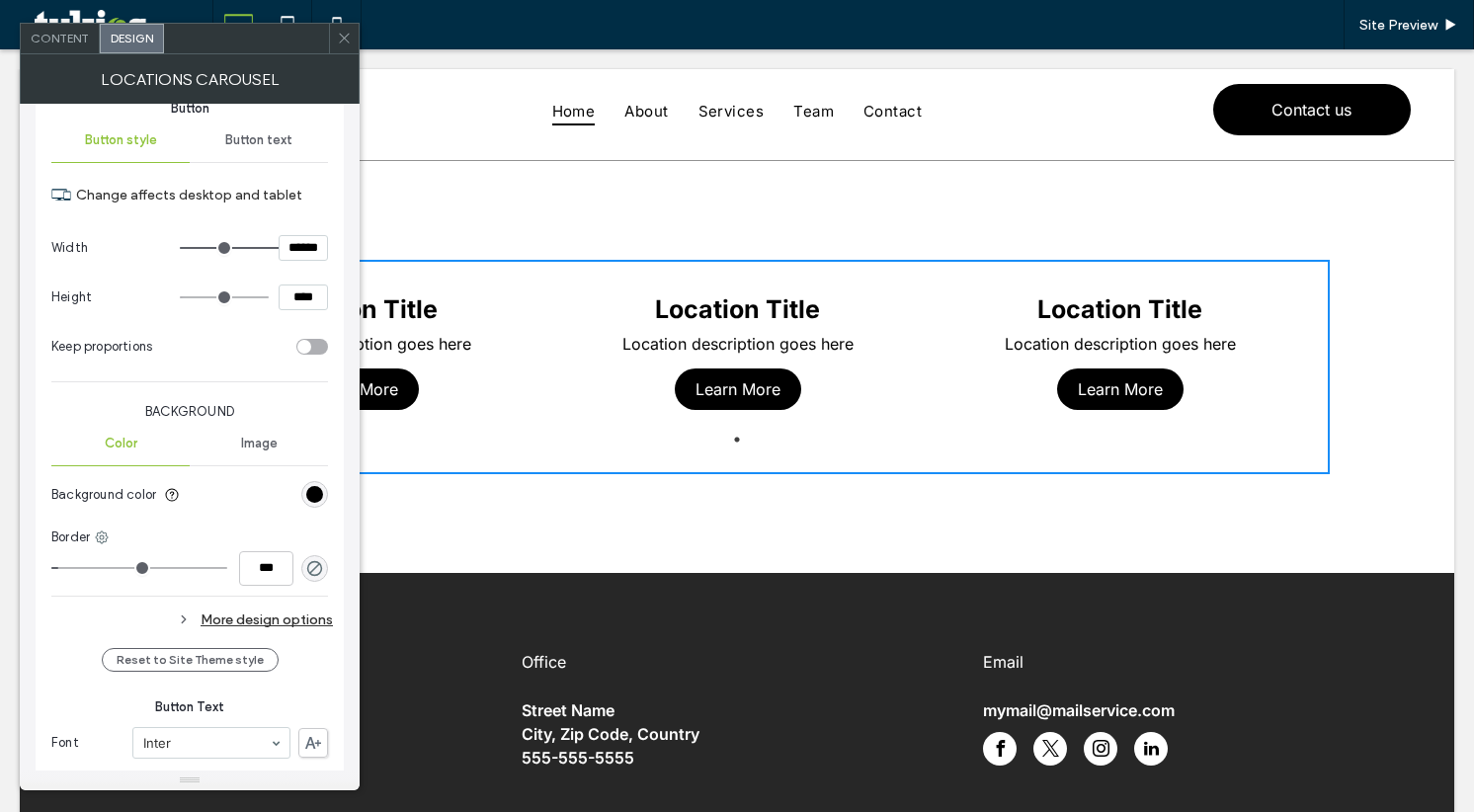 click at bounding box center (314, 494) 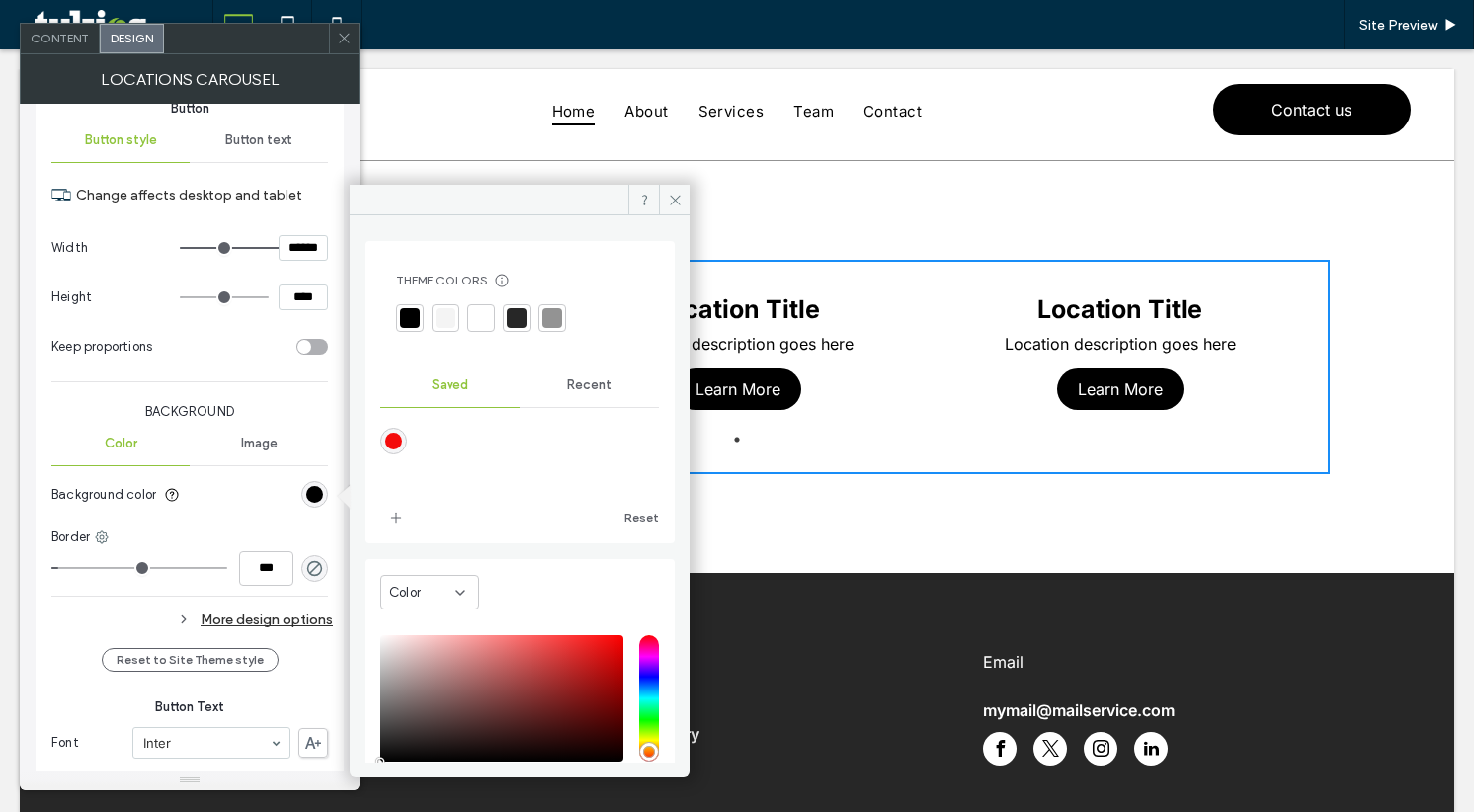 click at bounding box center [393, 441] 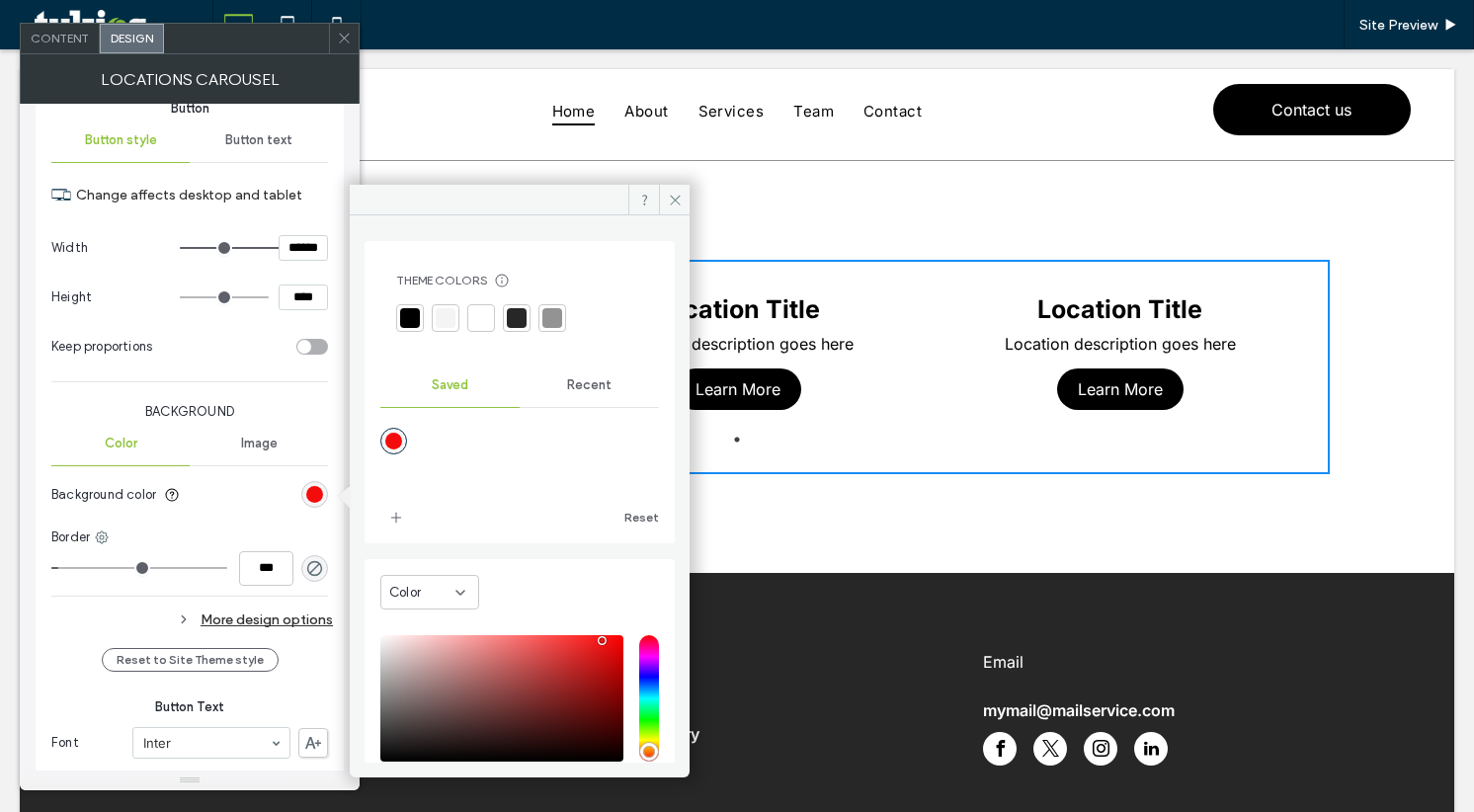 click on "Background" at bounding box center (190, 412) 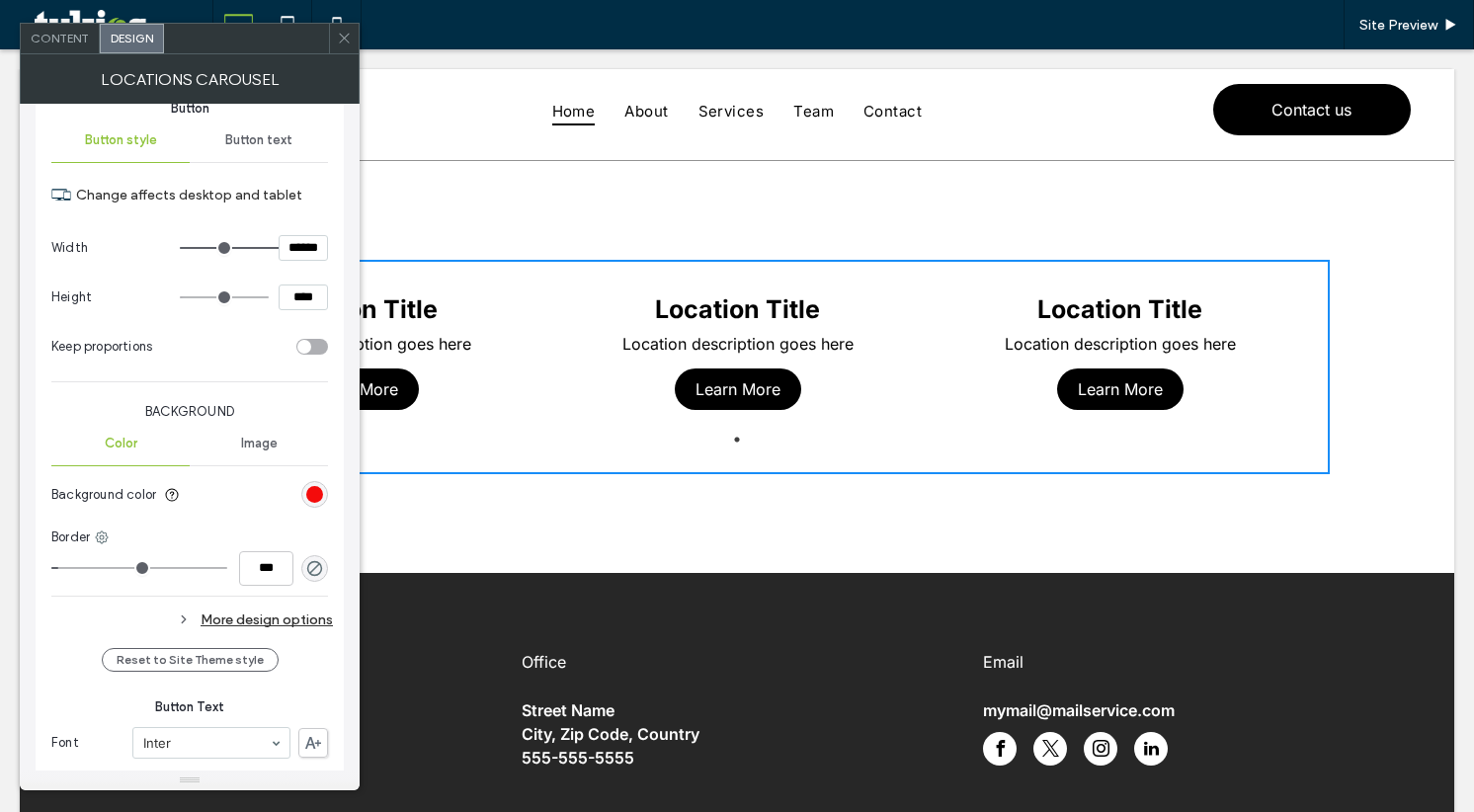 click on "Content" at bounding box center [59, 38] 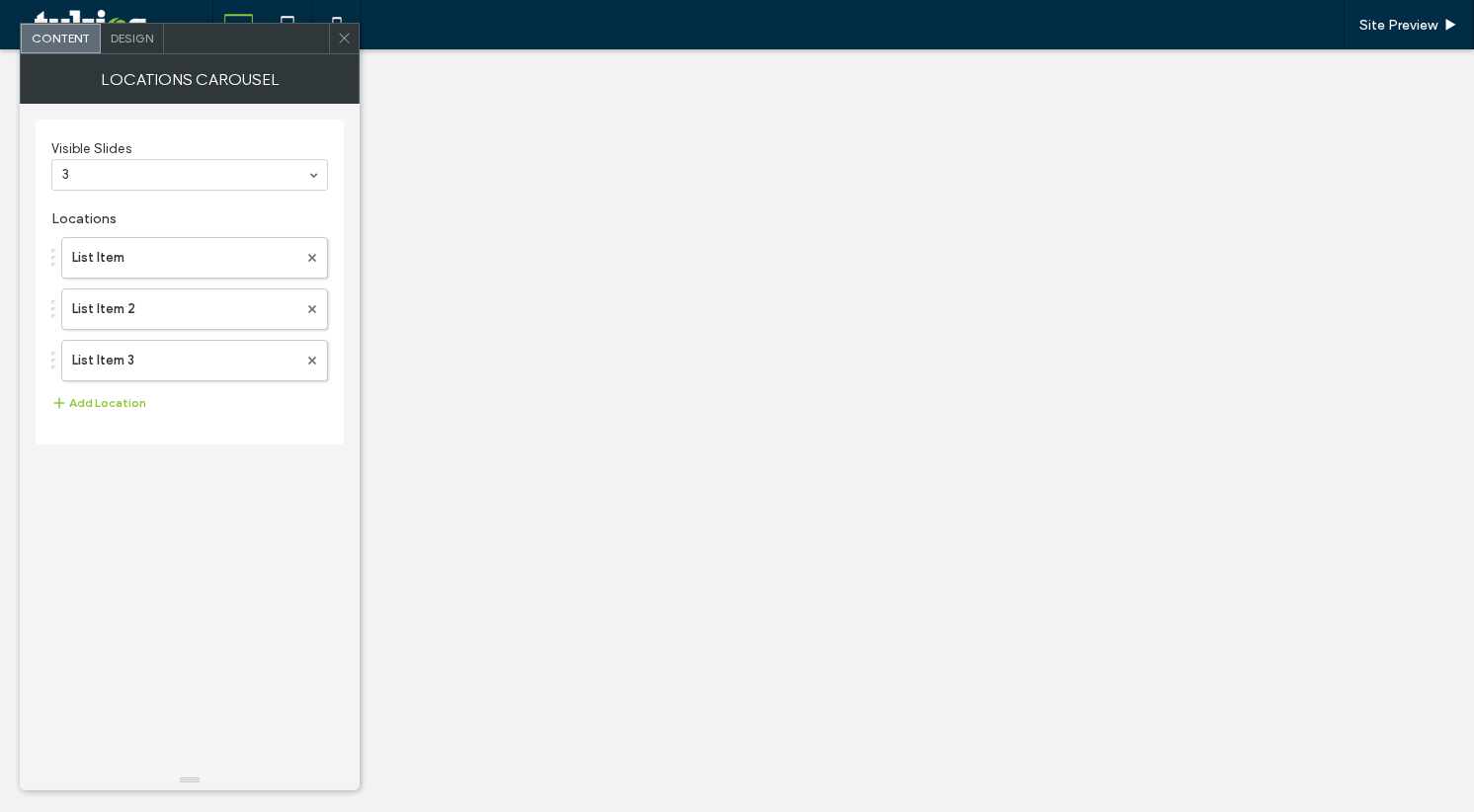 scroll, scrollTop: 0, scrollLeft: 0, axis: both 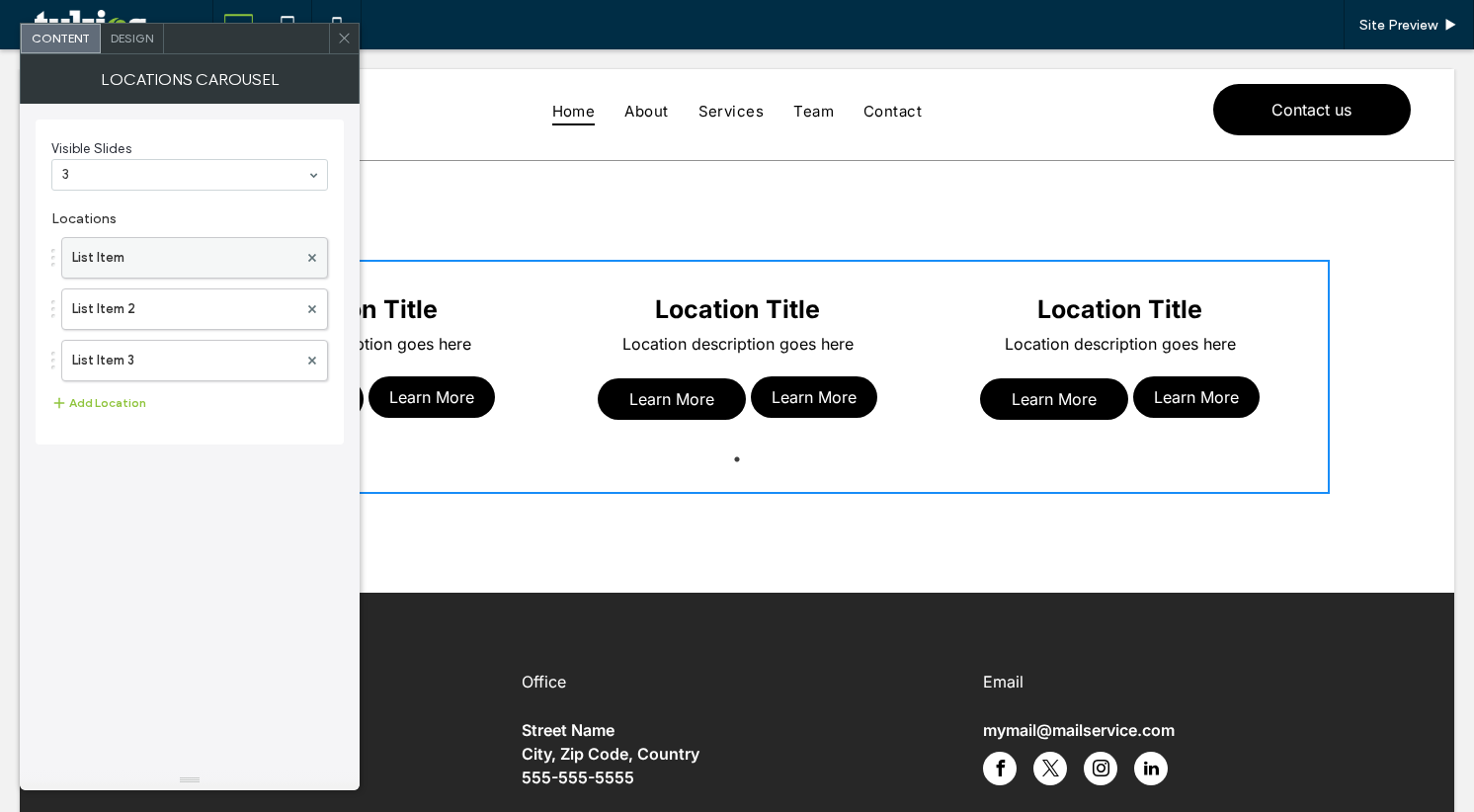 click on "List Item" at bounding box center [195, 258] 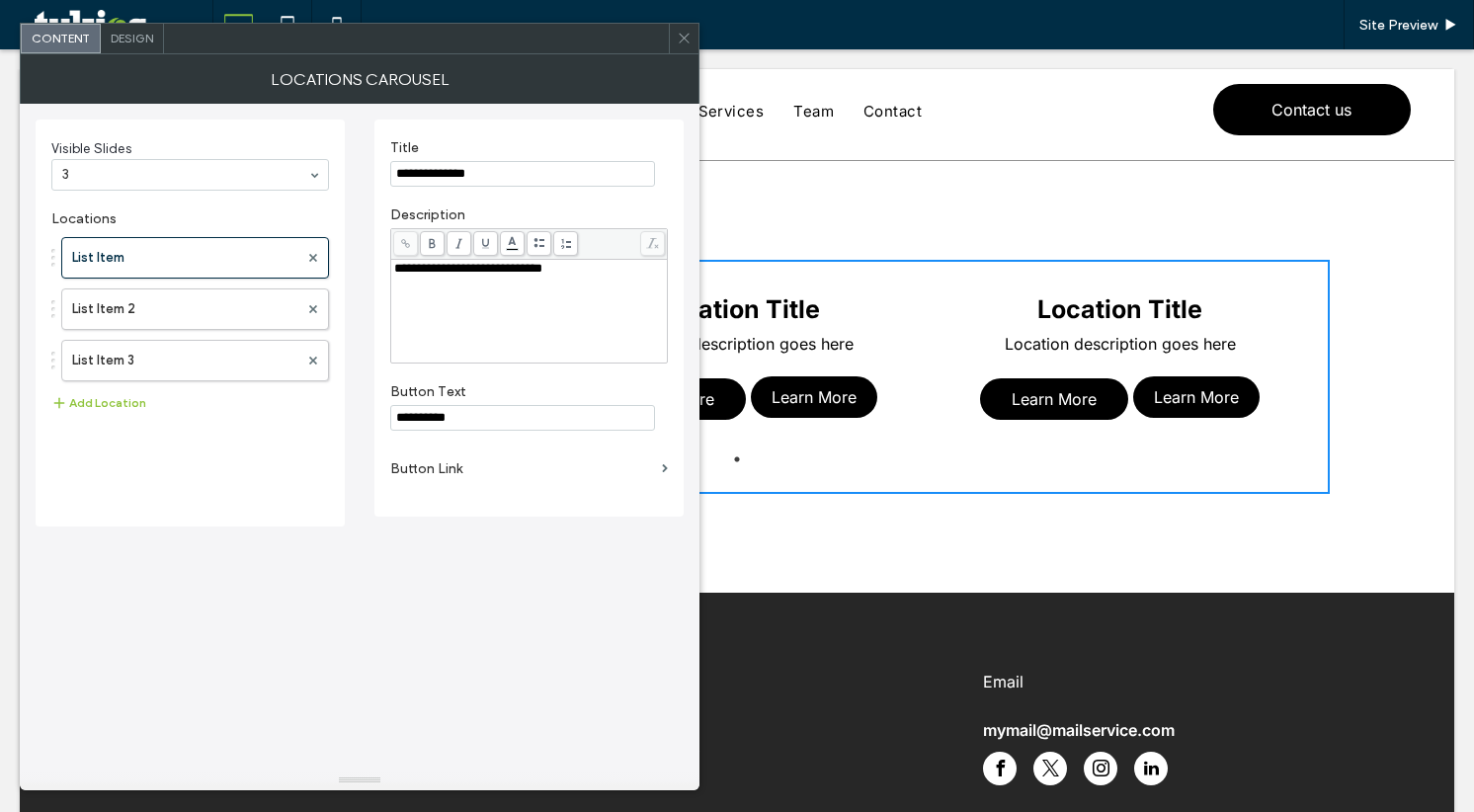 click on "**********" at bounding box center [523, 418] 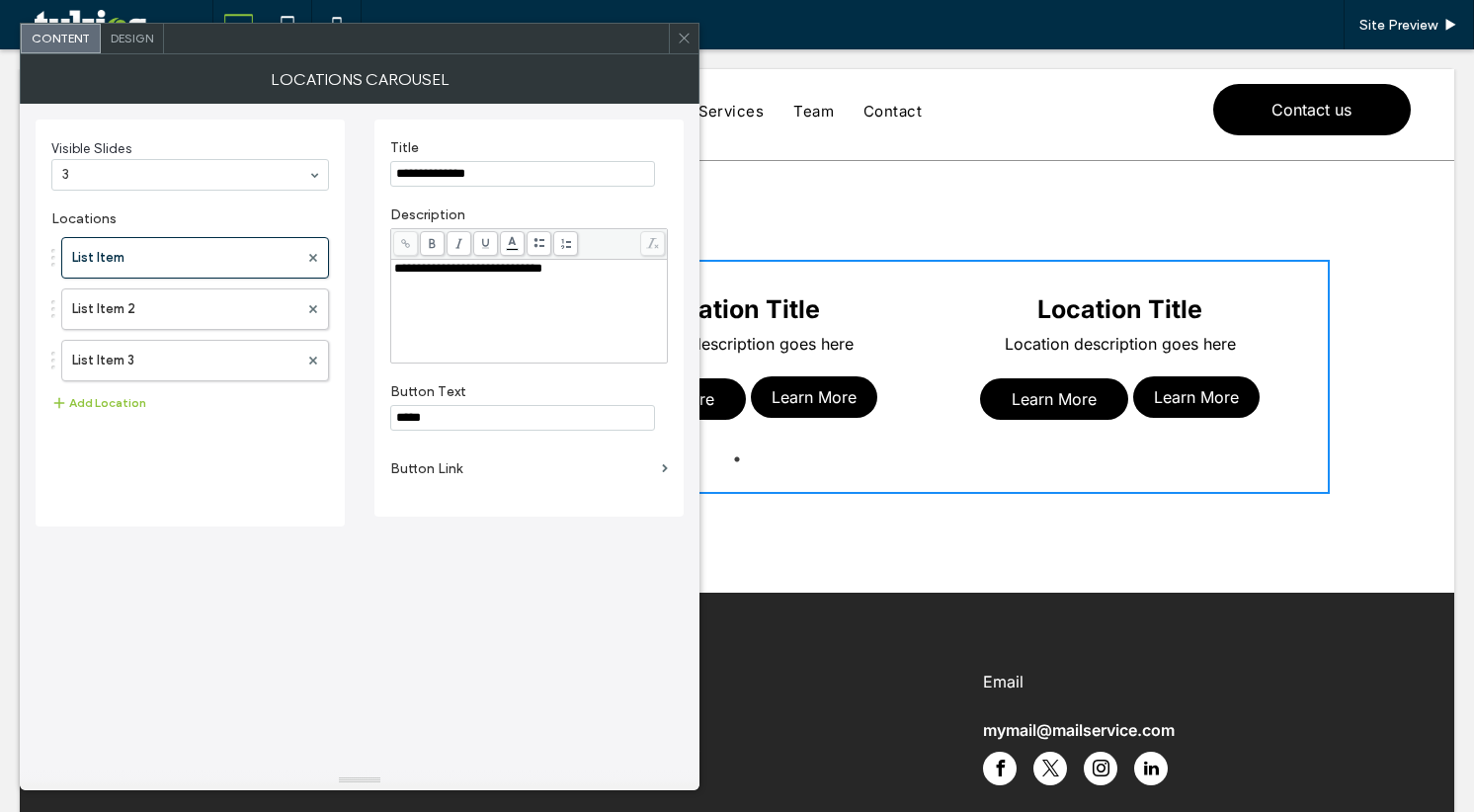 type on "*****" 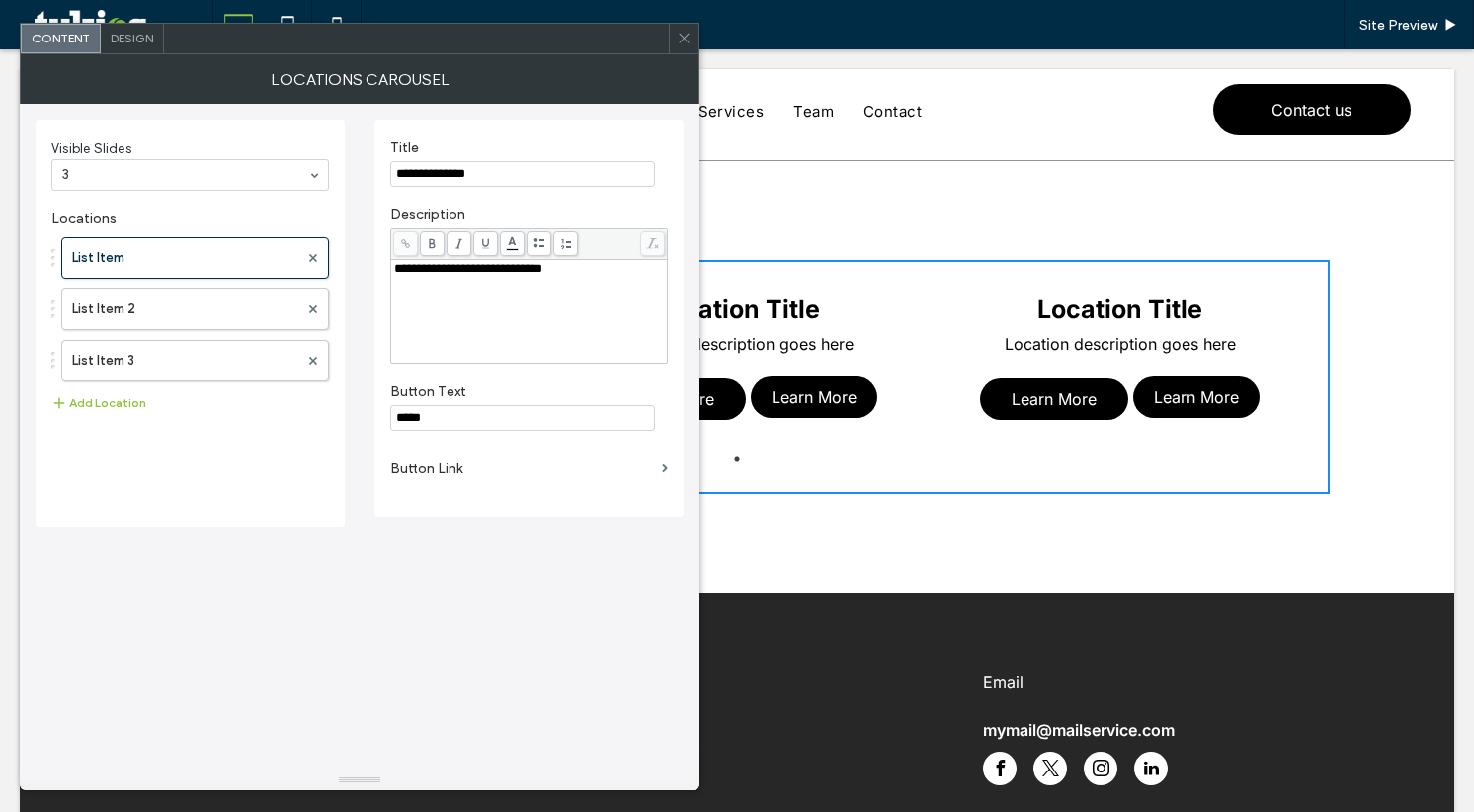 click at bounding box center (684, 39) 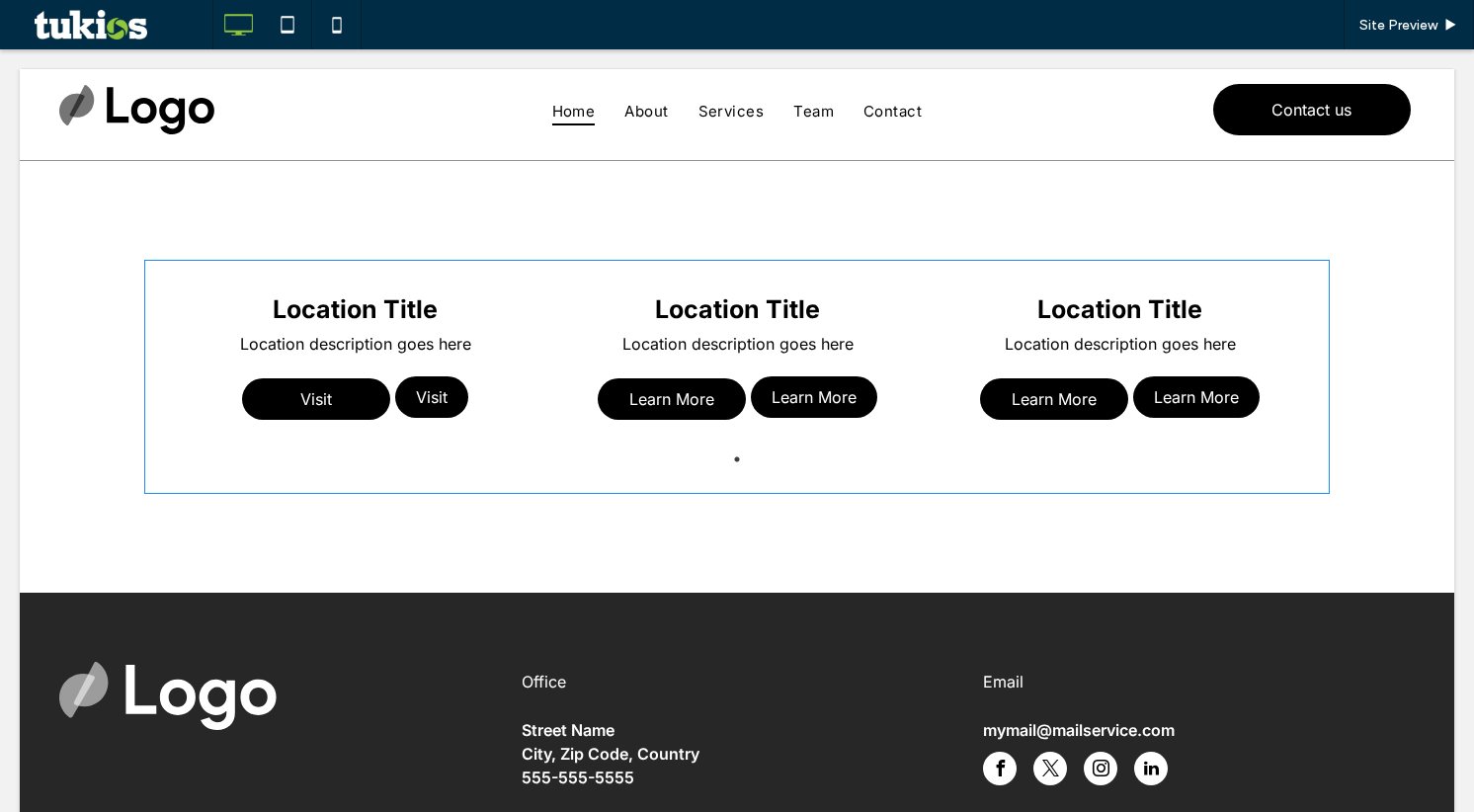 click at bounding box center [737, 376] 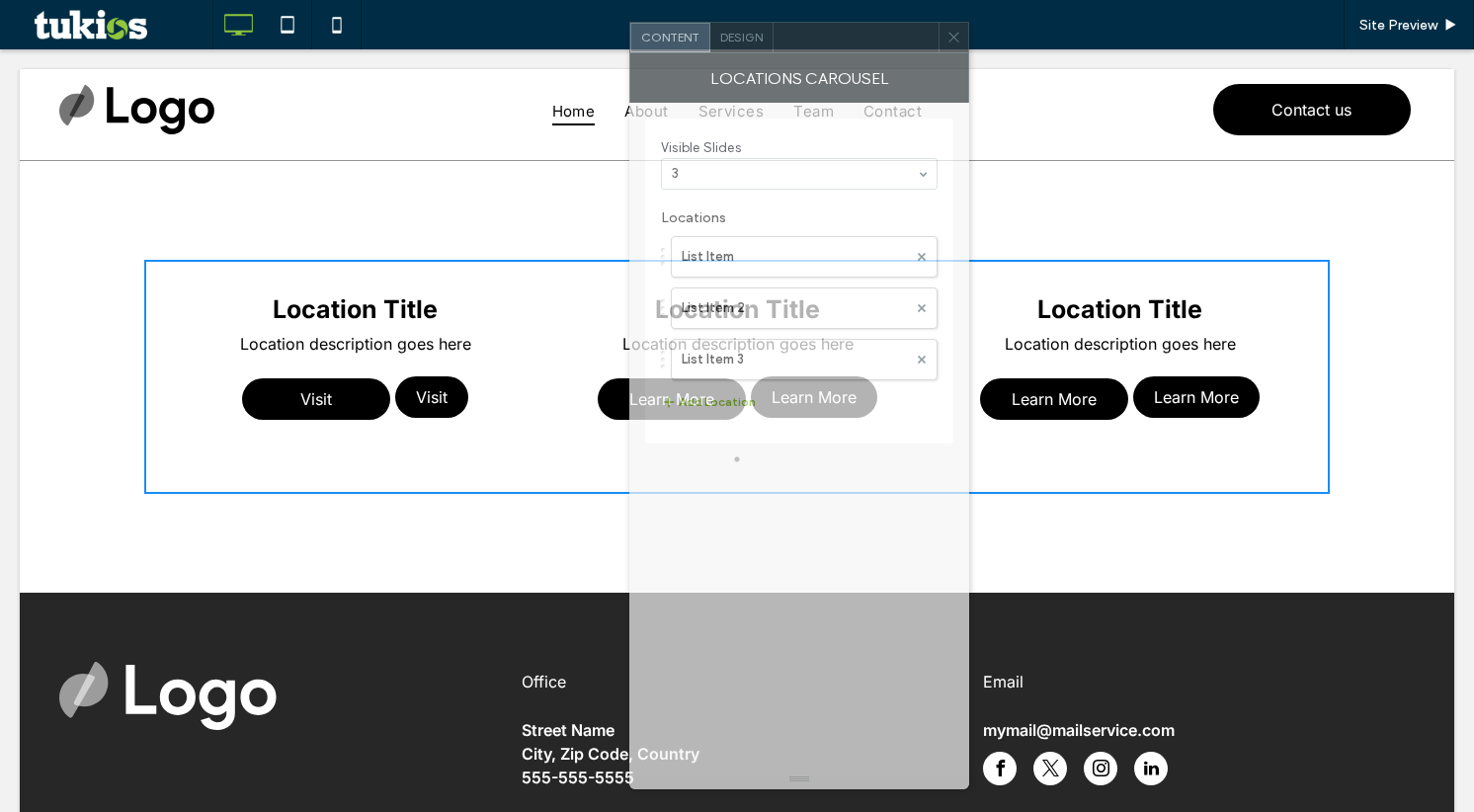 drag, startPoint x: 239, startPoint y: 46, endPoint x: 848, endPoint y: 38, distance: 609.05254 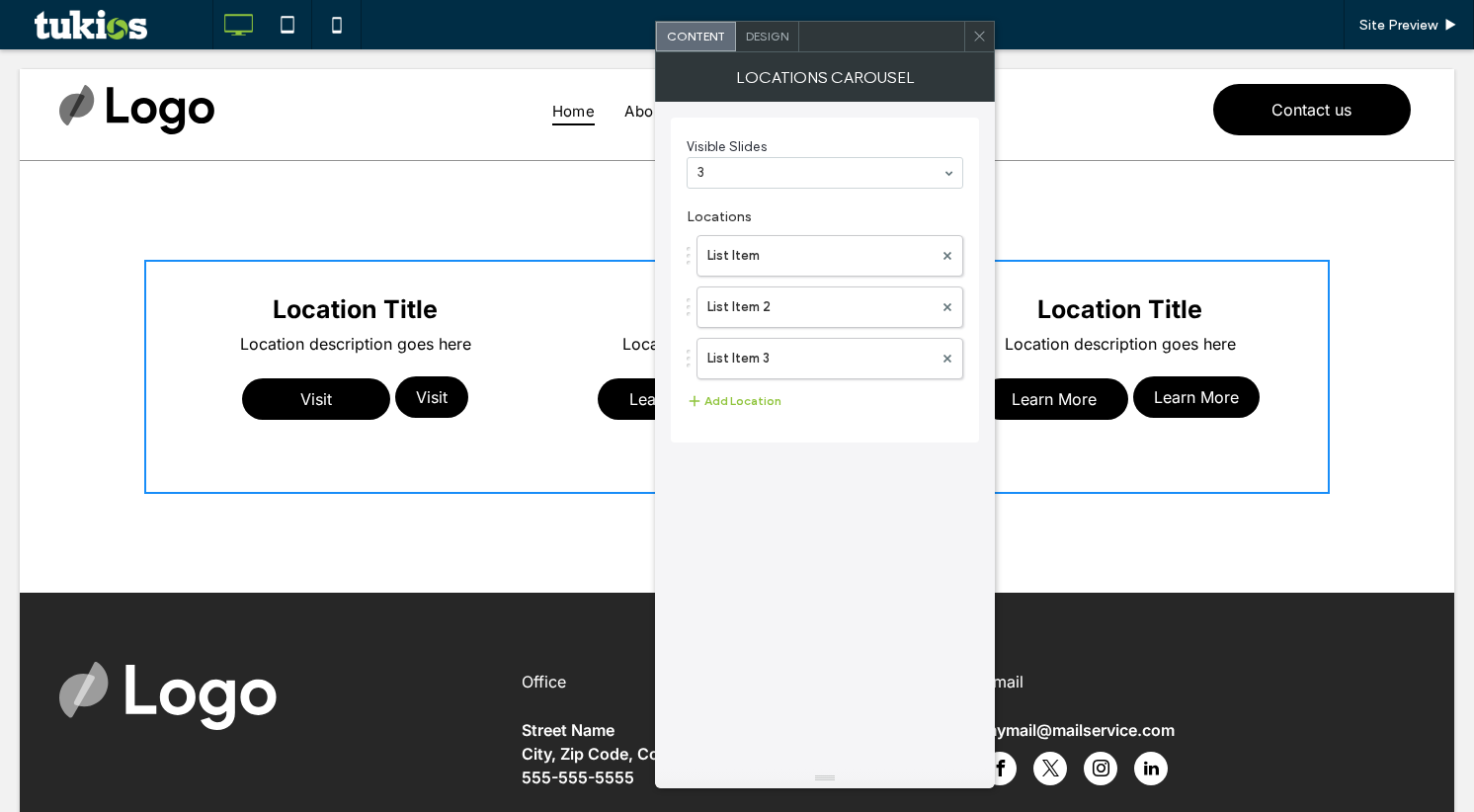 click on "Design" at bounding box center [767, 36] 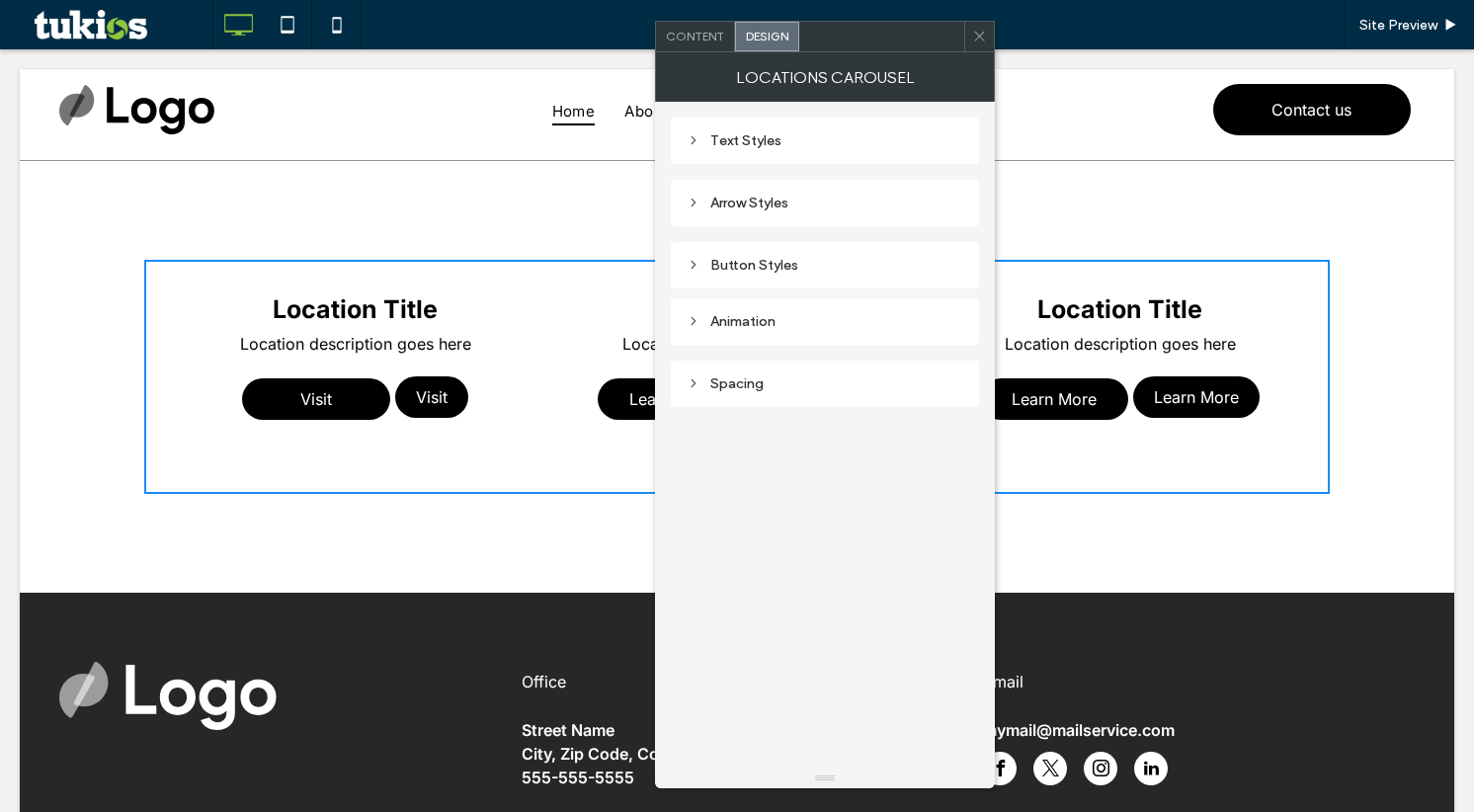 click on "Button Styles" at bounding box center [825, 265] 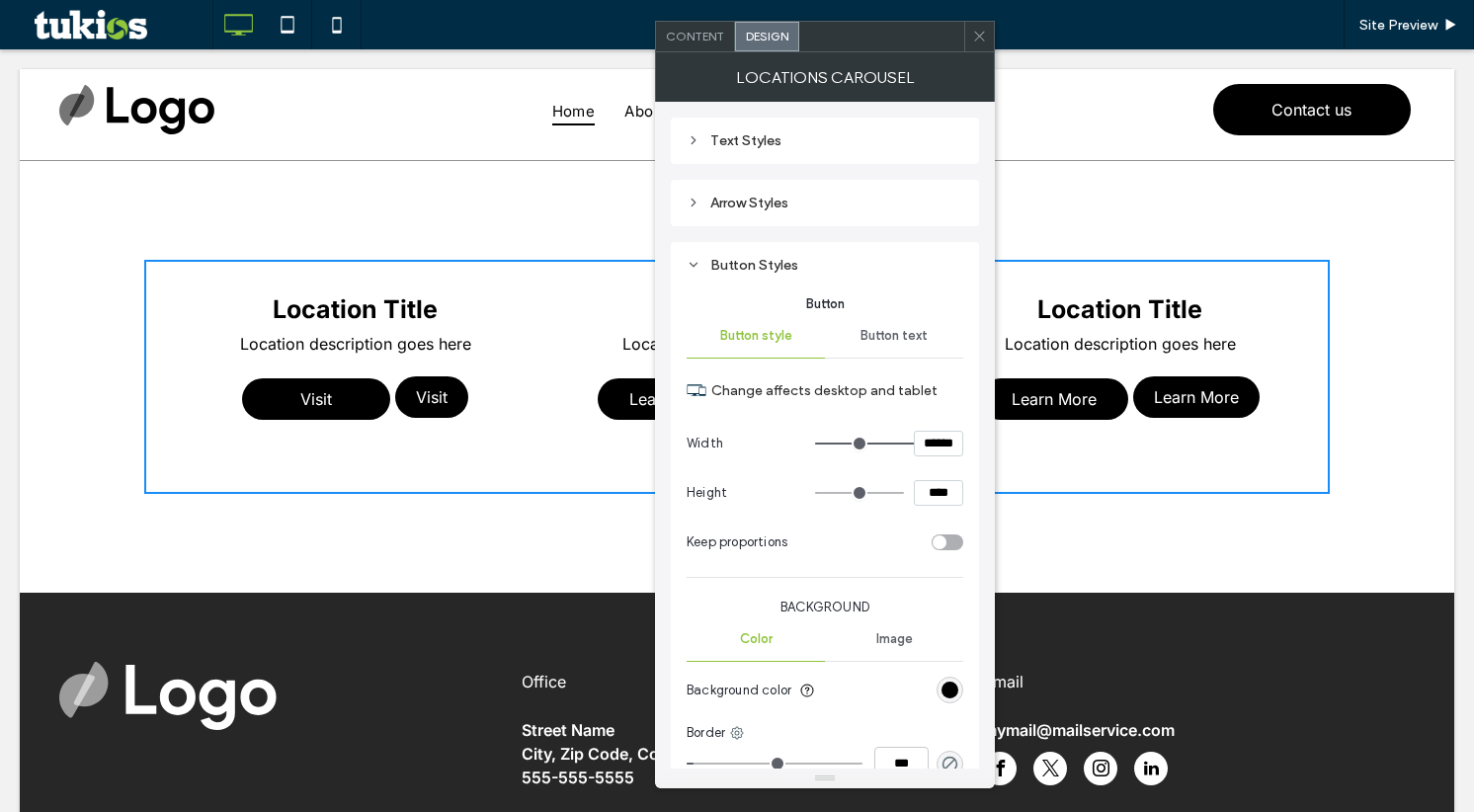 click on "Button text" at bounding box center (894, 336) 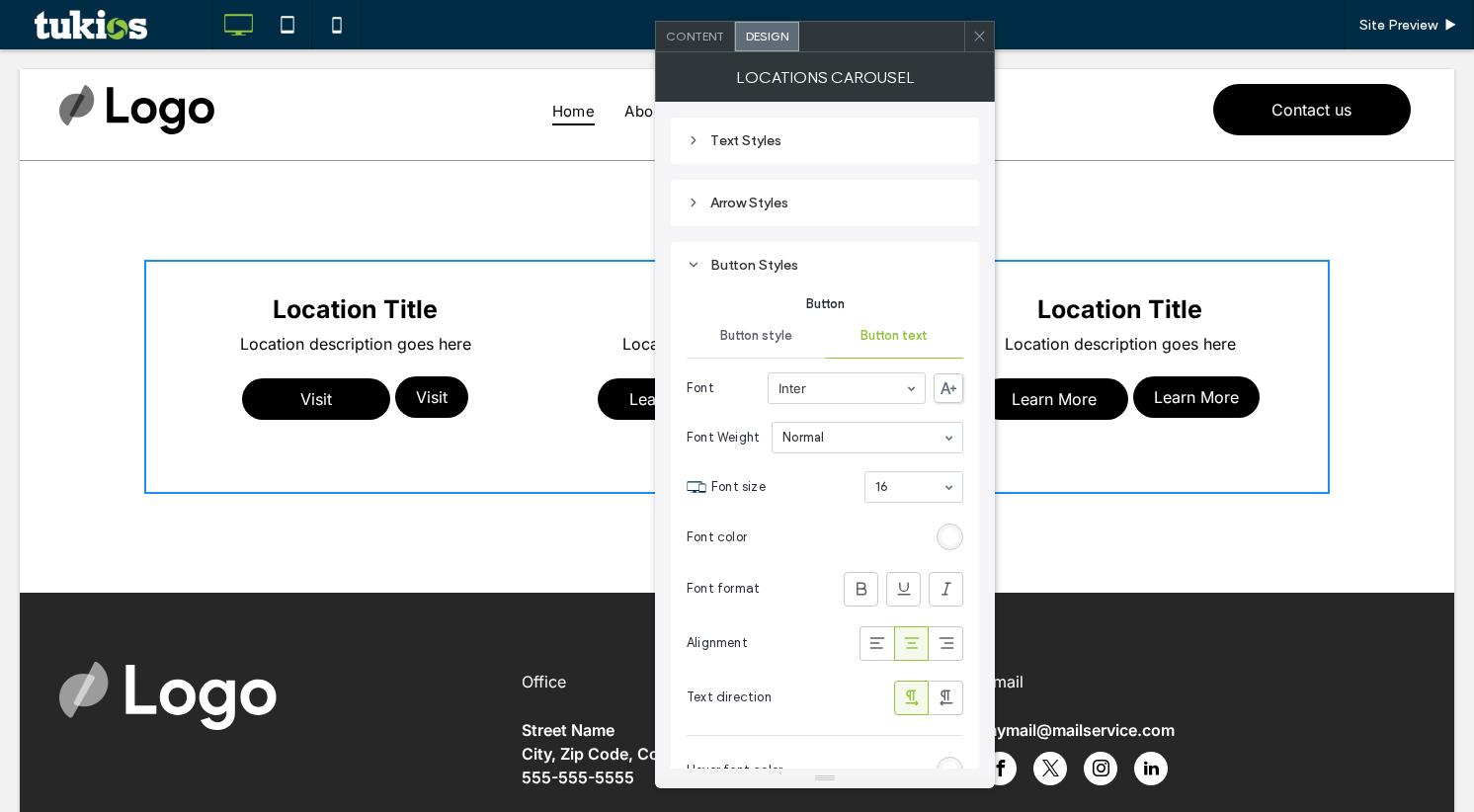 click 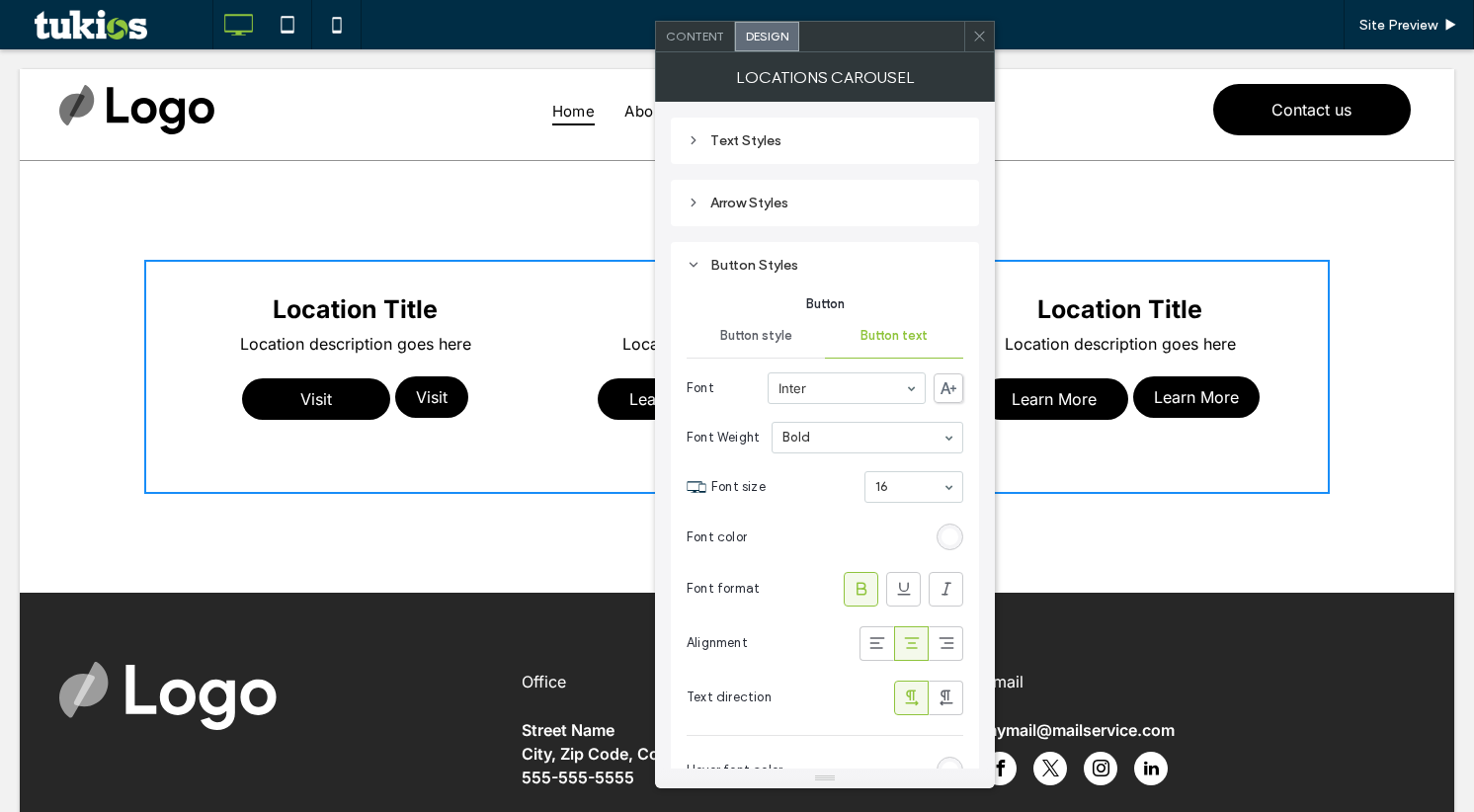click 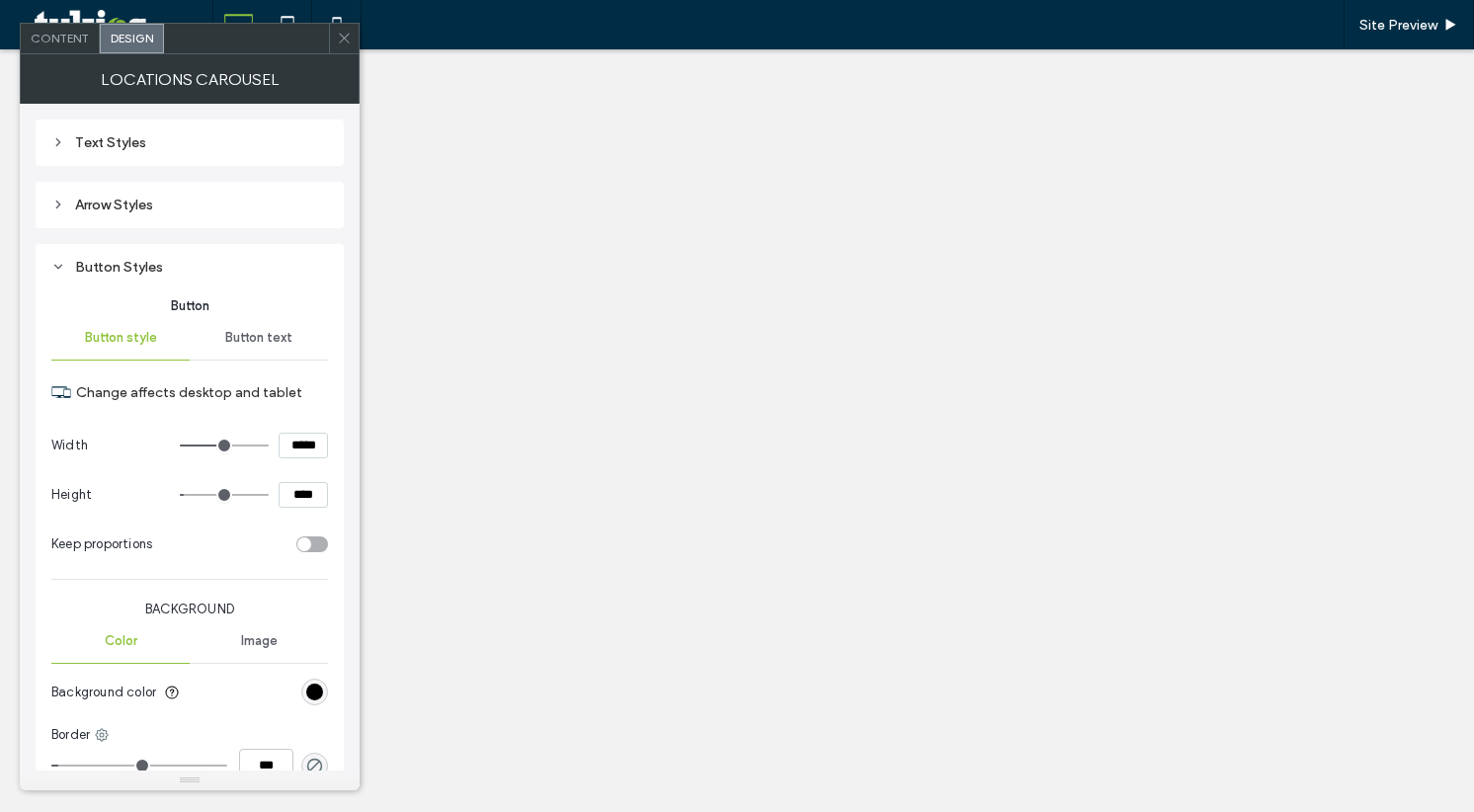 scroll, scrollTop: 0, scrollLeft: 0, axis: both 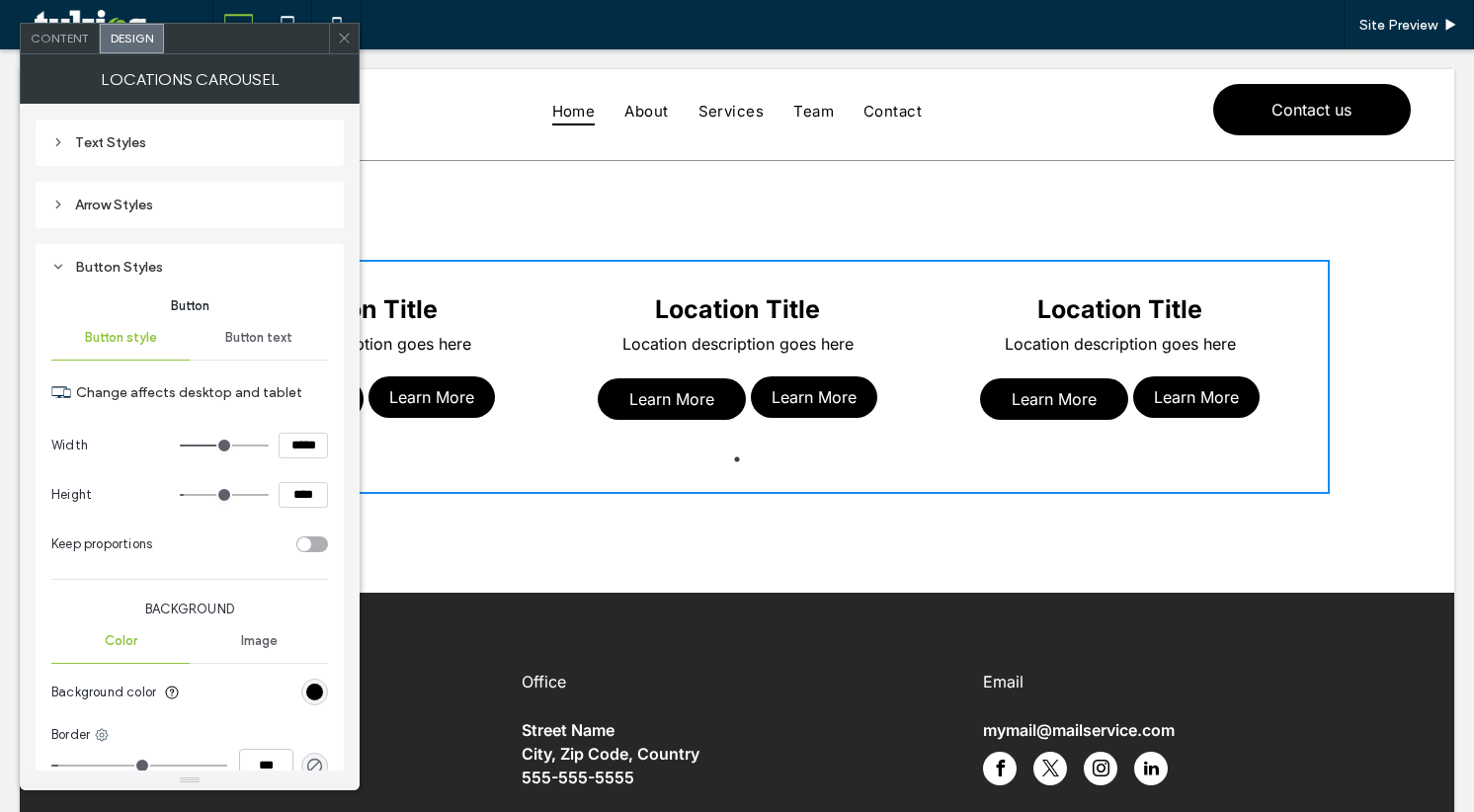 click on "Background color" at bounding box center [190, 692] 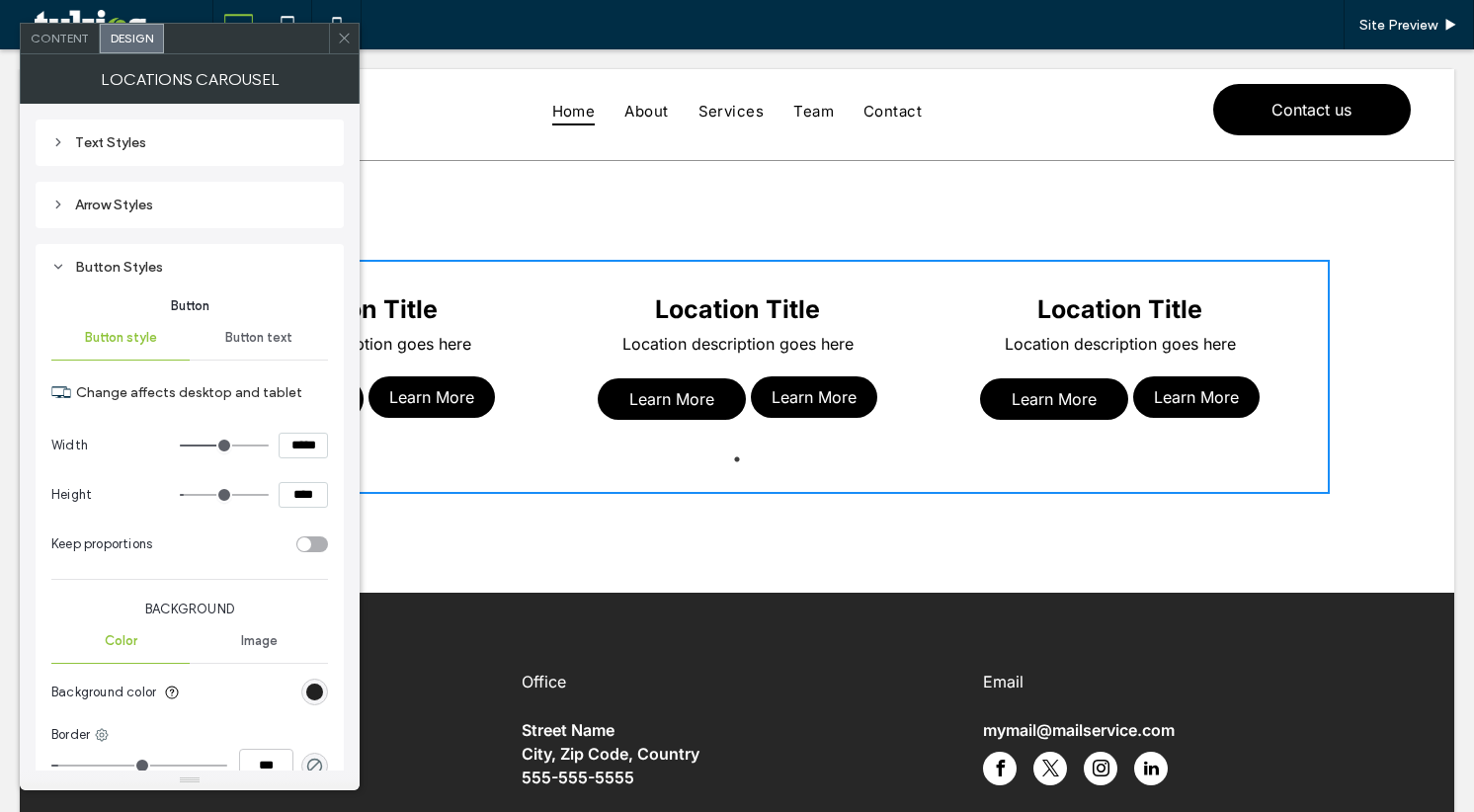 click at bounding box center [314, 691] 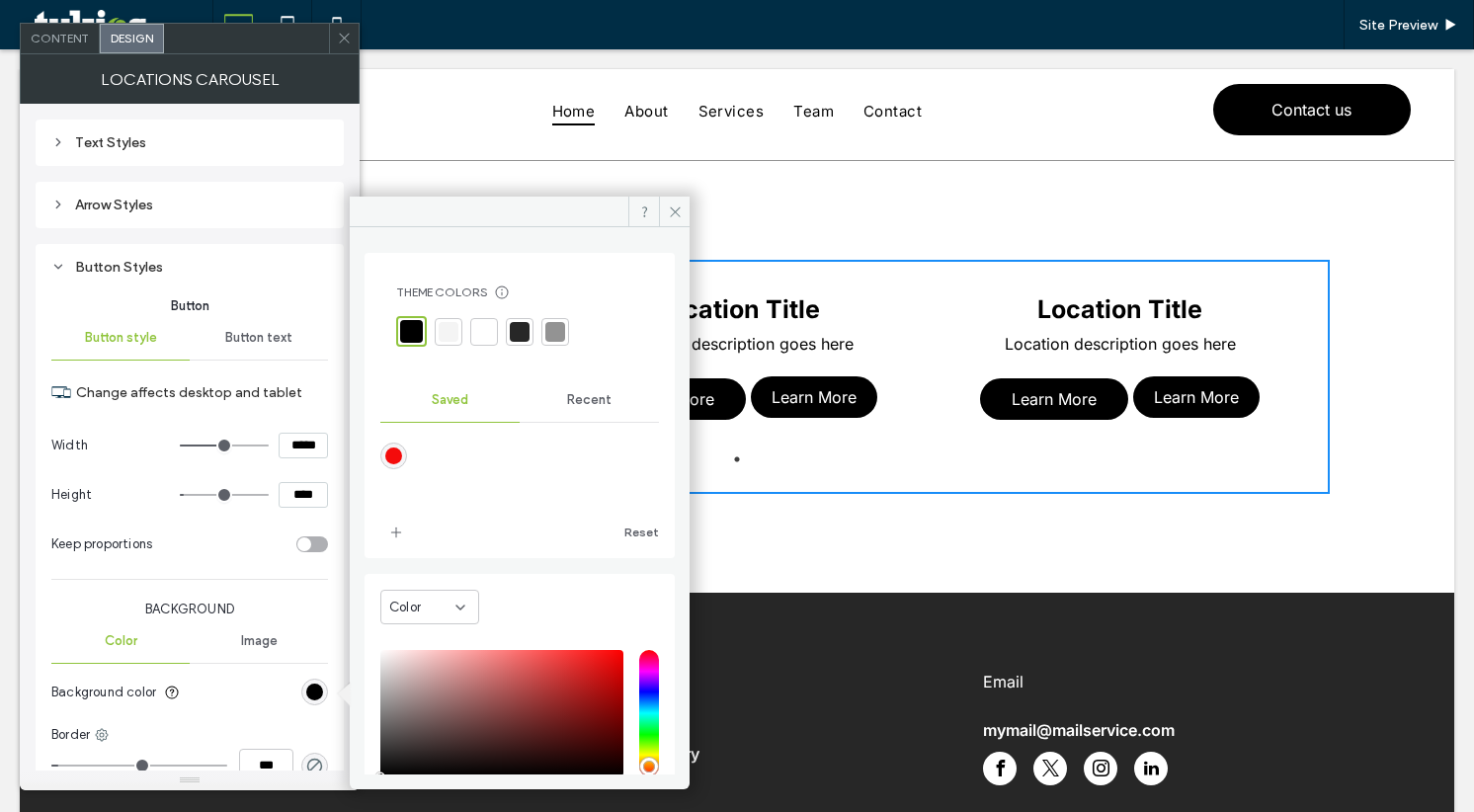 click at bounding box center [393, 455] 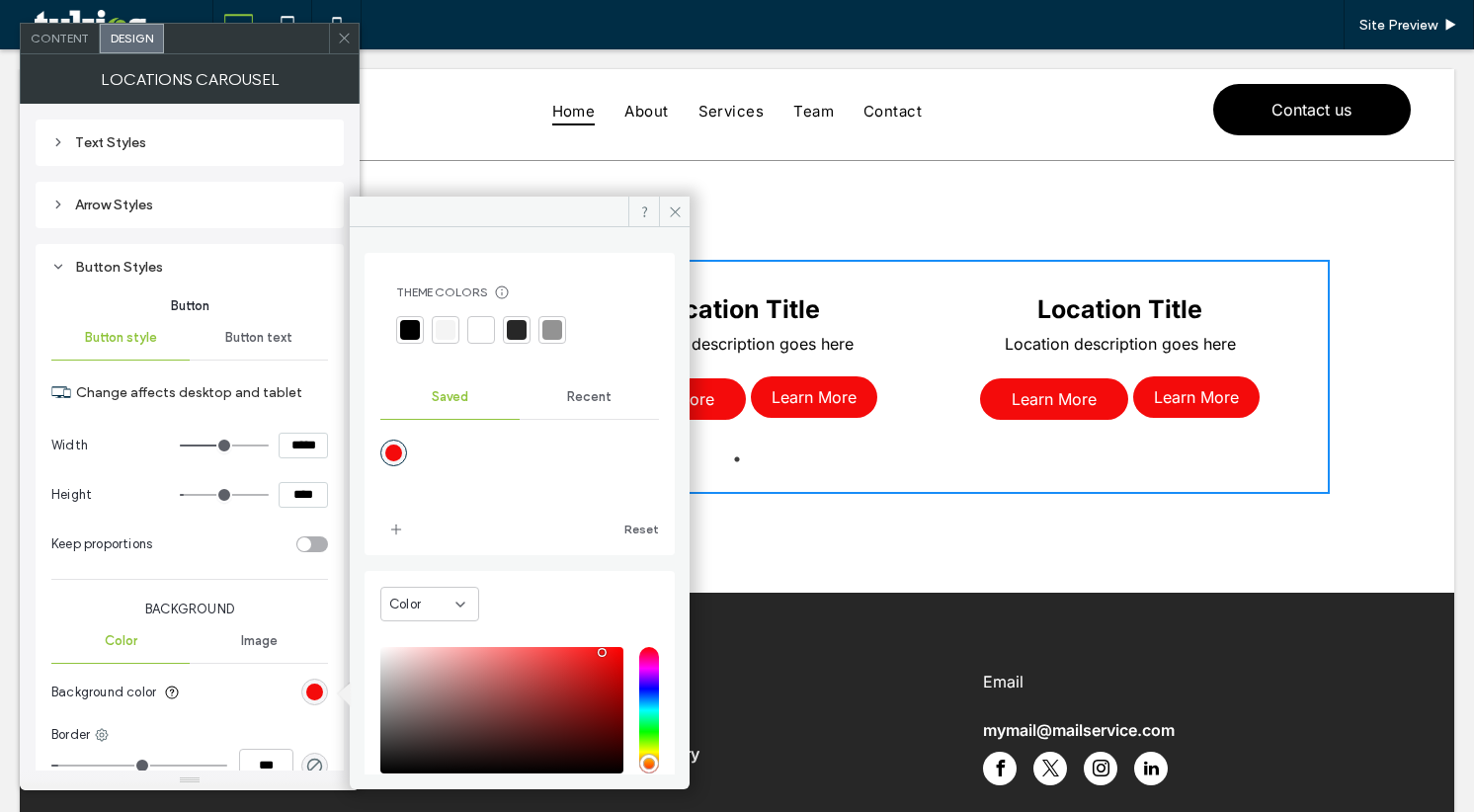 click on "Text Styles Arrow Styles Button Styles Button Button style Button text Change affects desktop and tablet Width ***** Height **** Keep proportions Background Color Image Background color Border *** More design options Reset to Site Theme style Button Text Font Inter Font Weight Normal   Font size 16 Font color Font format Alignment Text direction Hover Text Color" at bounding box center [190, 730] 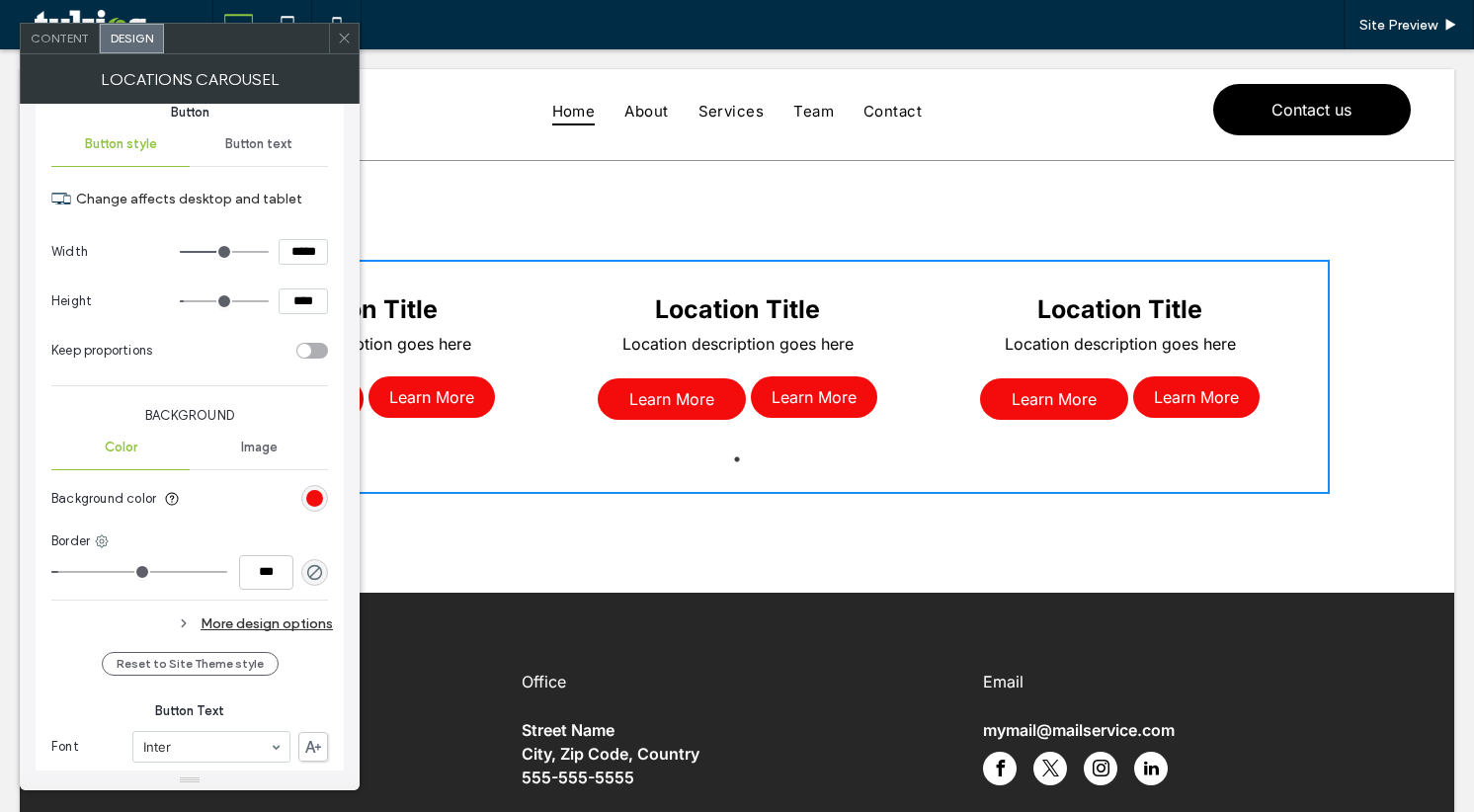 scroll, scrollTop: 198, scrollLeft: 0, axis: vertical 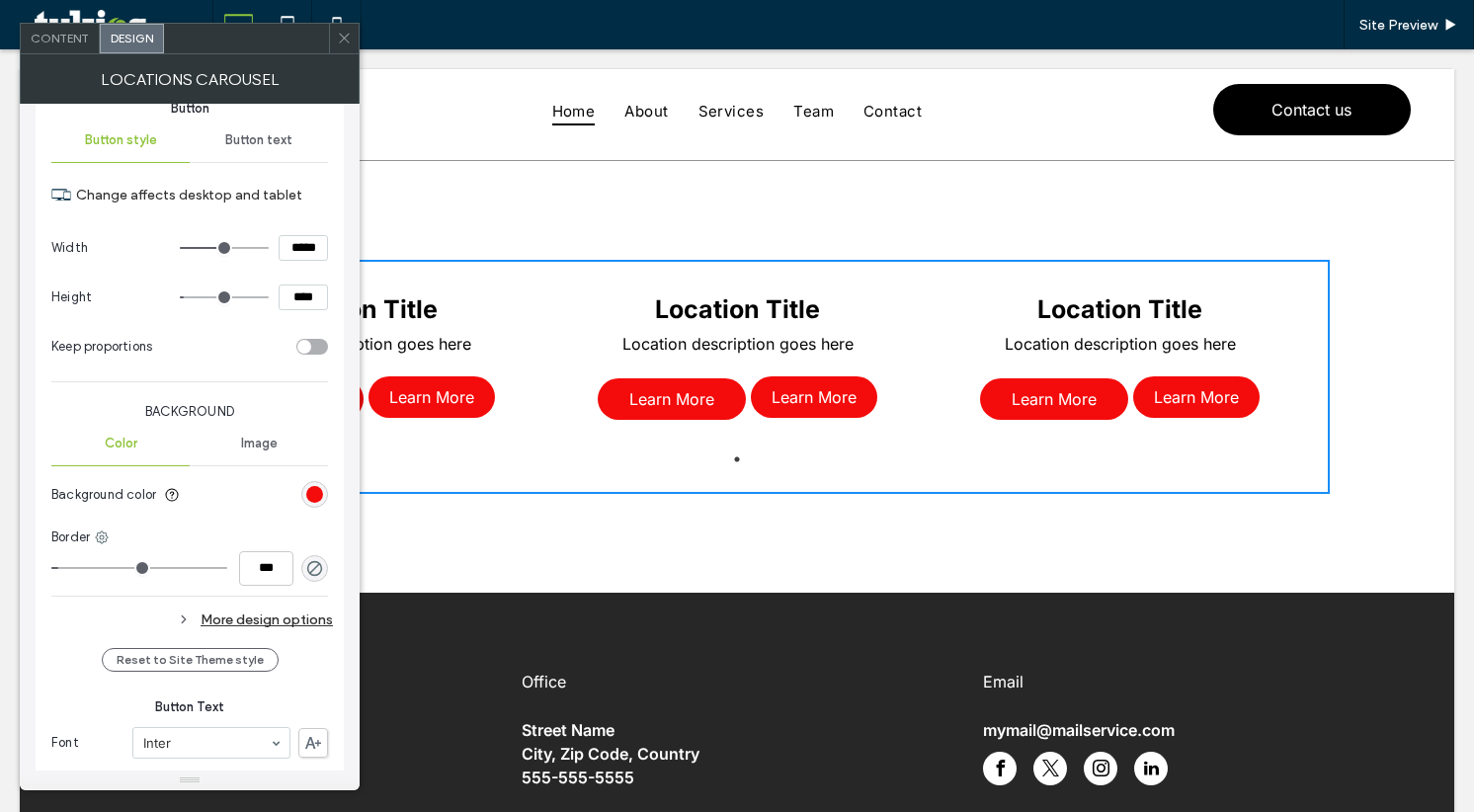 click on "Button text" at bounding box center (259, 140) 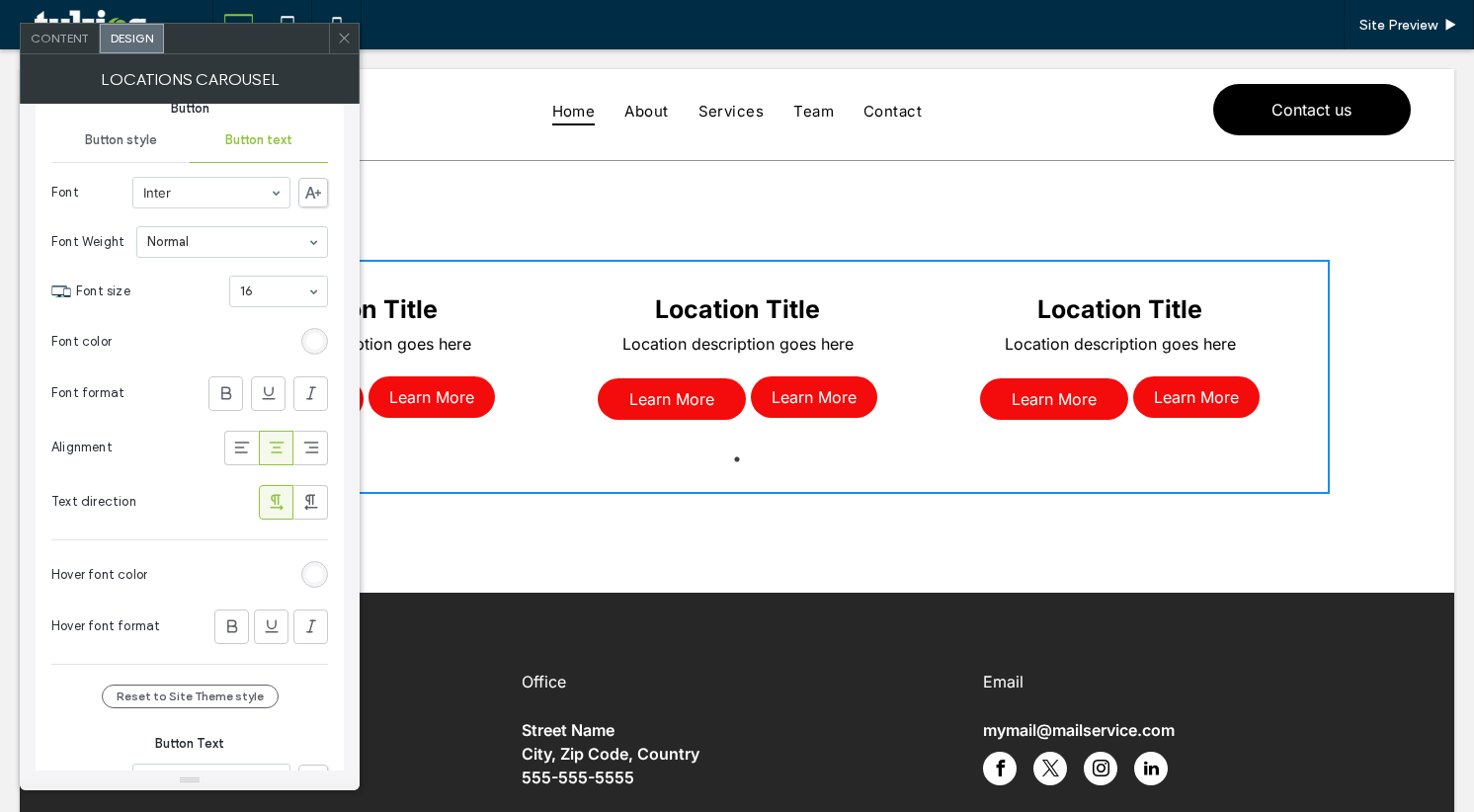 click 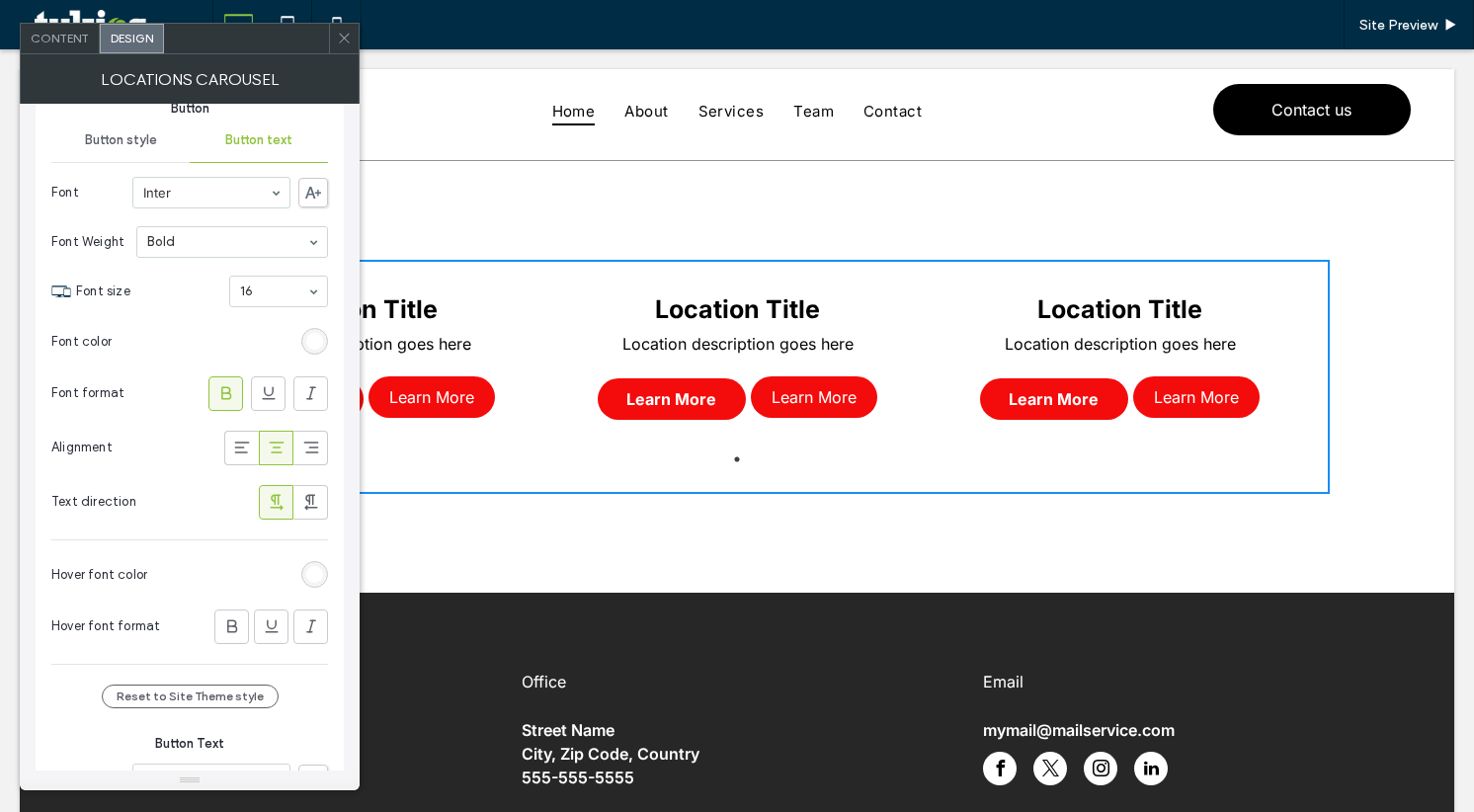 click 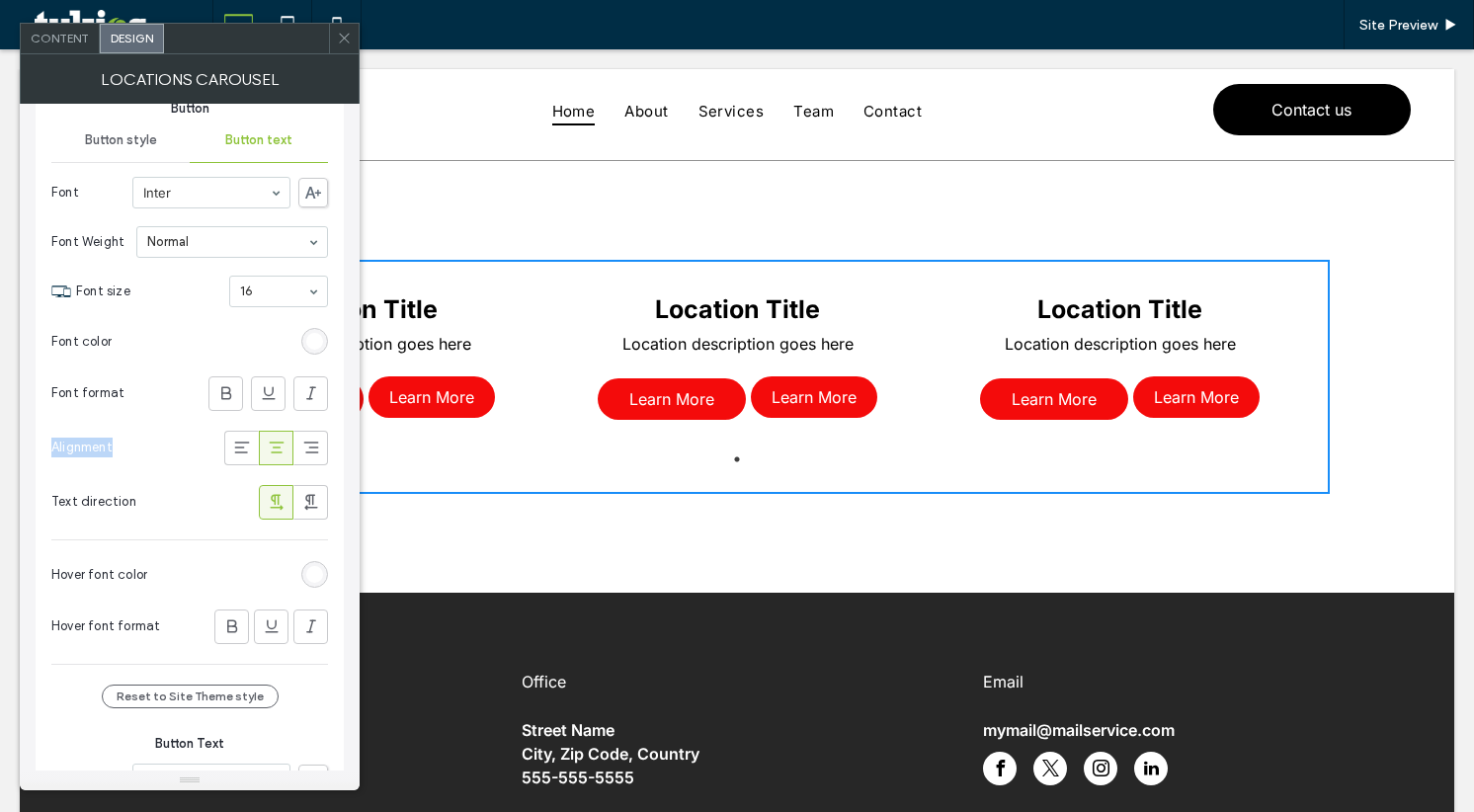 click 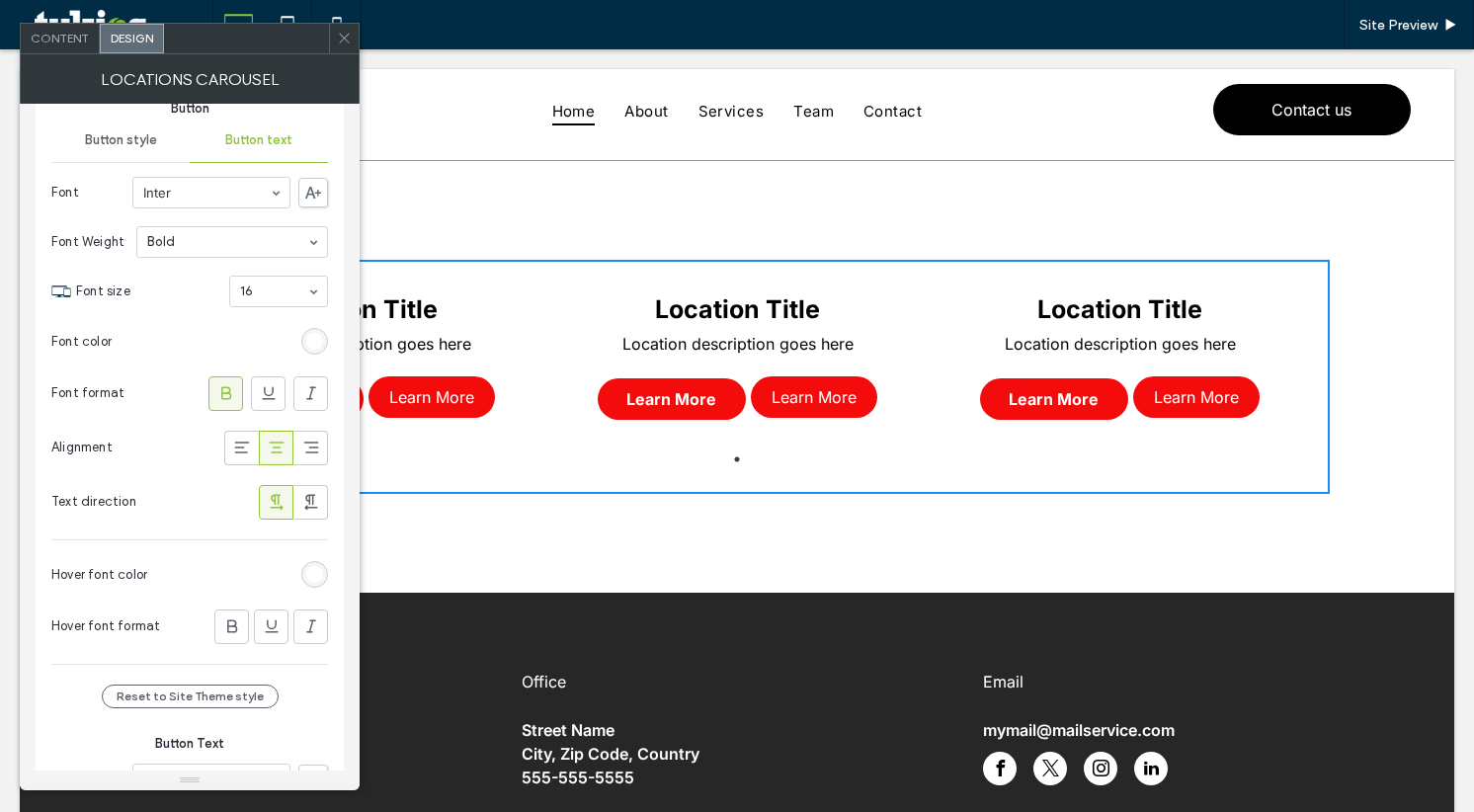 click 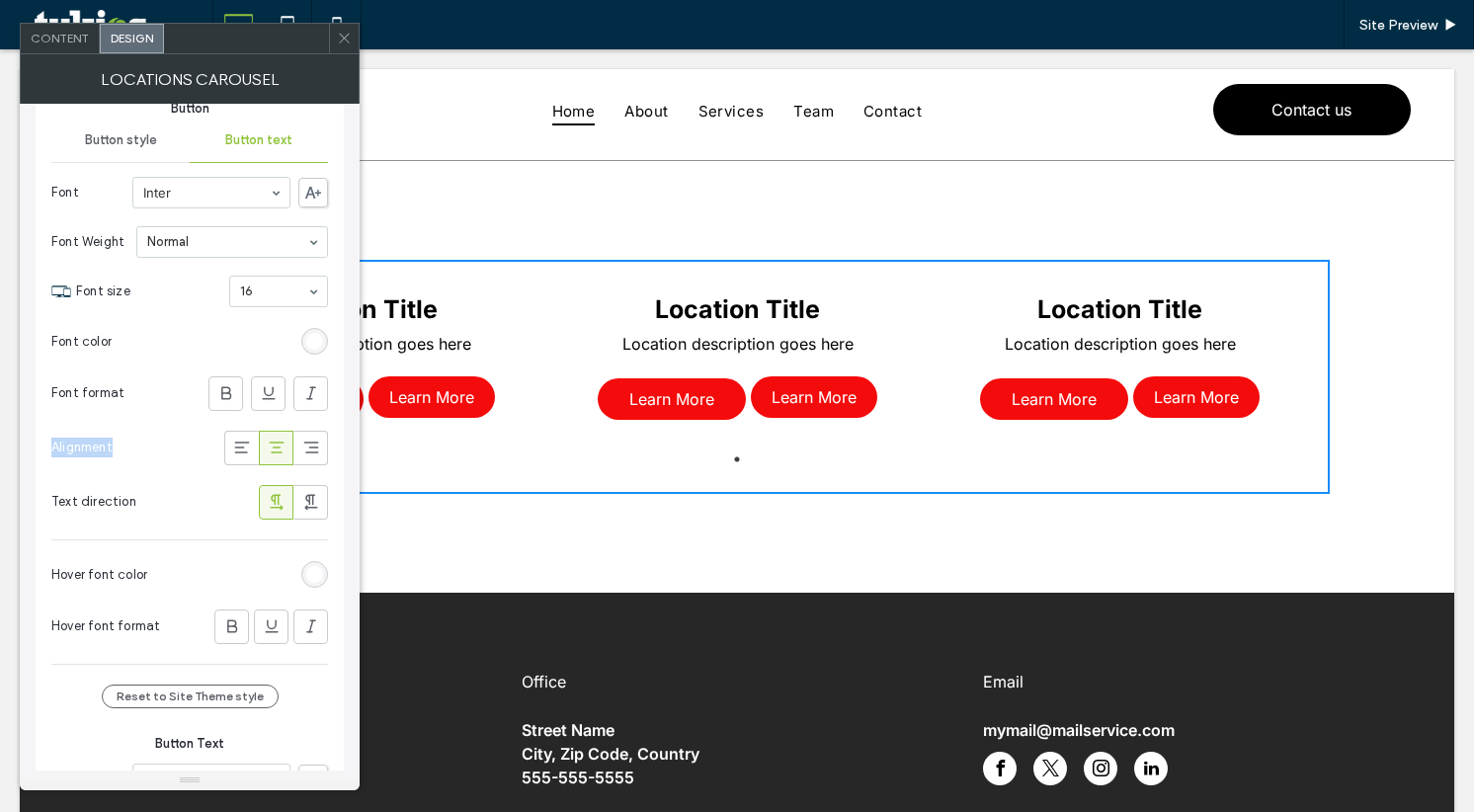 click 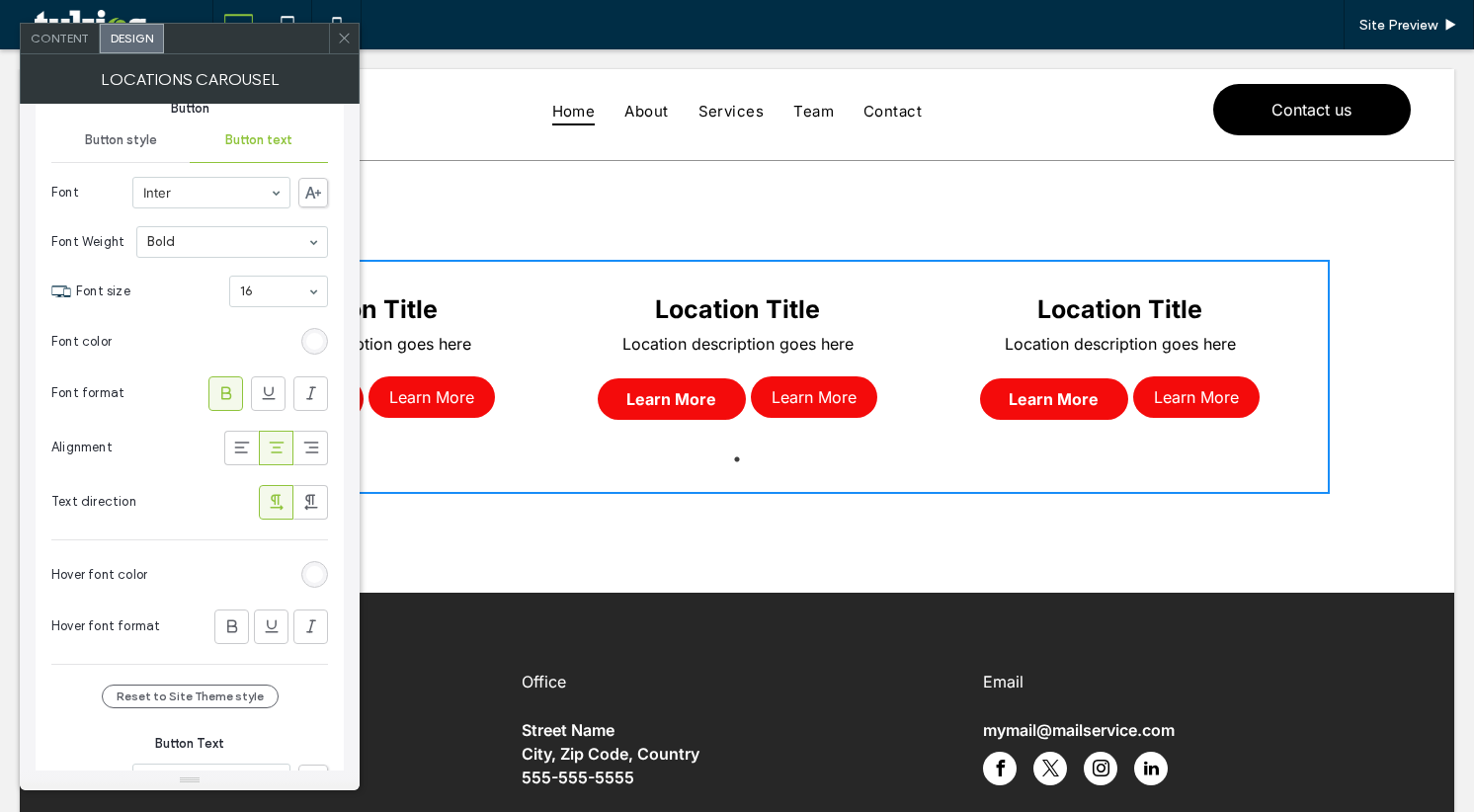 click 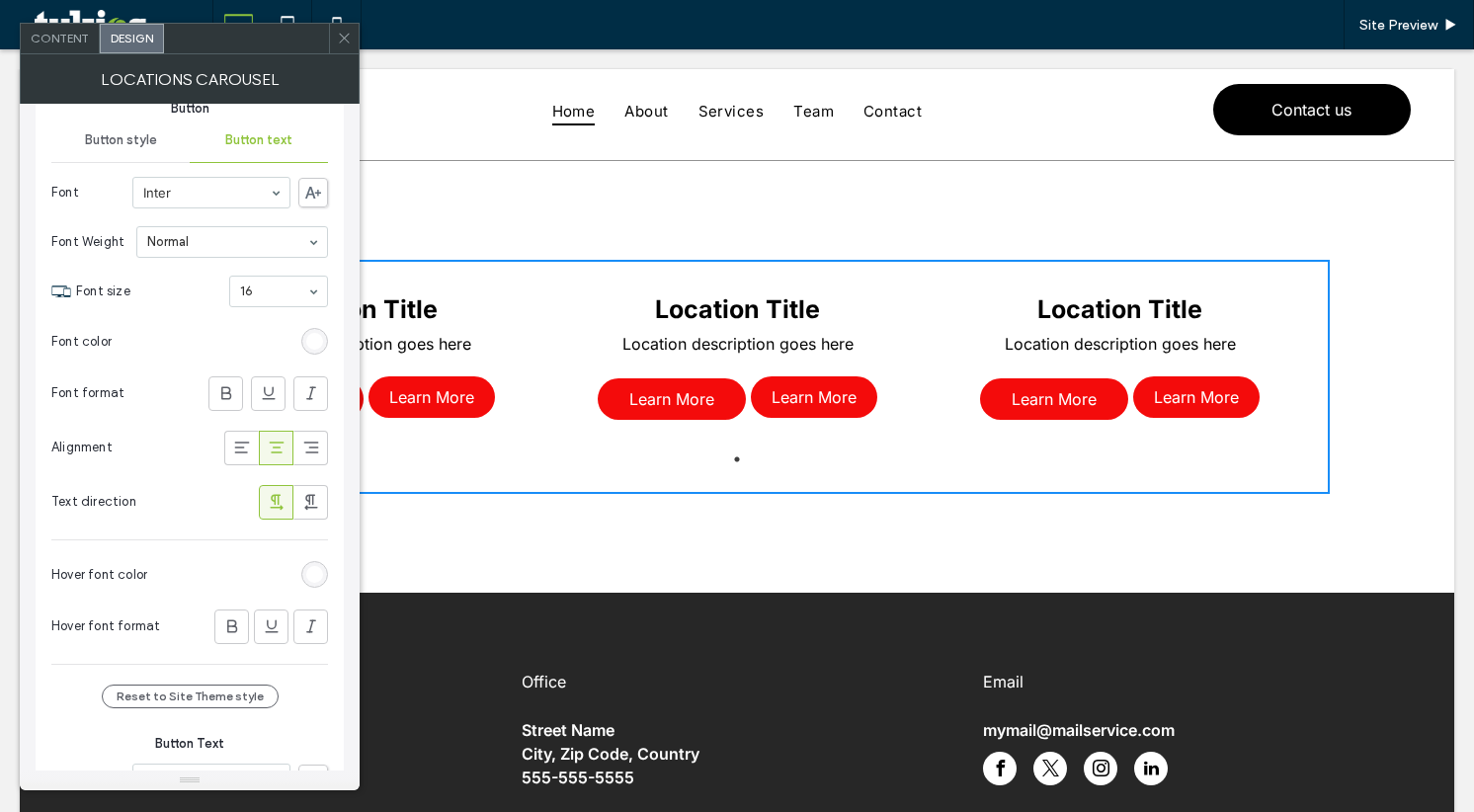 click 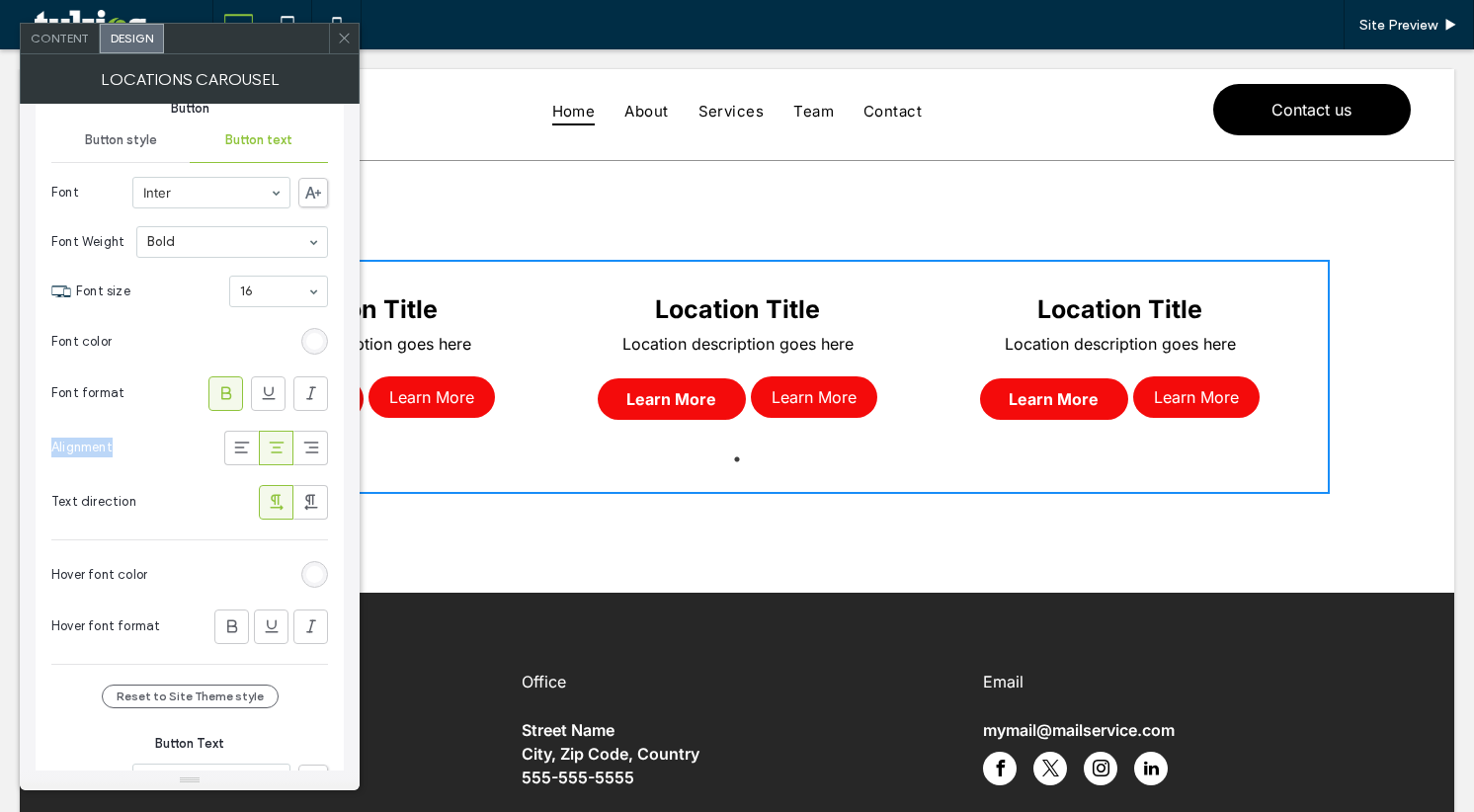 click 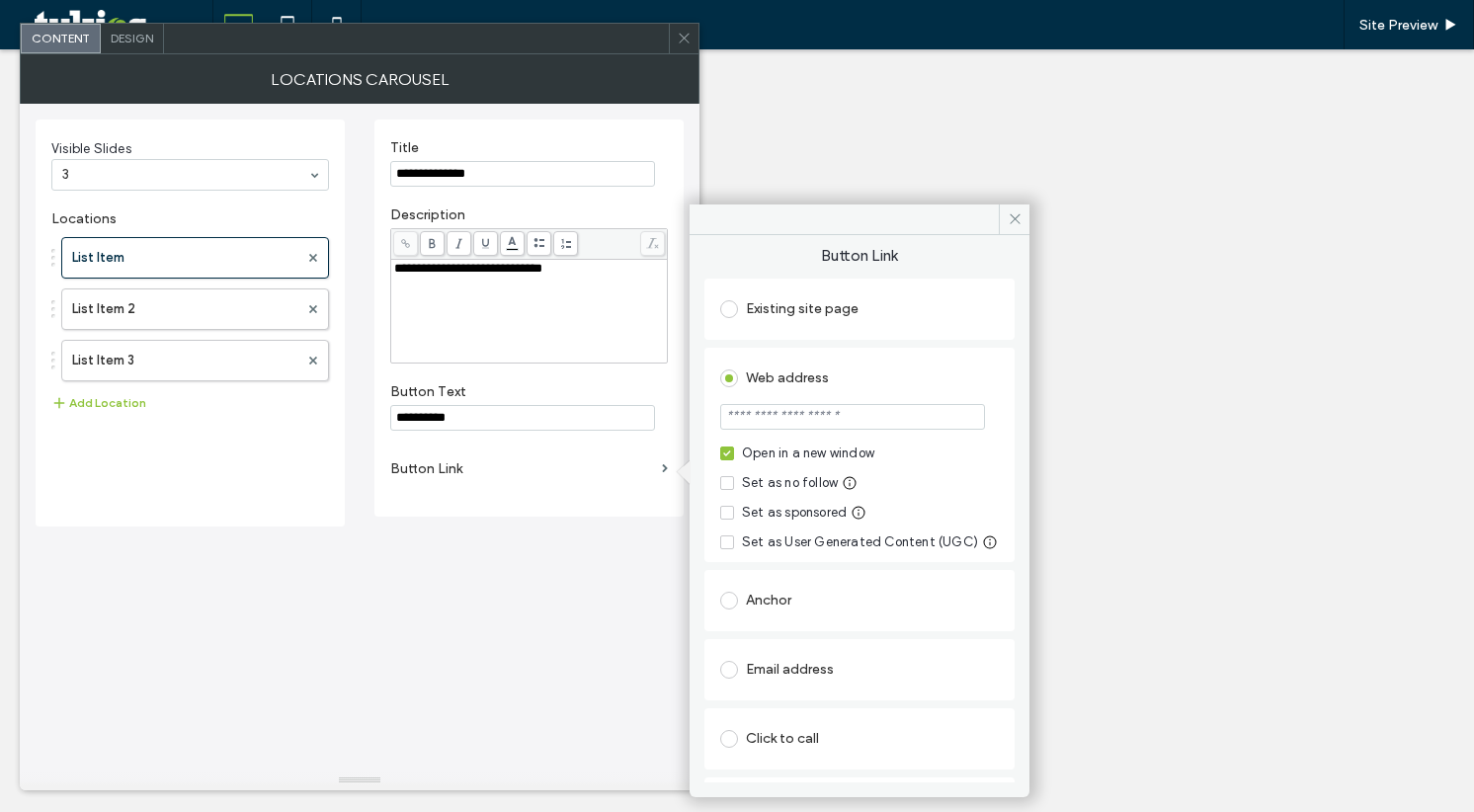 click at bounding box center [853, 417] 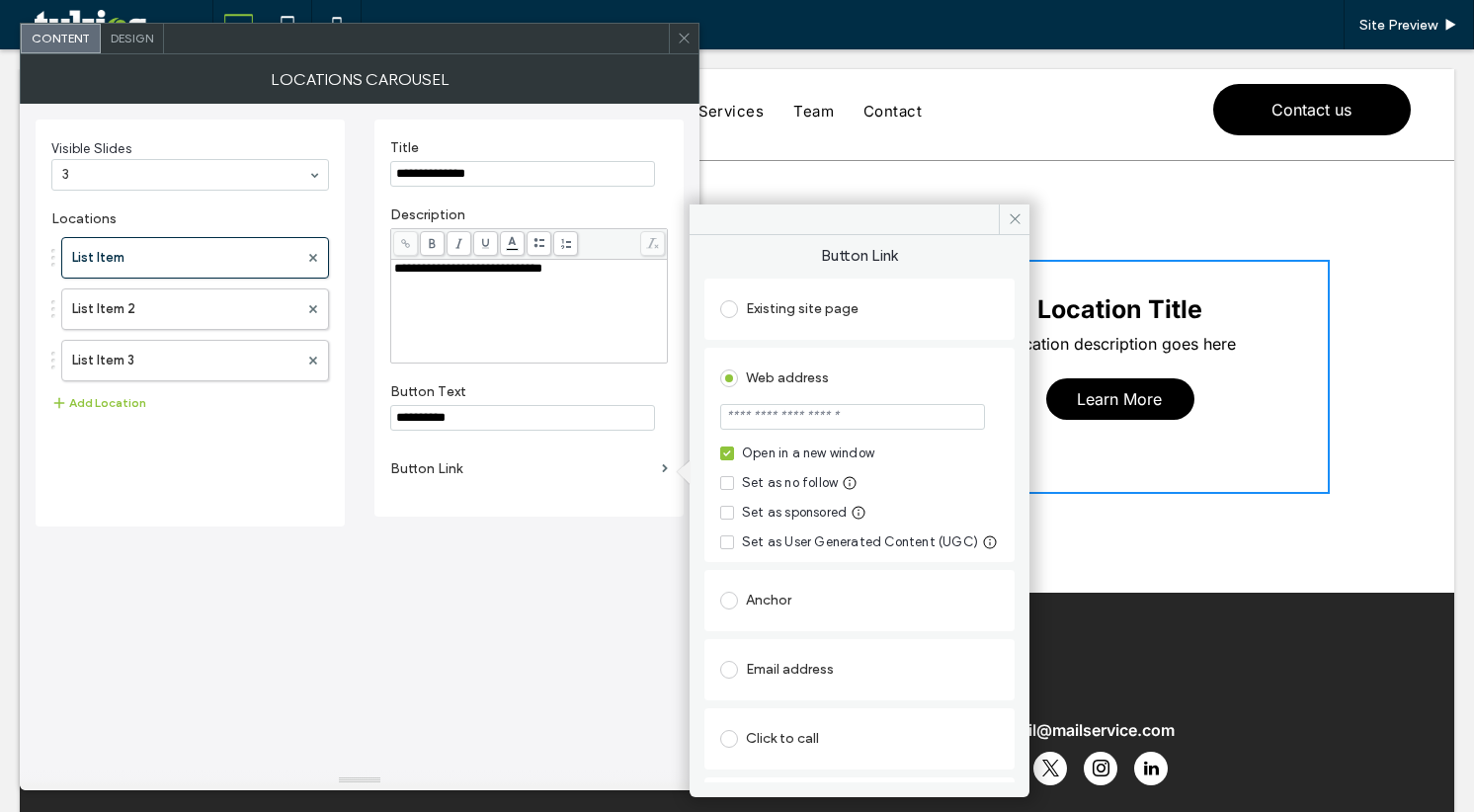 scroll, scrollTop: 0, scrollLeft: 0, axis: both 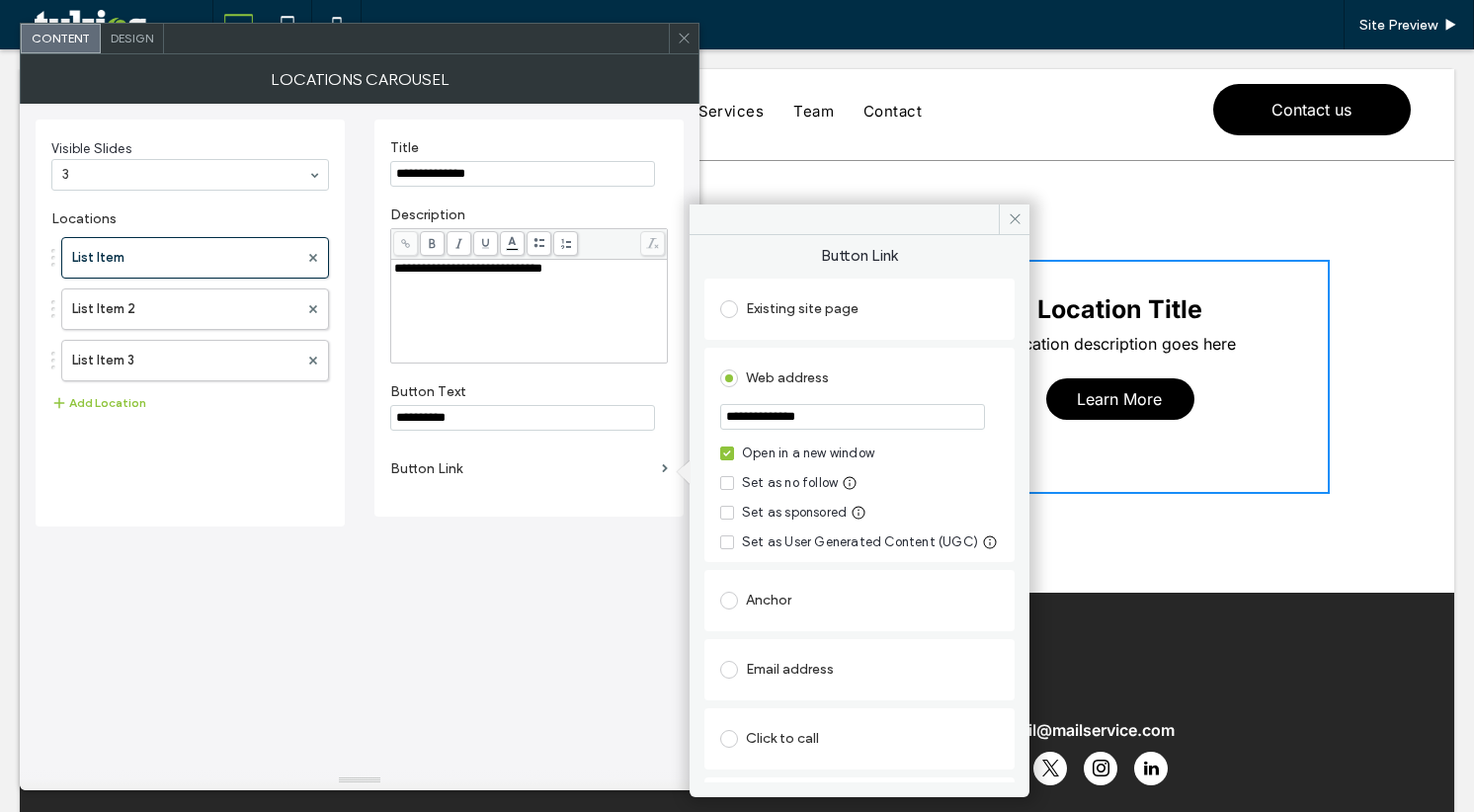 type on "**********" 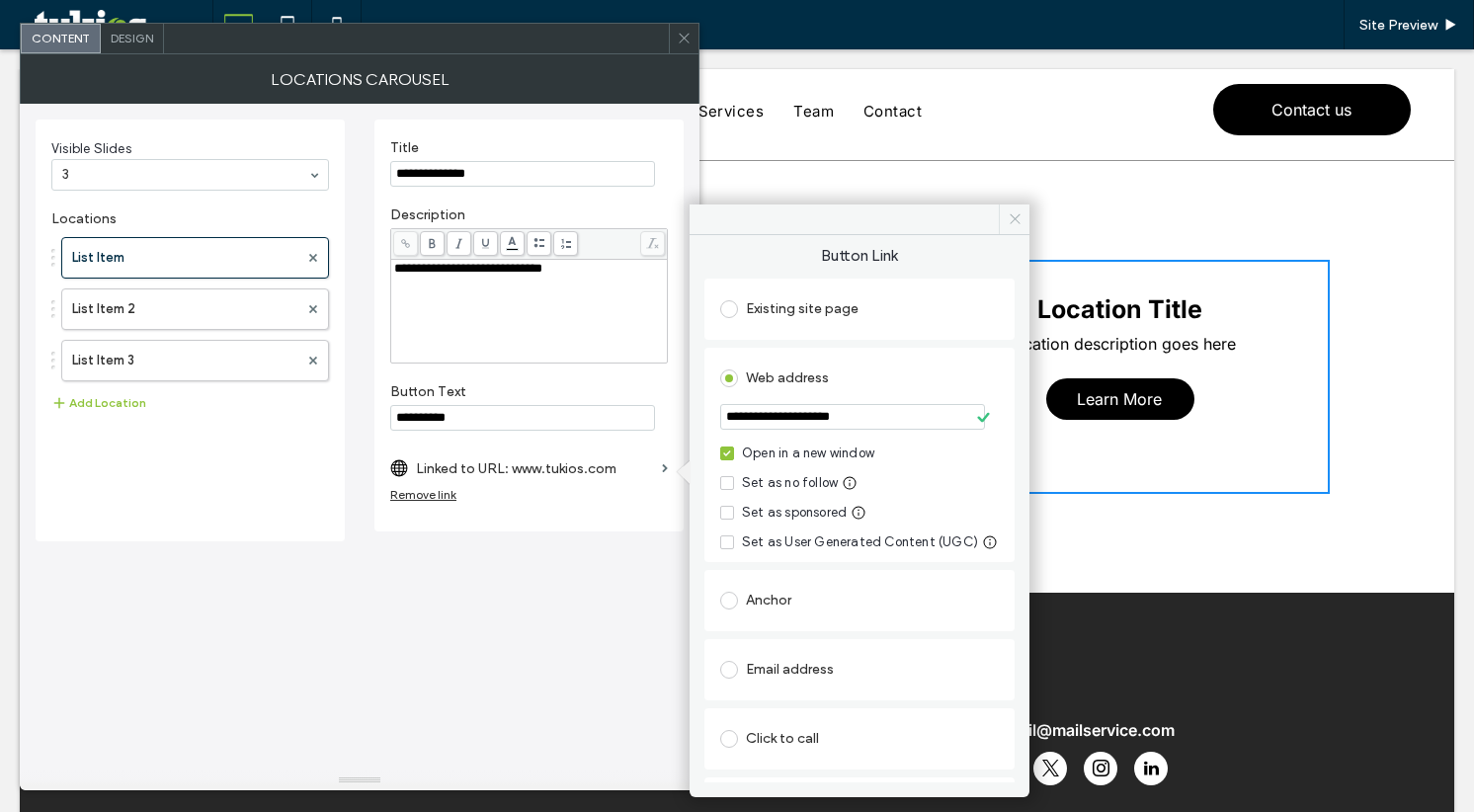 click at bounding box center [1014, 219] 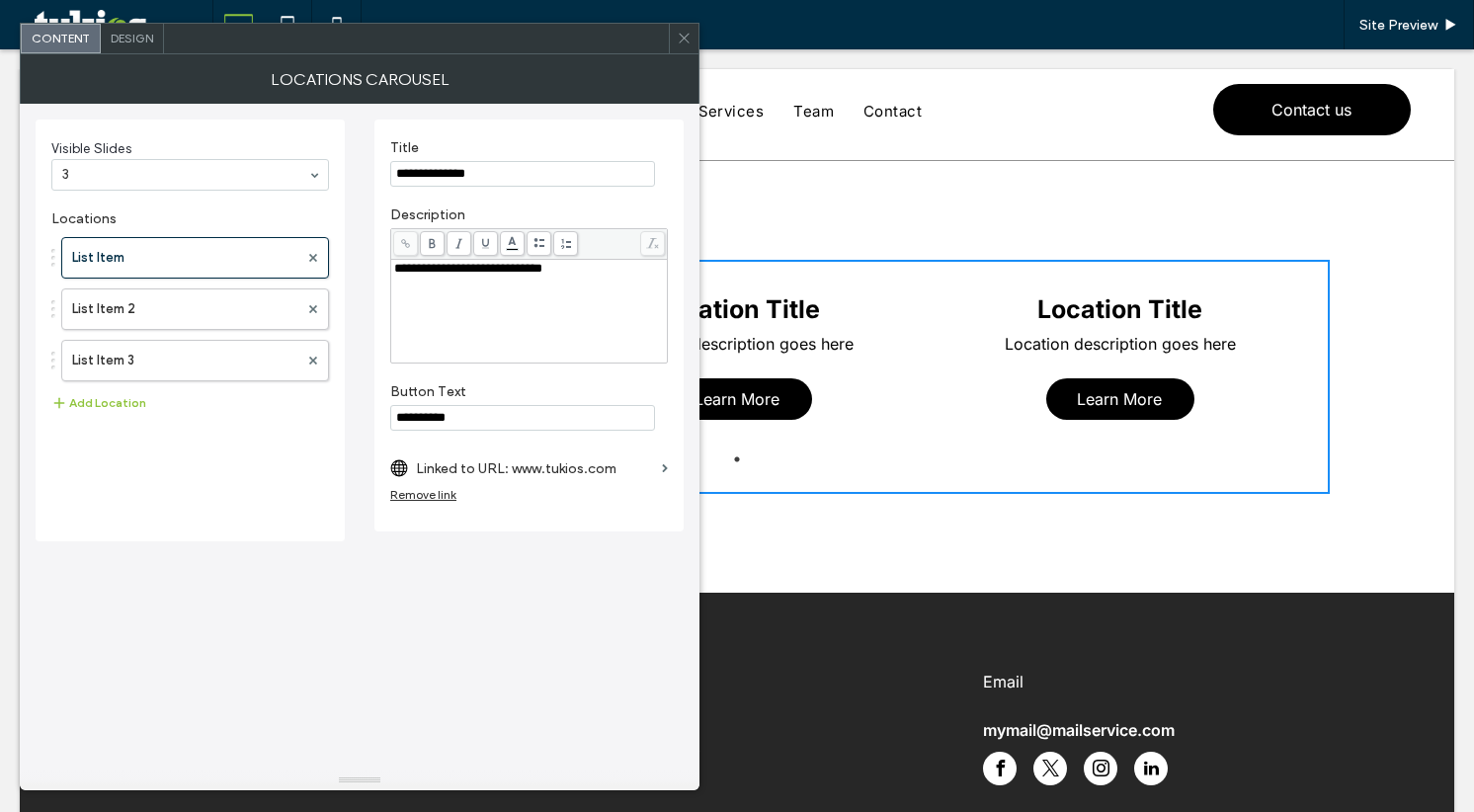drag, startPoint x: 688, startPoint y: 35, endPoint x: 743, endPoint y: 28, distance: 55.443665 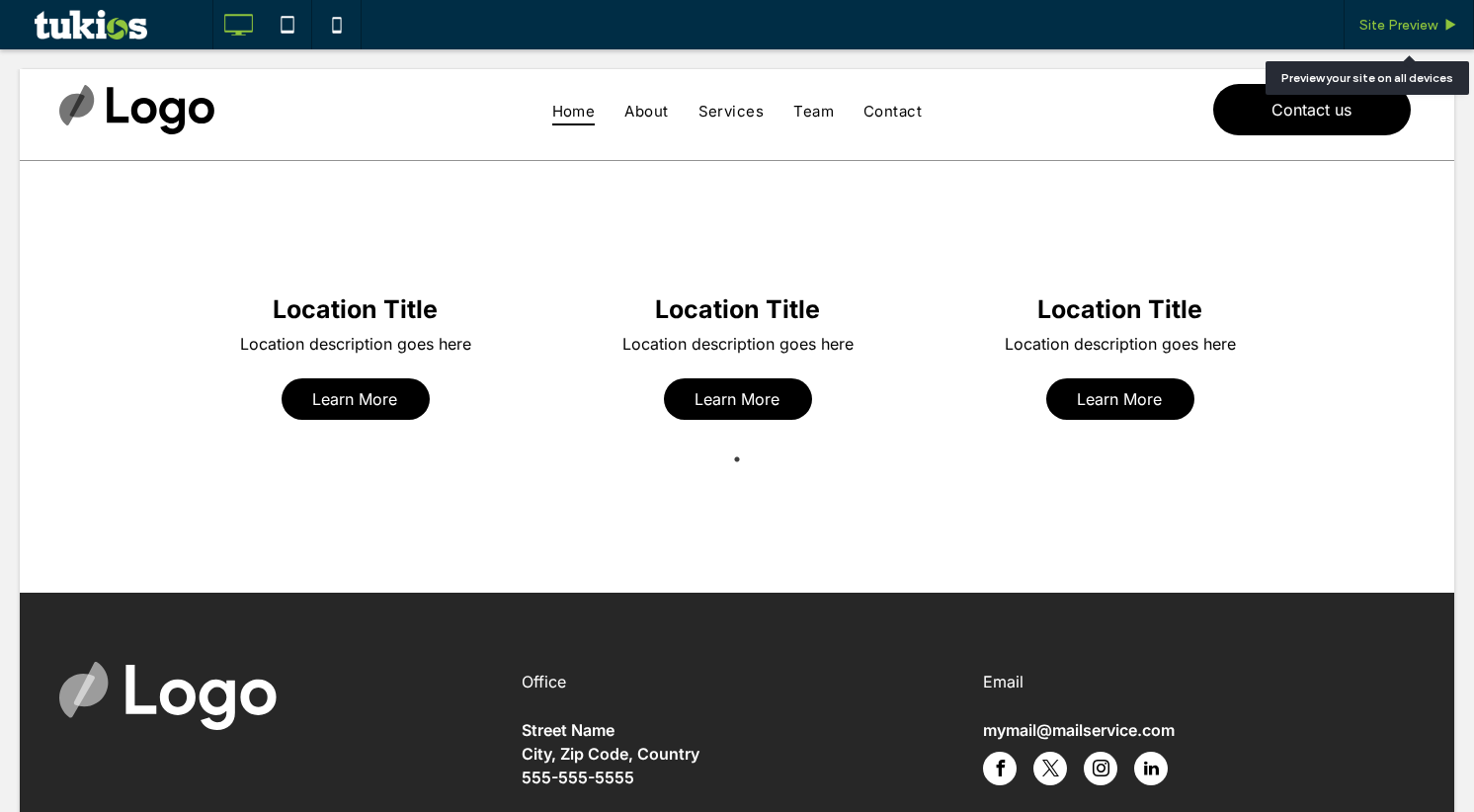 click on "Site Preview" at bounding box center (1398, 25) 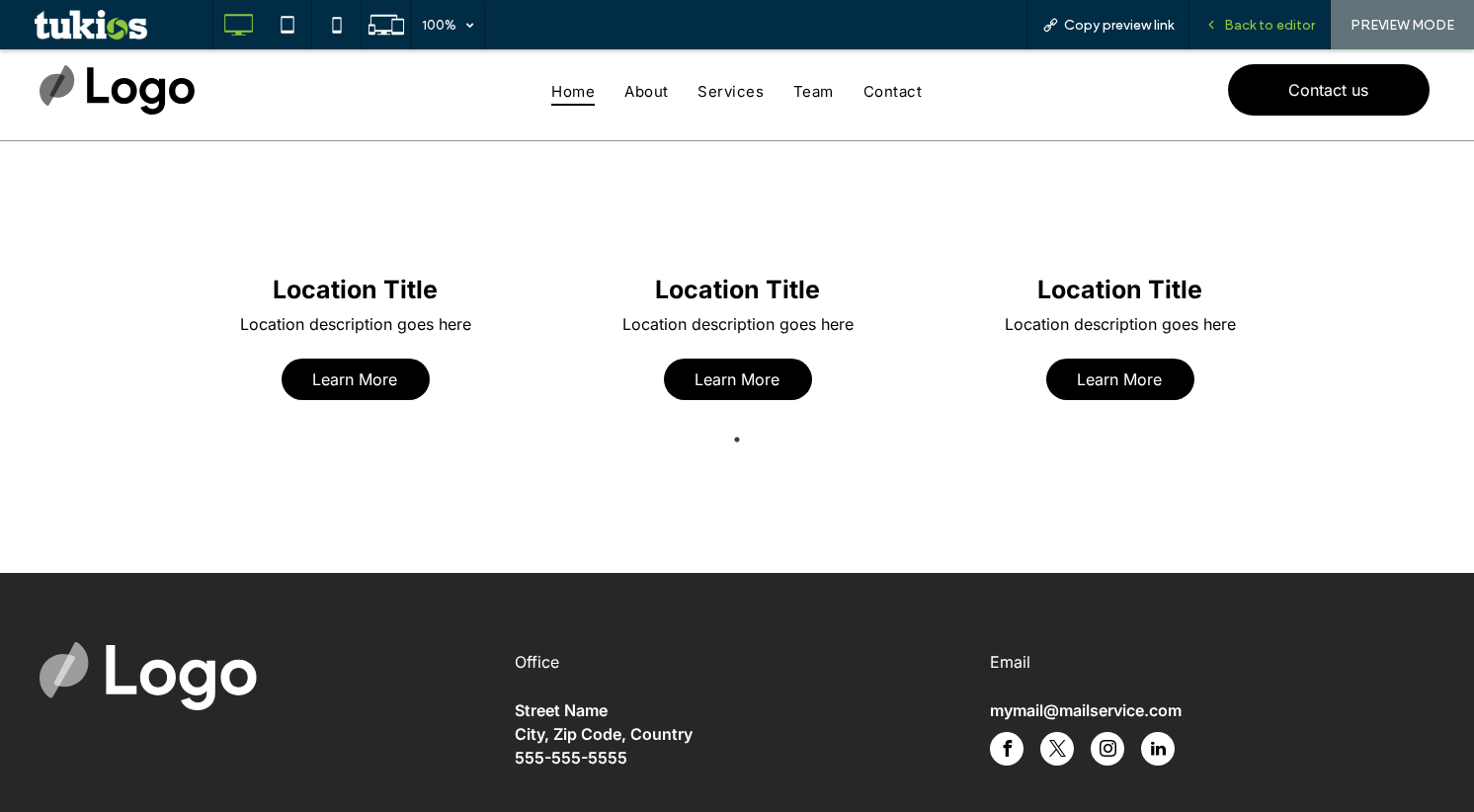 click on "Back to editor" at bounding box center [1260, 25] 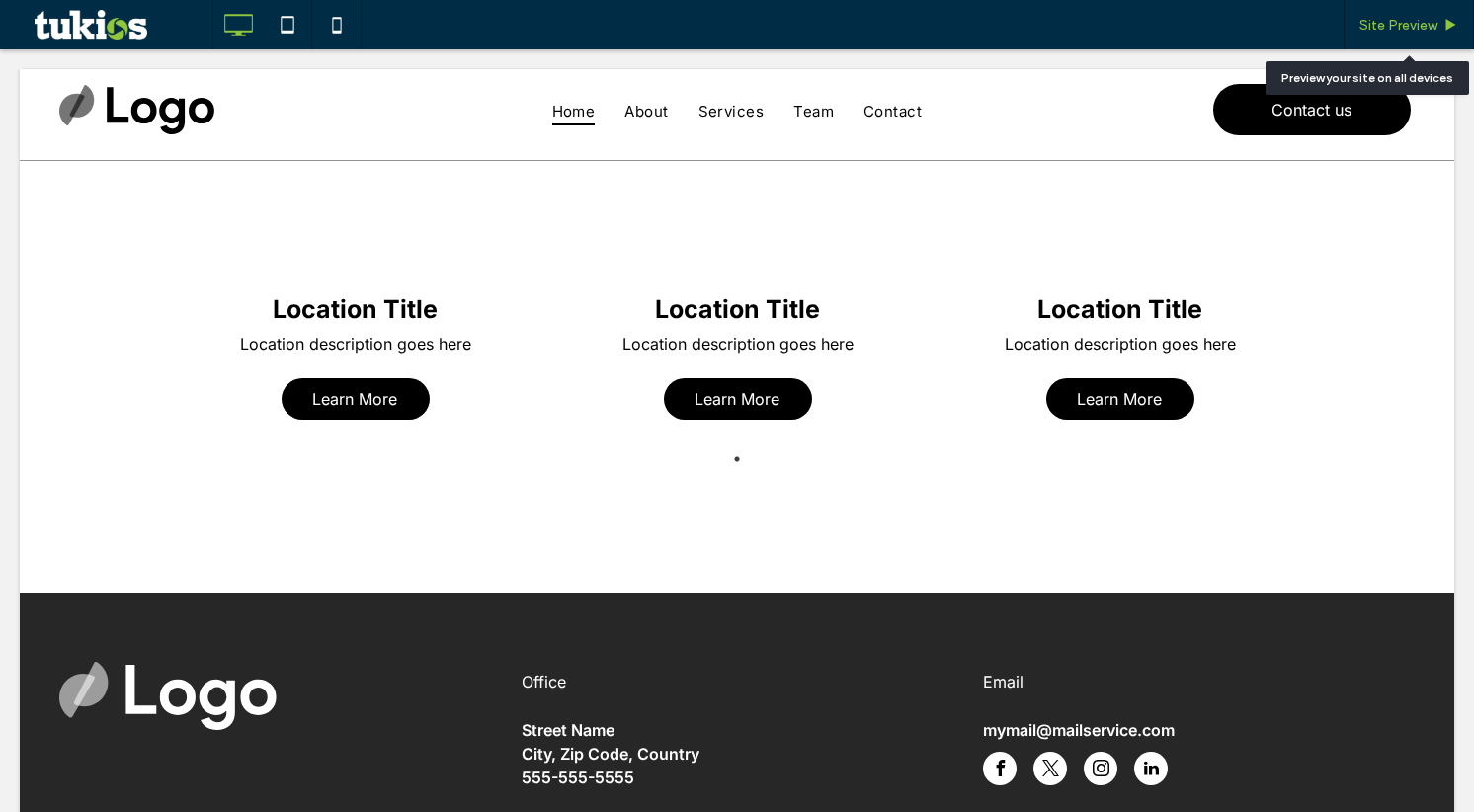 click on "Site Preview" at bounding box center [1398, 25] 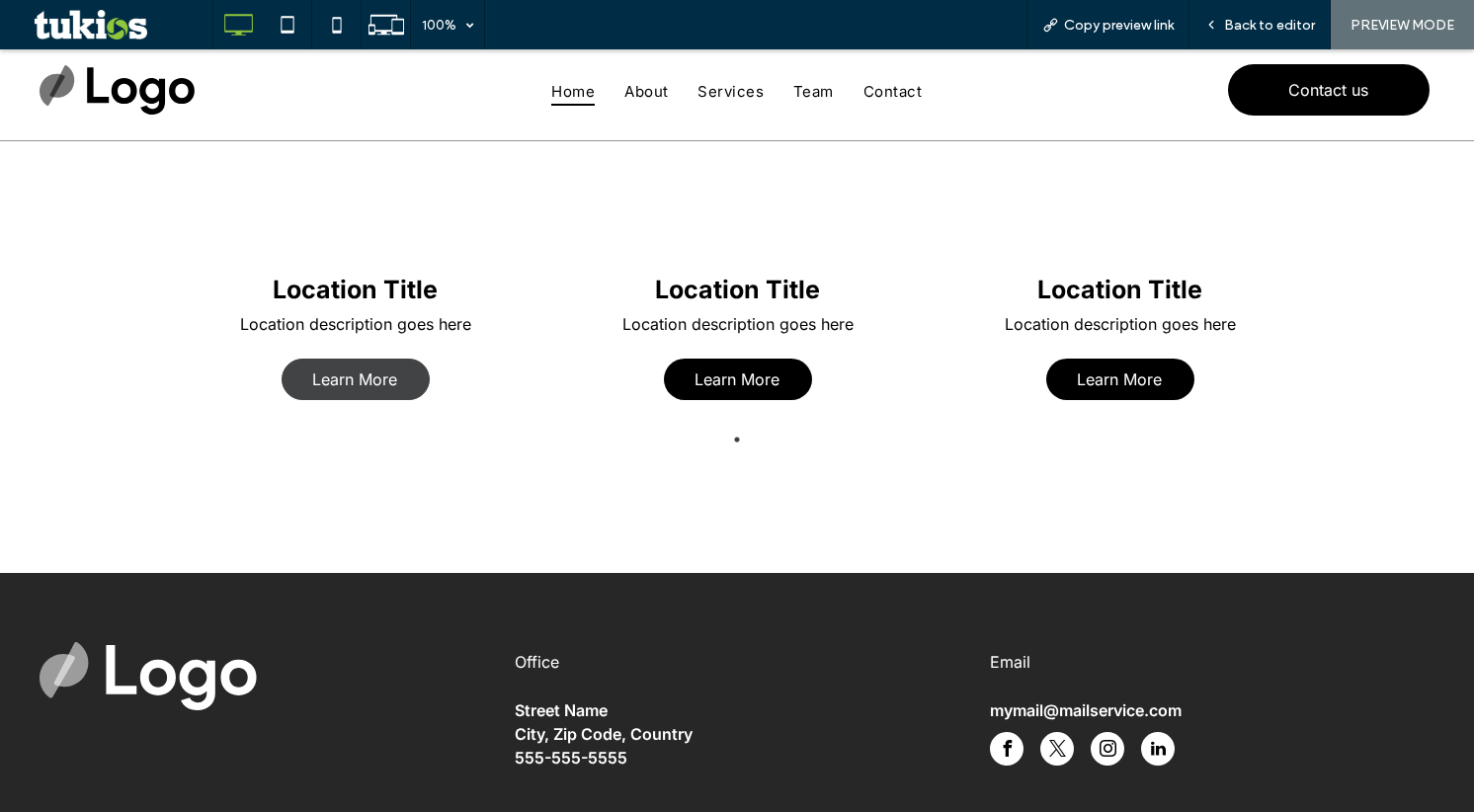 click on "Learn More" at bounding box center (355, 379) 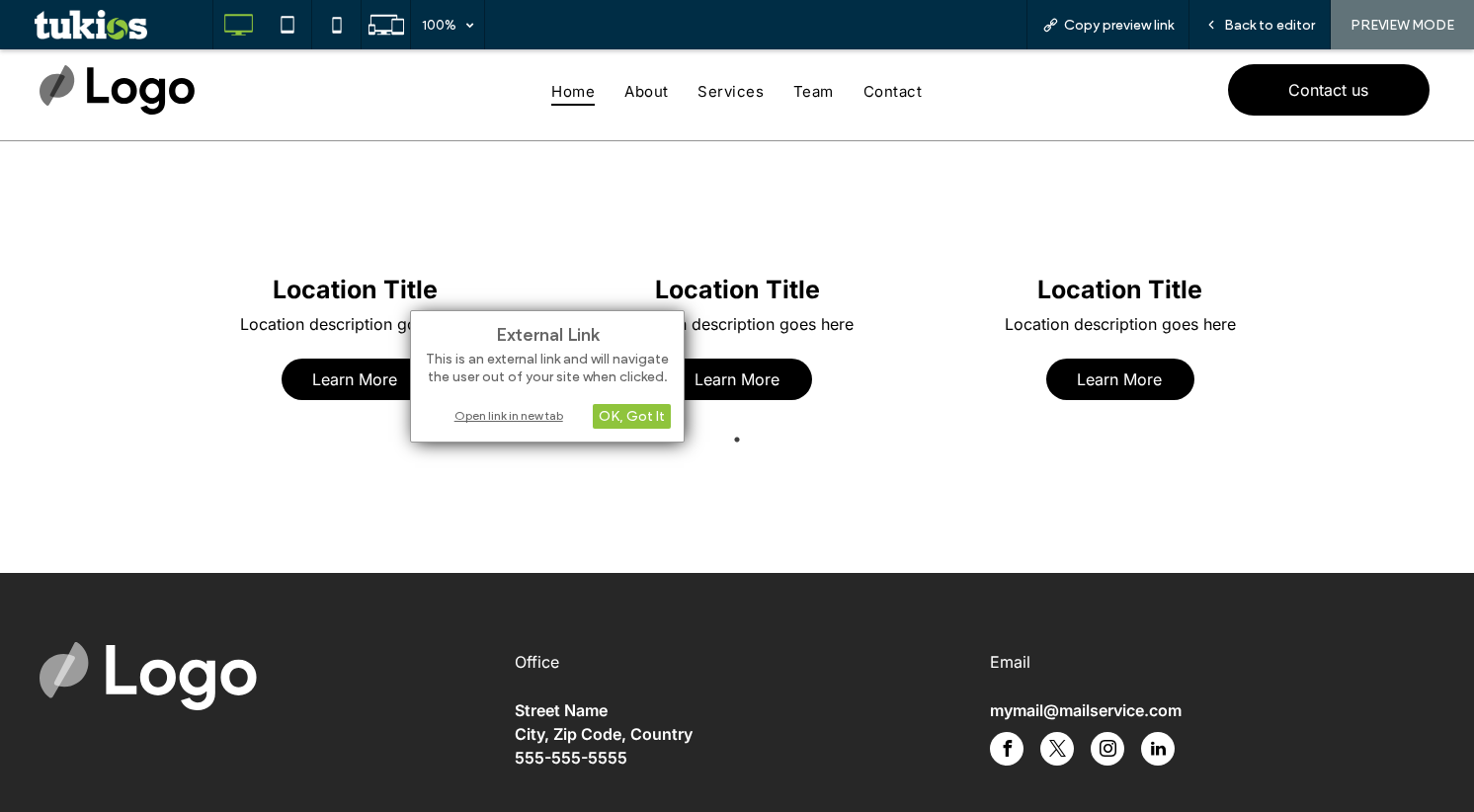 click on "Open link in new tab" at bounding box center (547, 415) 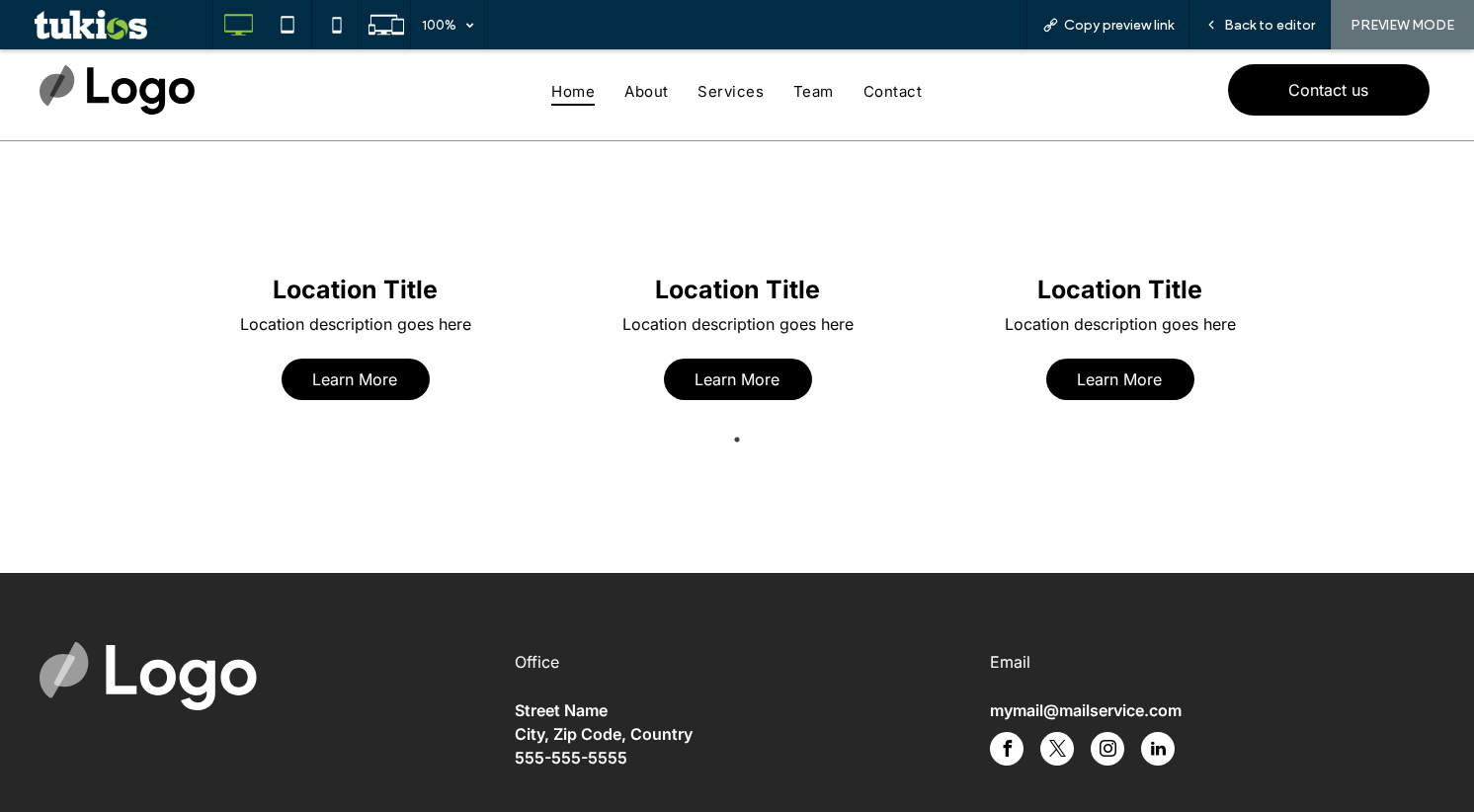 click on "Location Title
Location description goes here
Learn More" at bounding box center (737, 342) 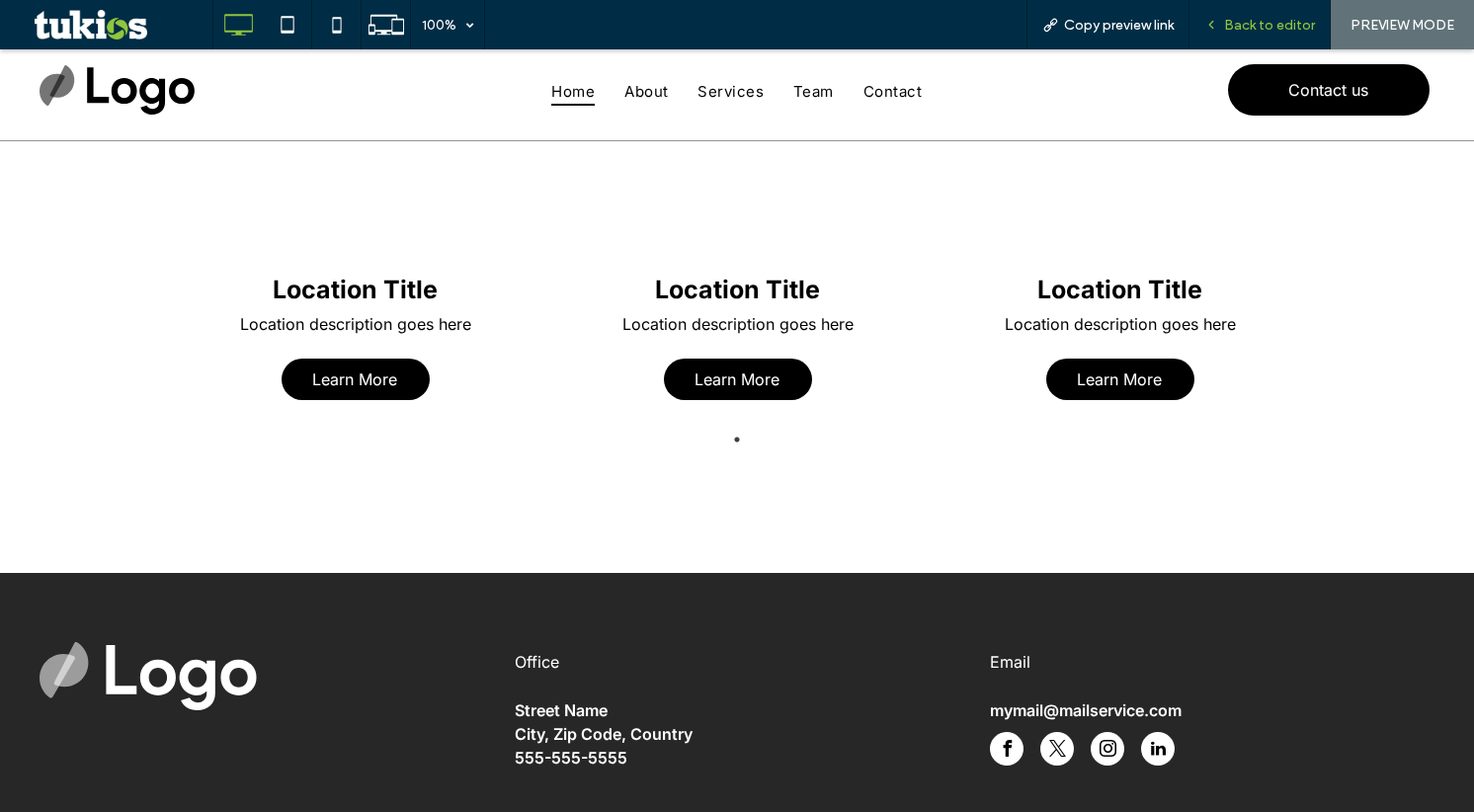 click on "Back to editor" at bounding box center [1269, 25] 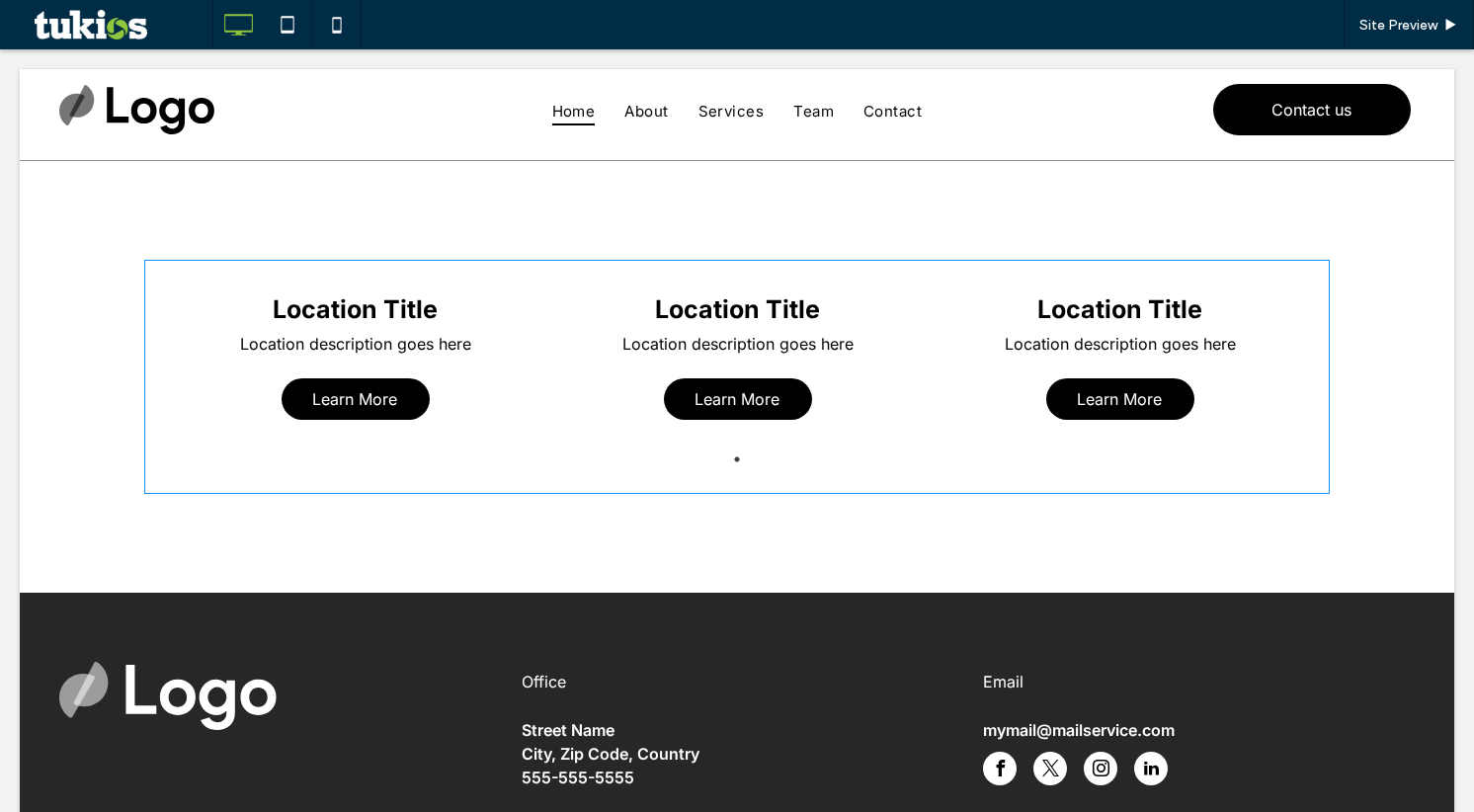 click at bounding box center [737, 376] 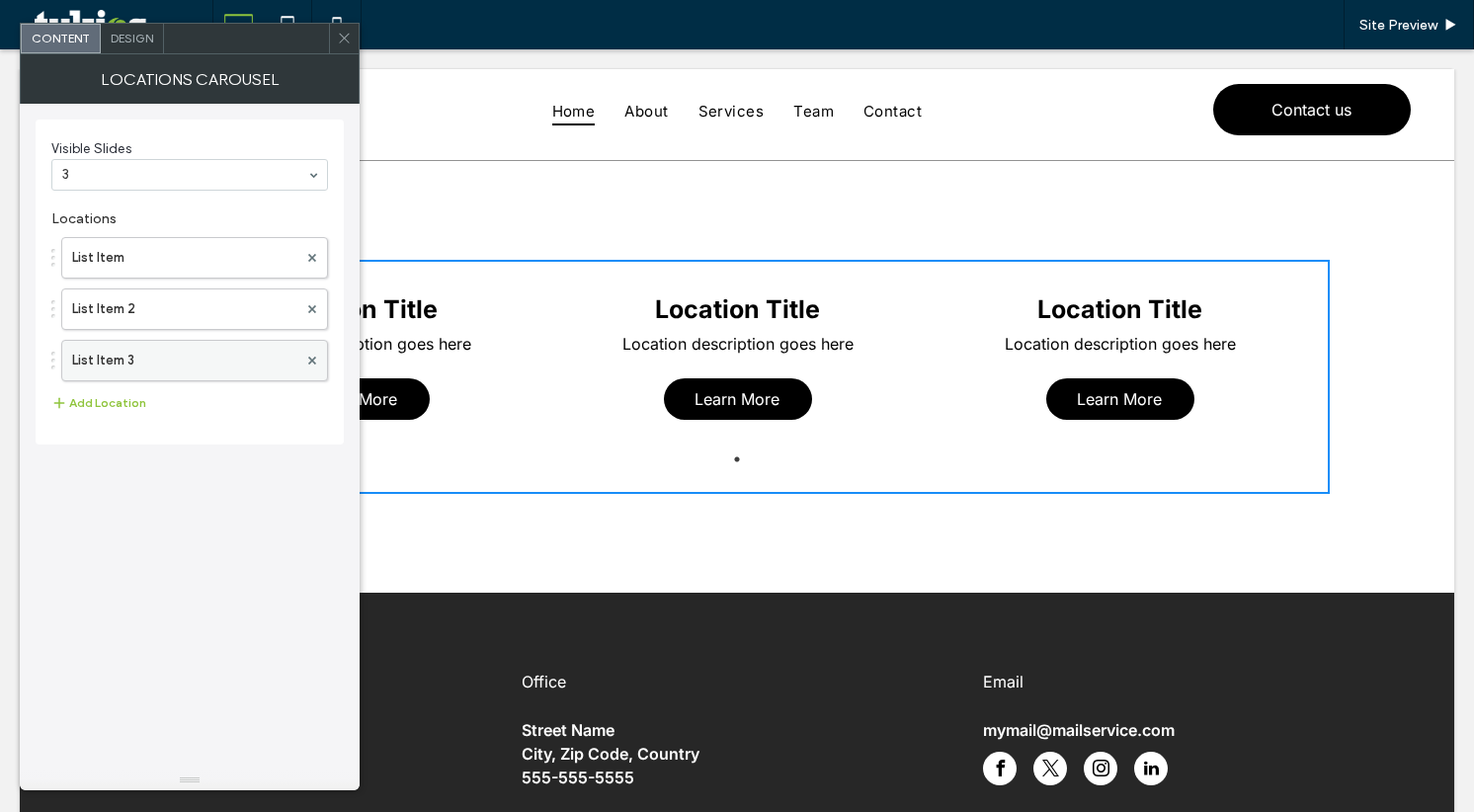 click on "List Item 3" at bounding box center (185, 361) 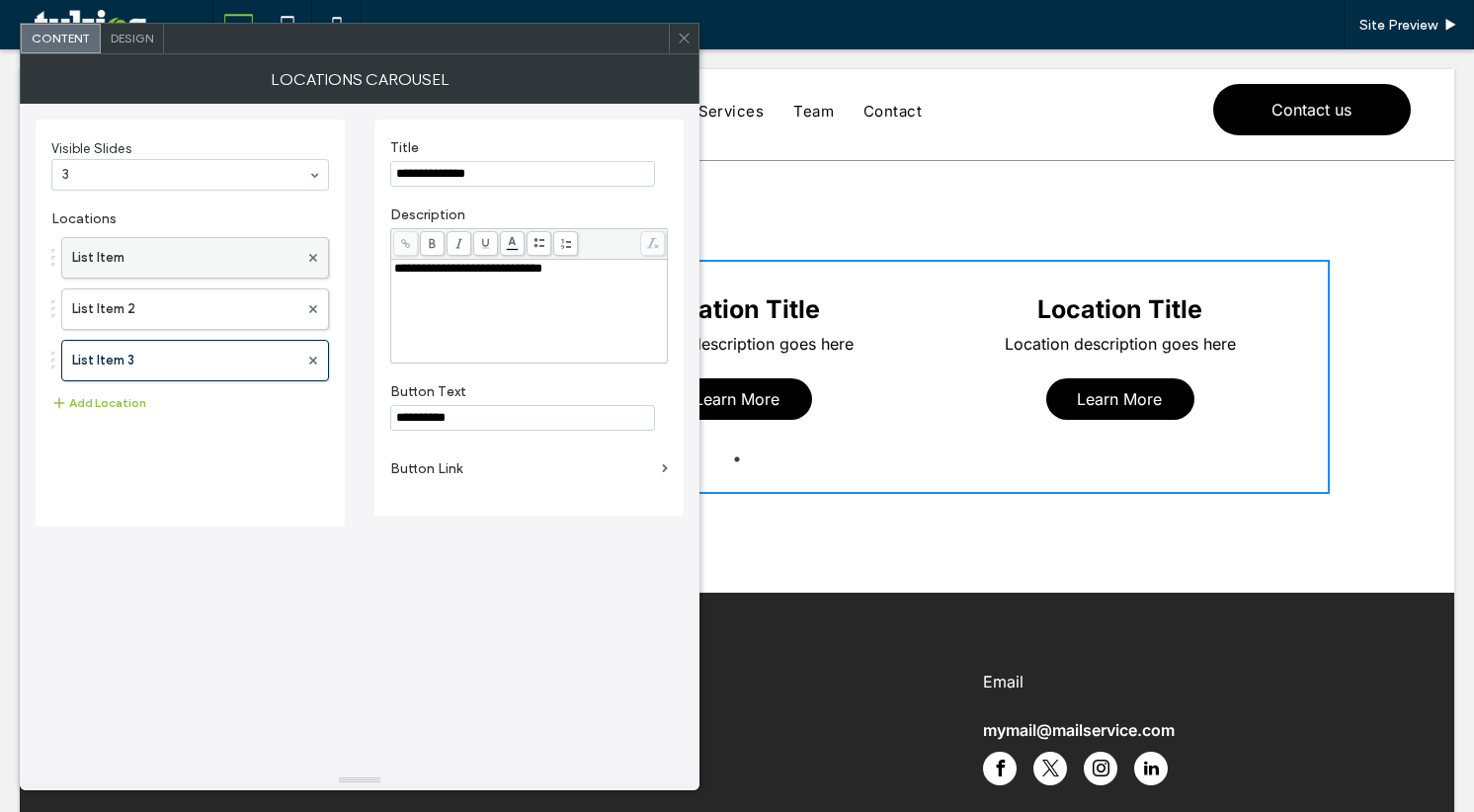 click on "List Item" at bounding box center (185, 258) 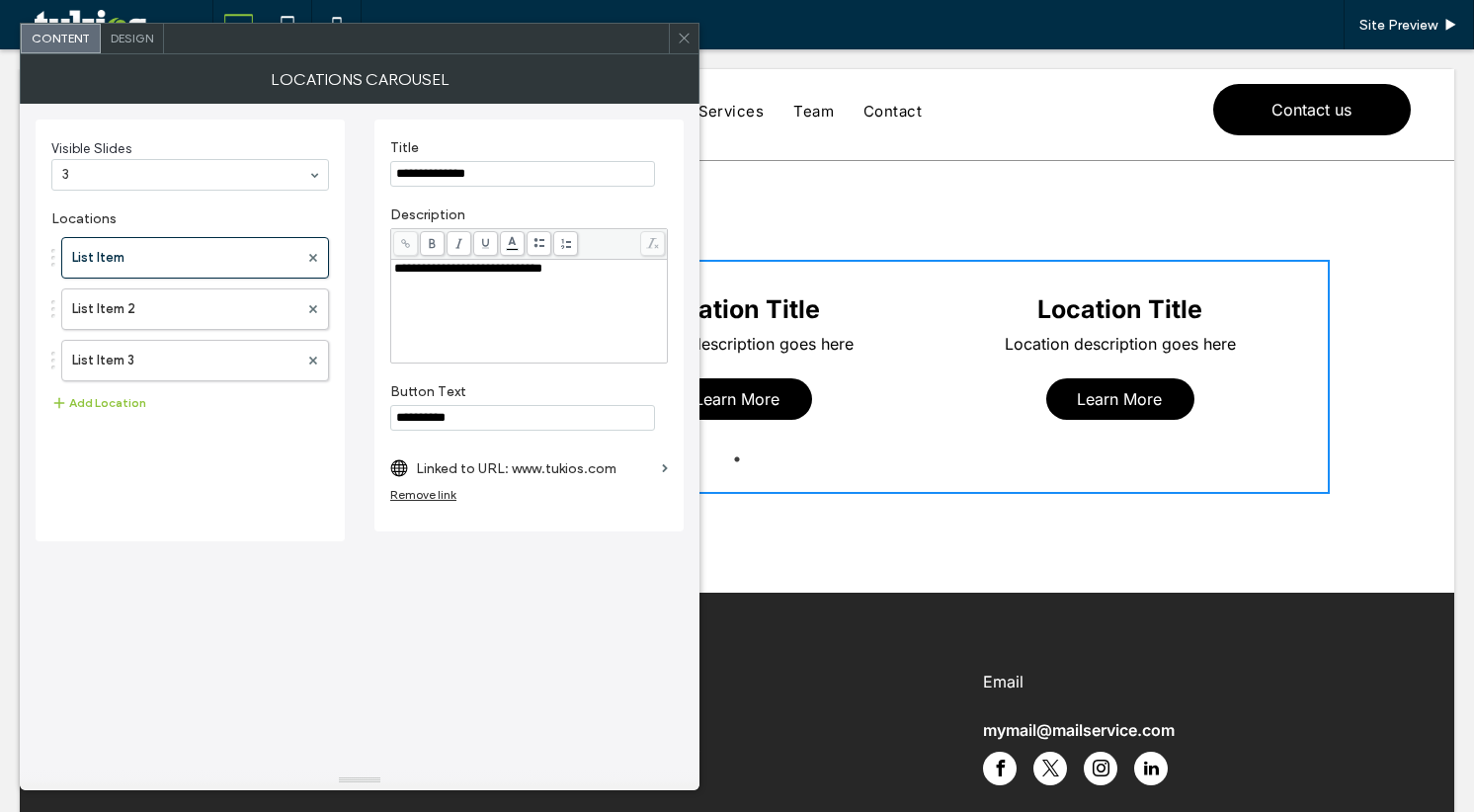 click on "Design" at bounding box center (131, 38) 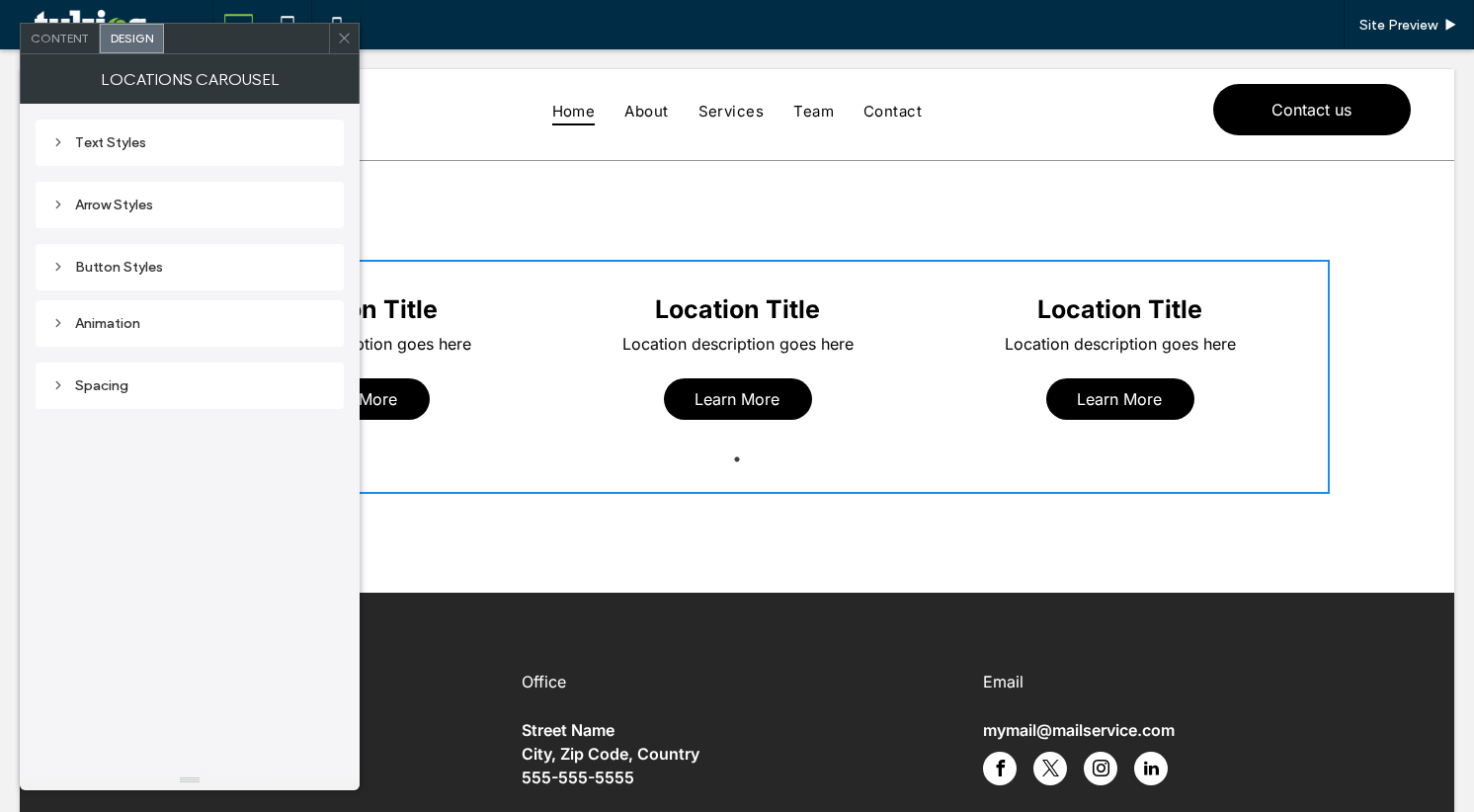 click on "Text Styles Arrow Styles Button Styles" at bounding box center (190, 202) 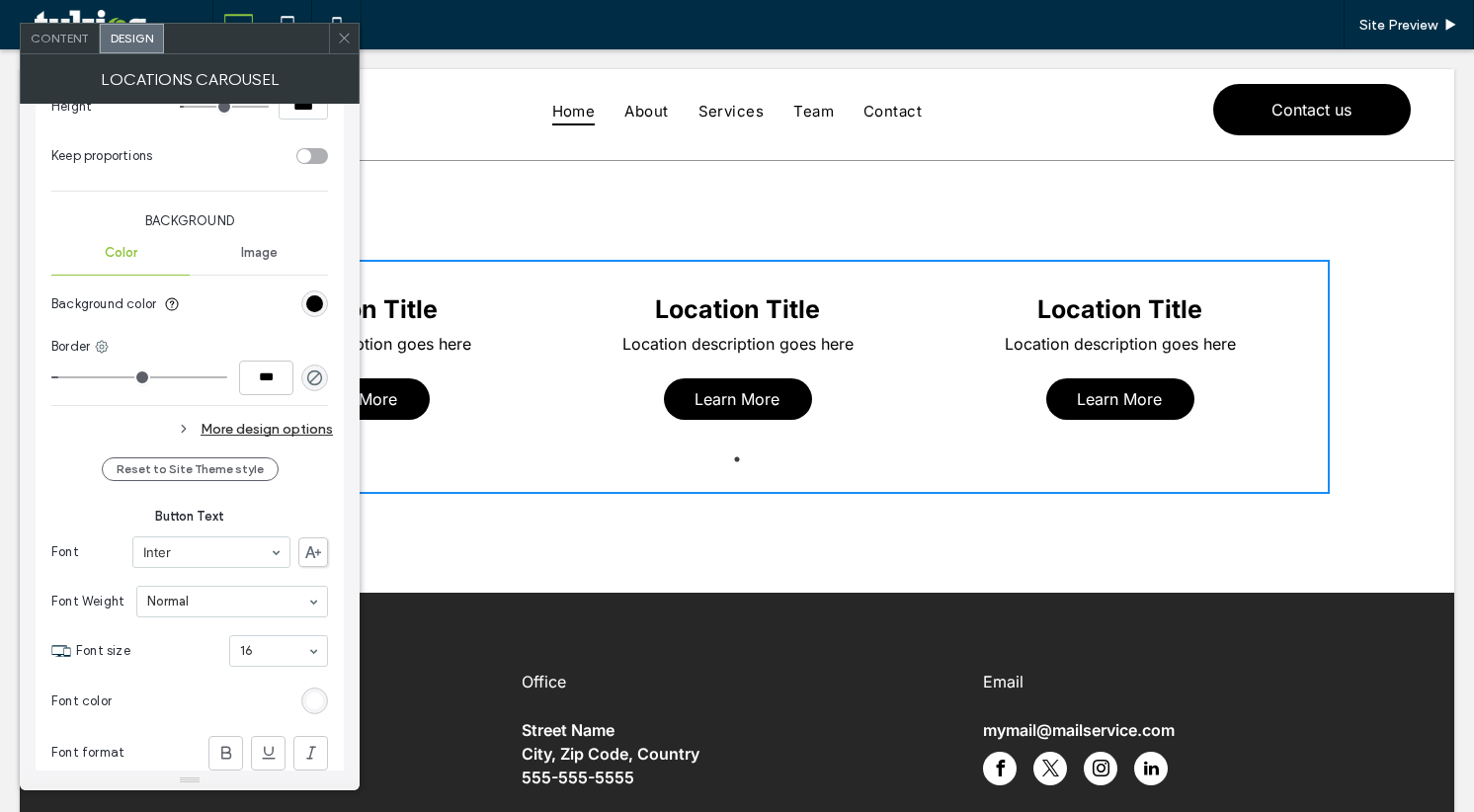scroll, scrollTop: 395, scrollLeft: 0, axis: vertical 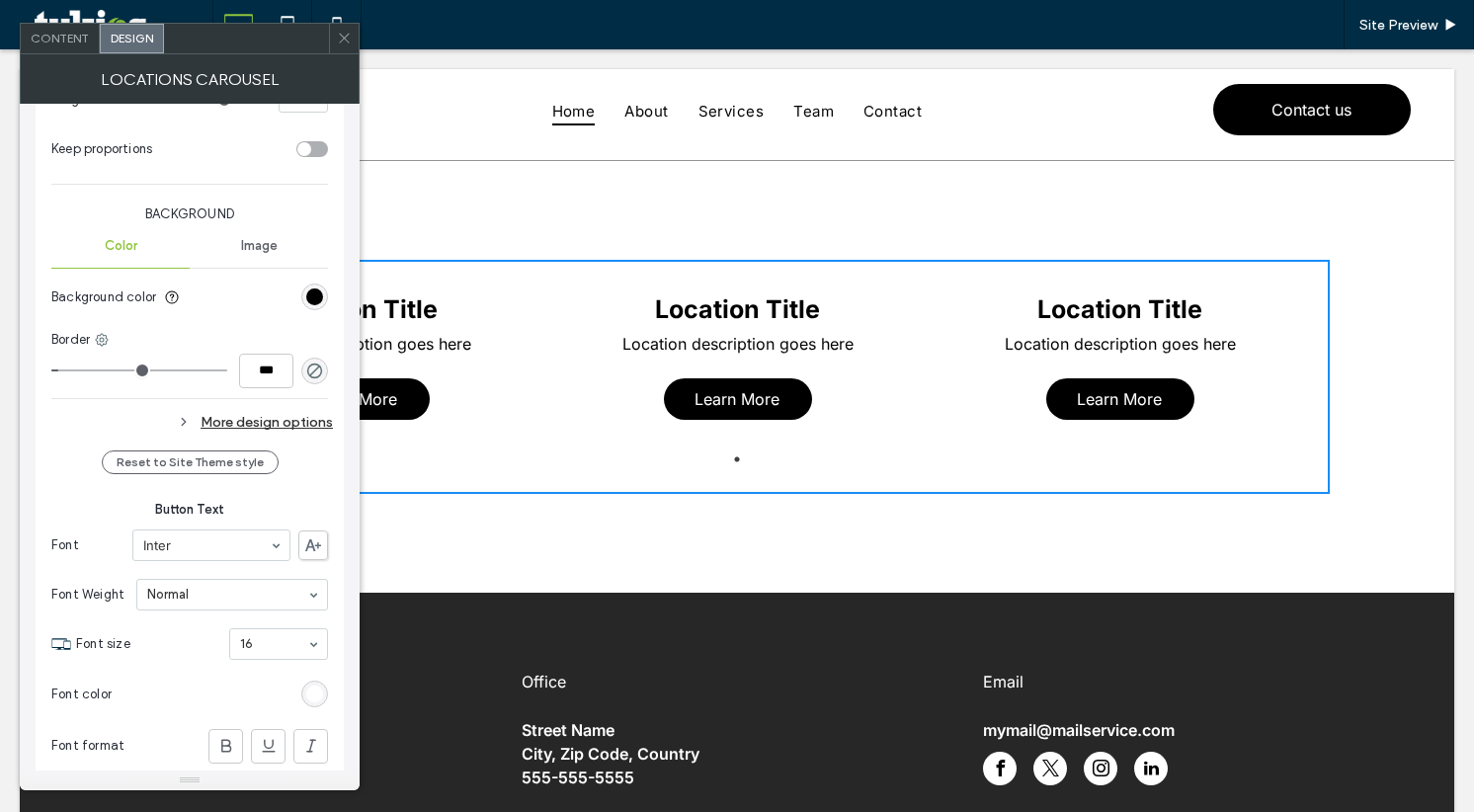 click on "More design options" at bounding box center (192, 422) 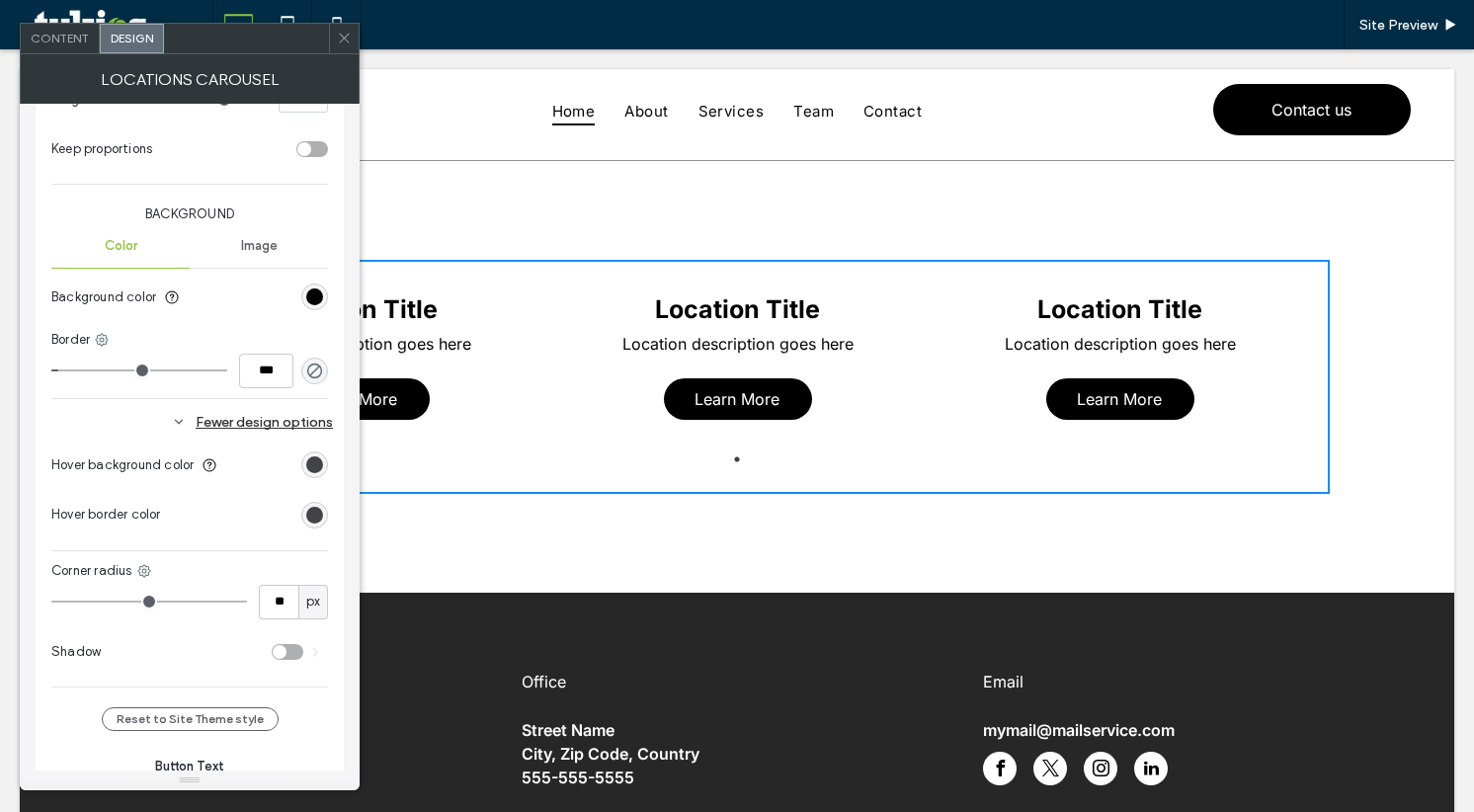 type on "**" 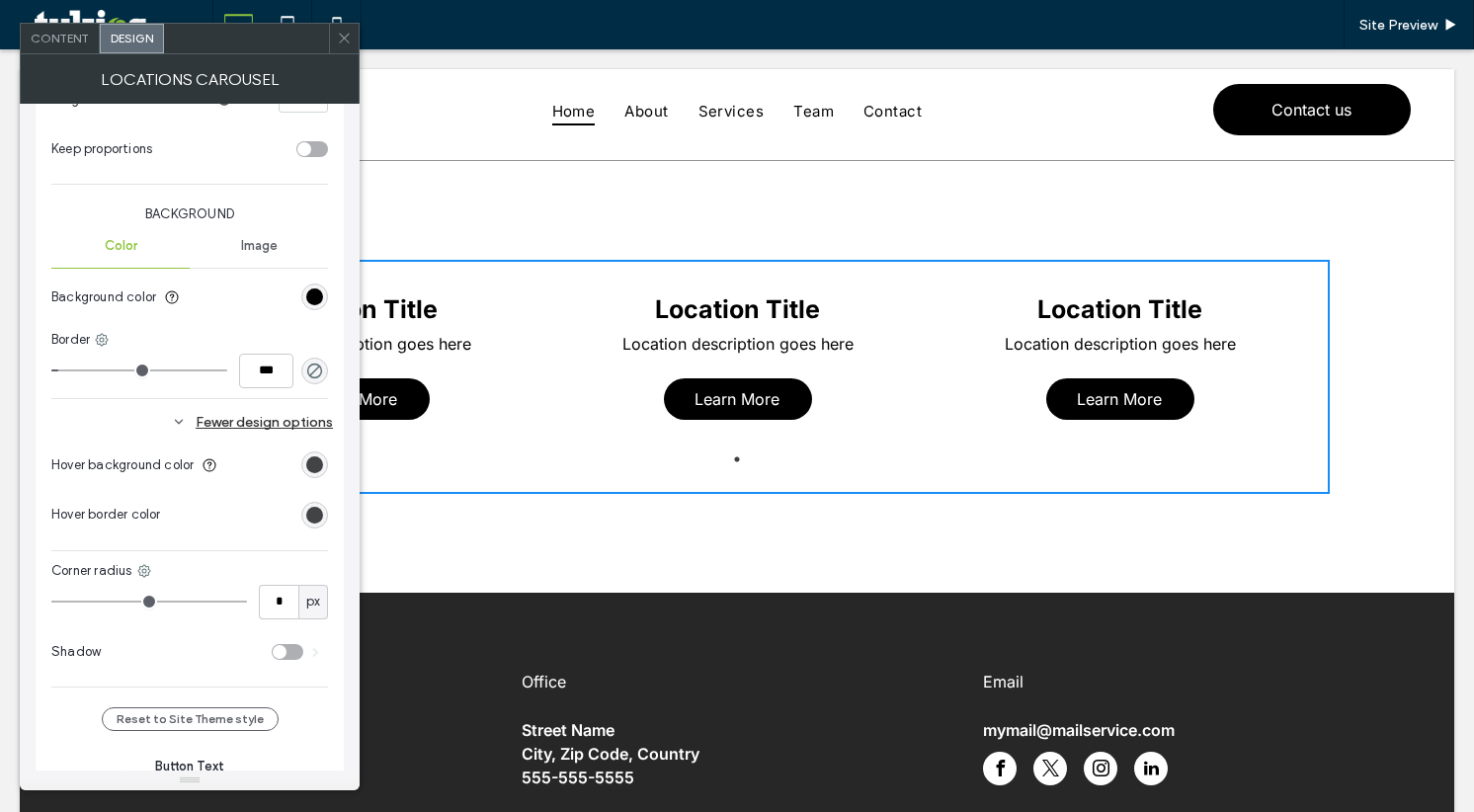 type on "*" 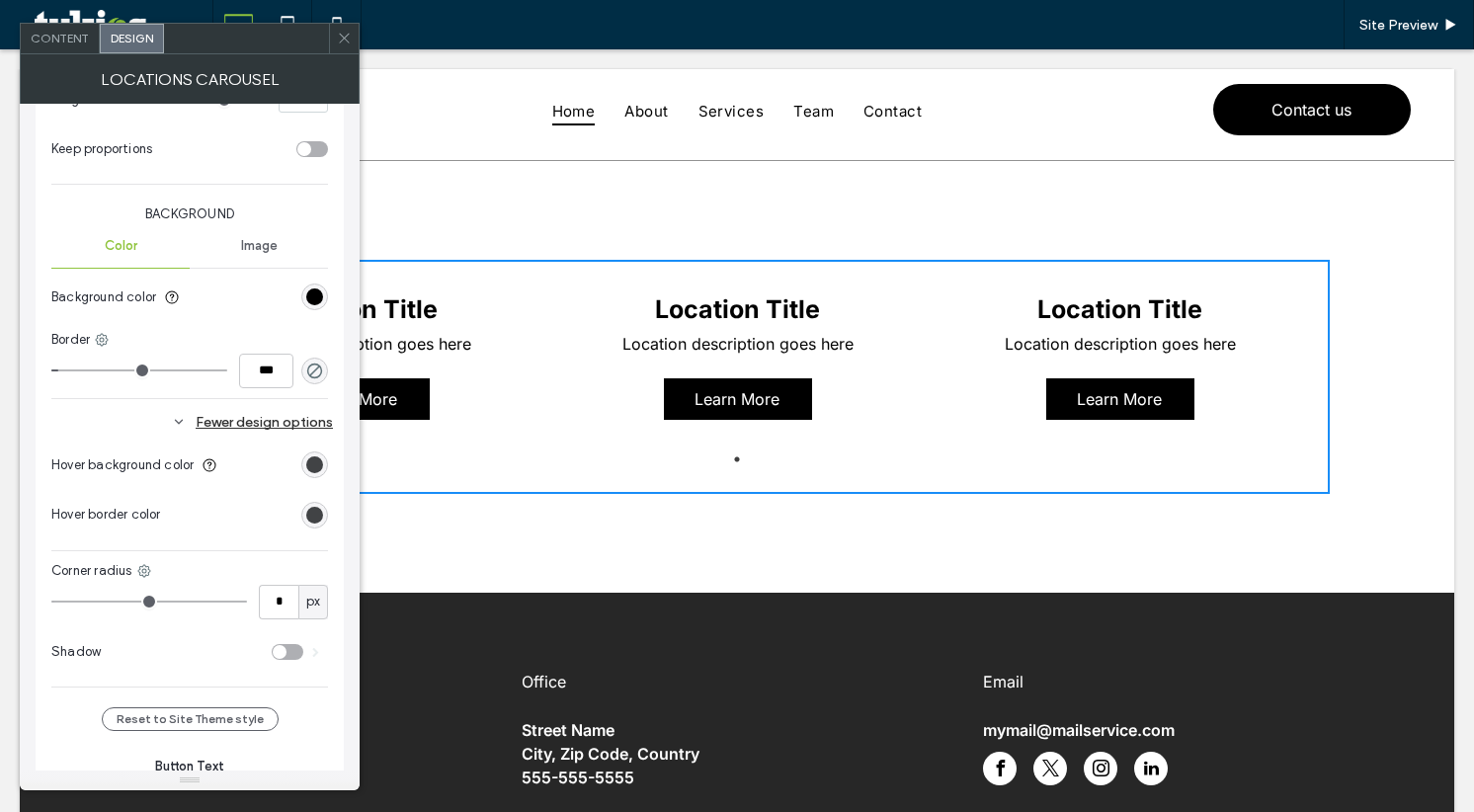 click at bounding box center [149, 602] 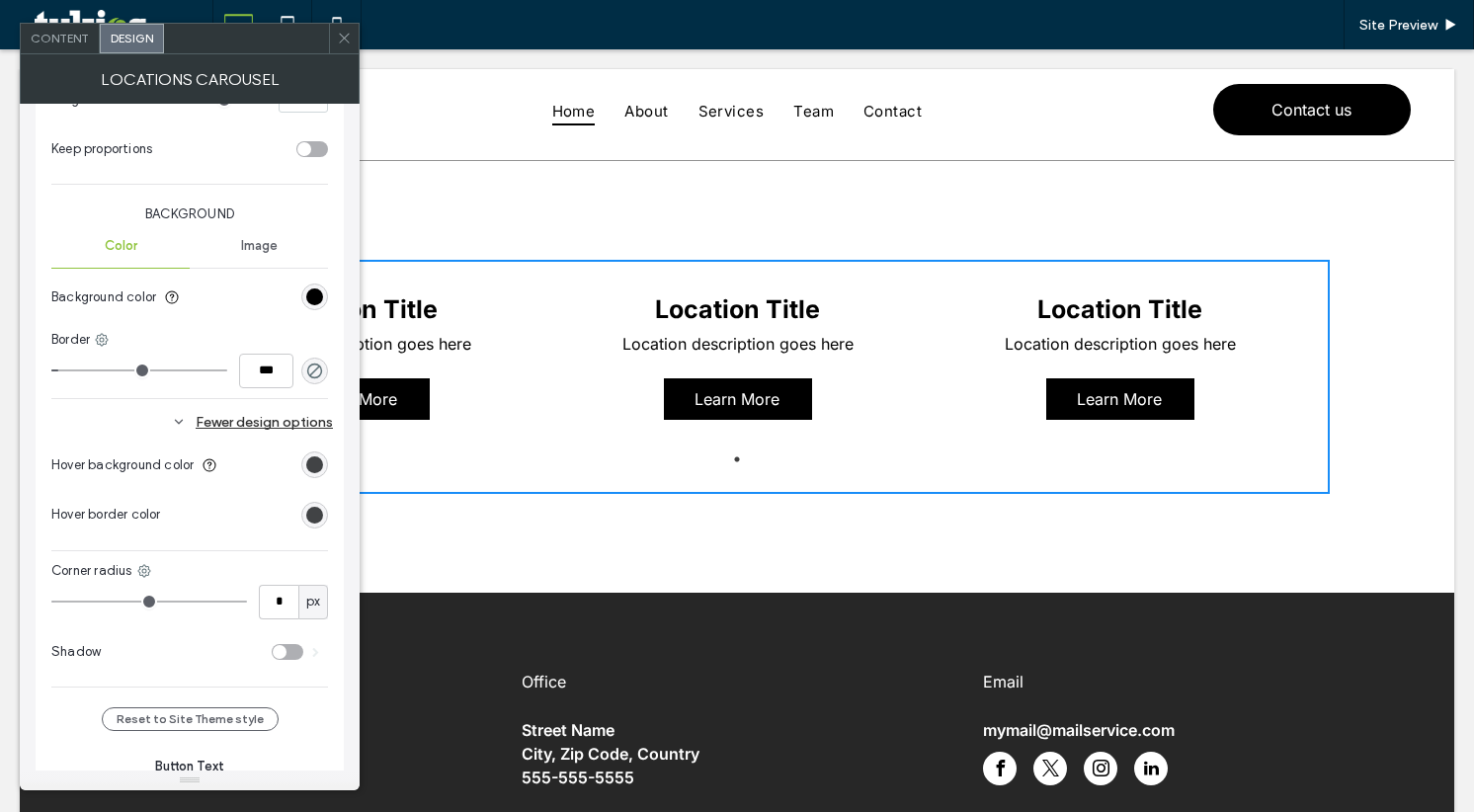 click 